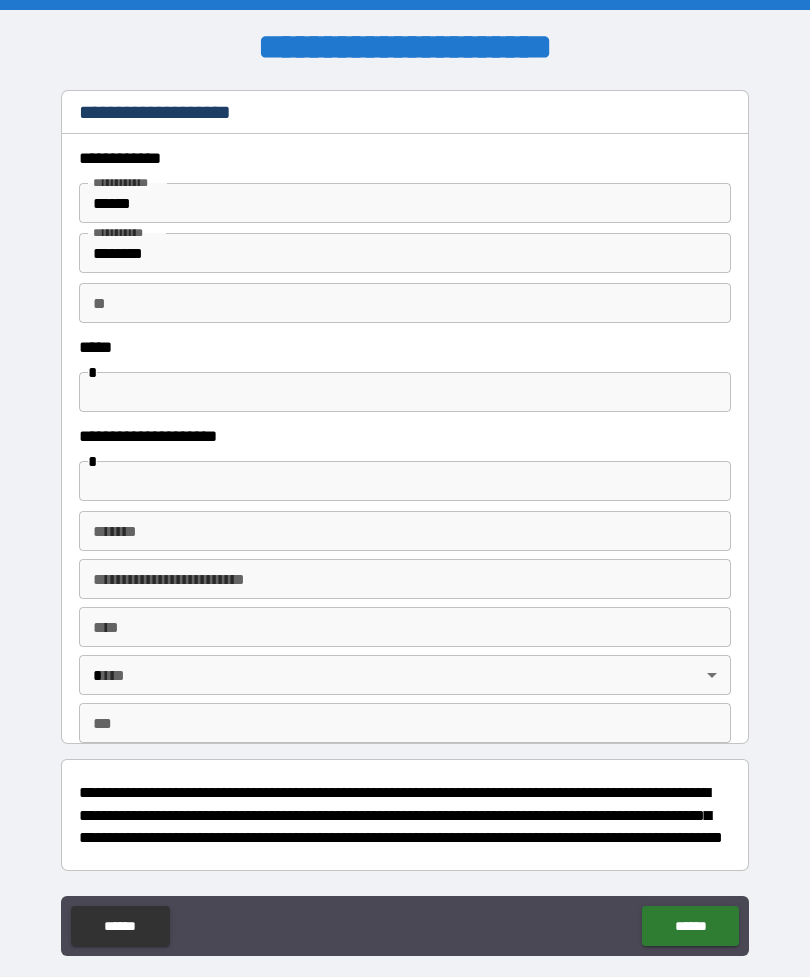 scroll, scrollTop: 0, scrollLeft: 0, axis: both 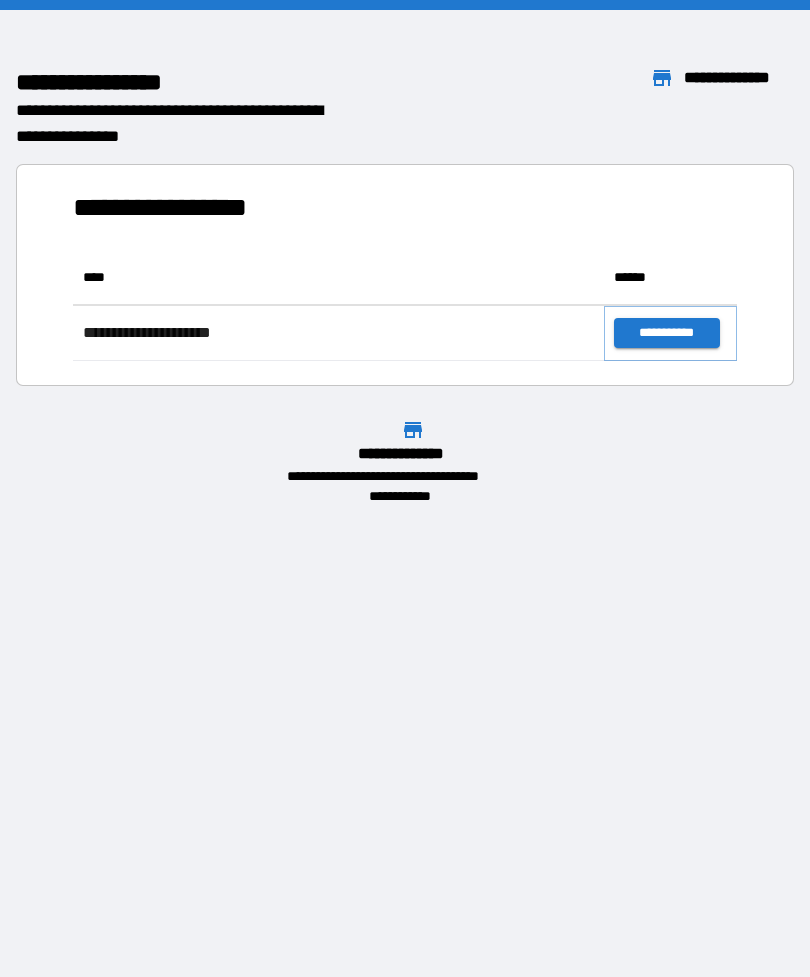 click on "**********" at bounding box center (666, 333) 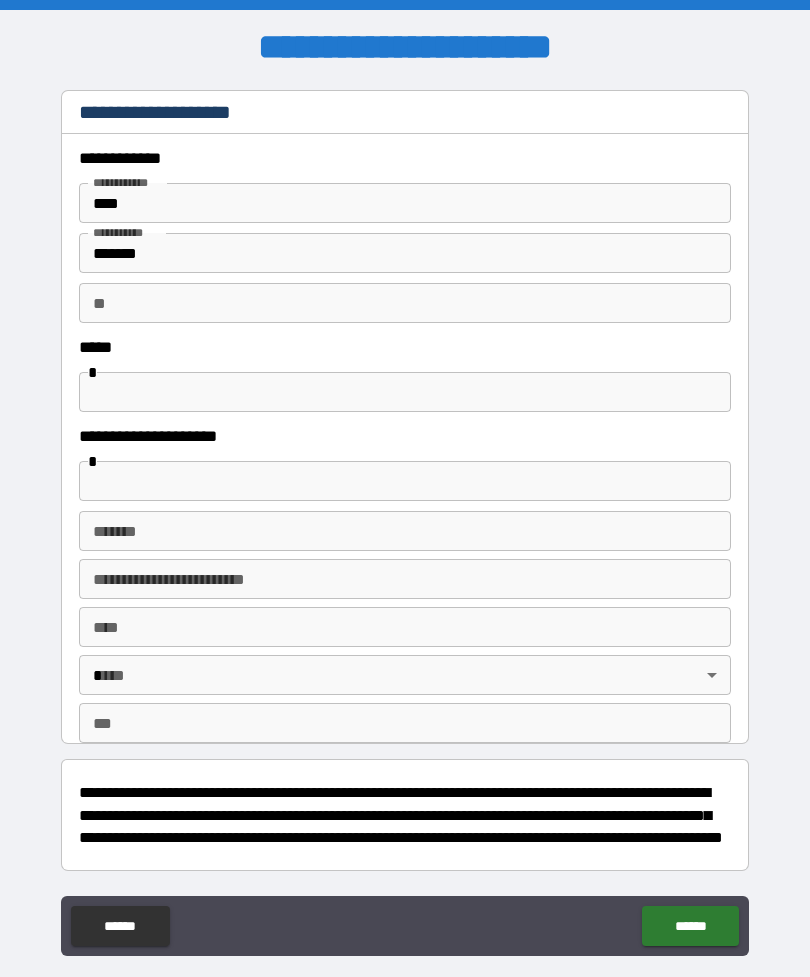 click on "**" at bounding box center (405, 303) 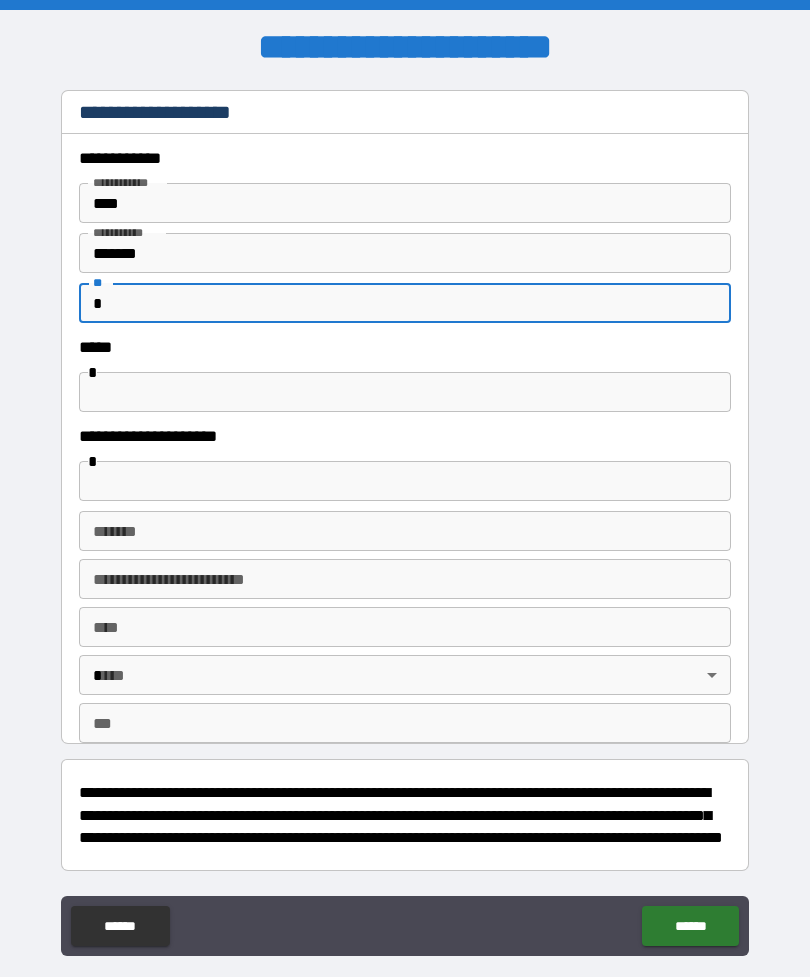 type on "*" 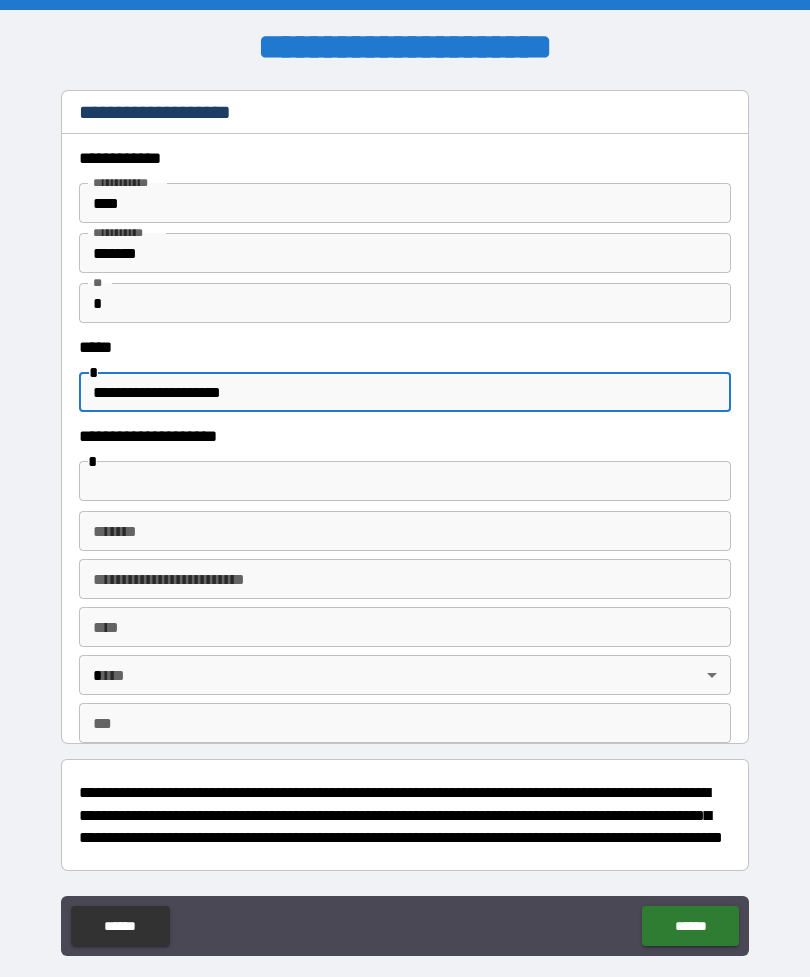 type on "**********" 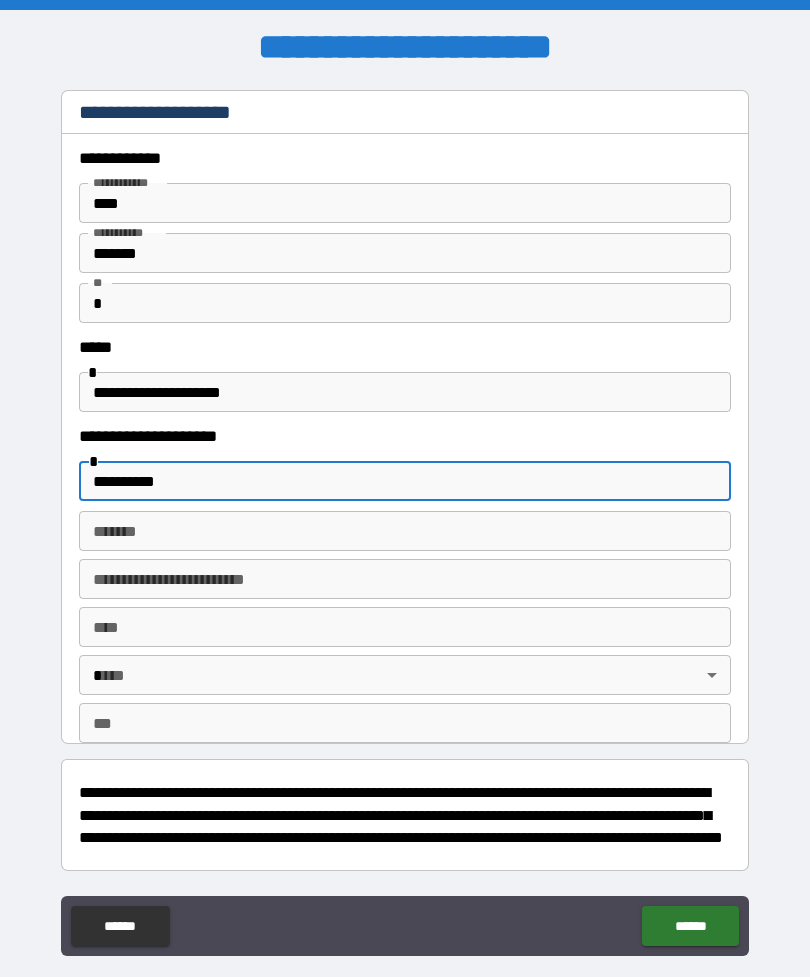 type on "**********" 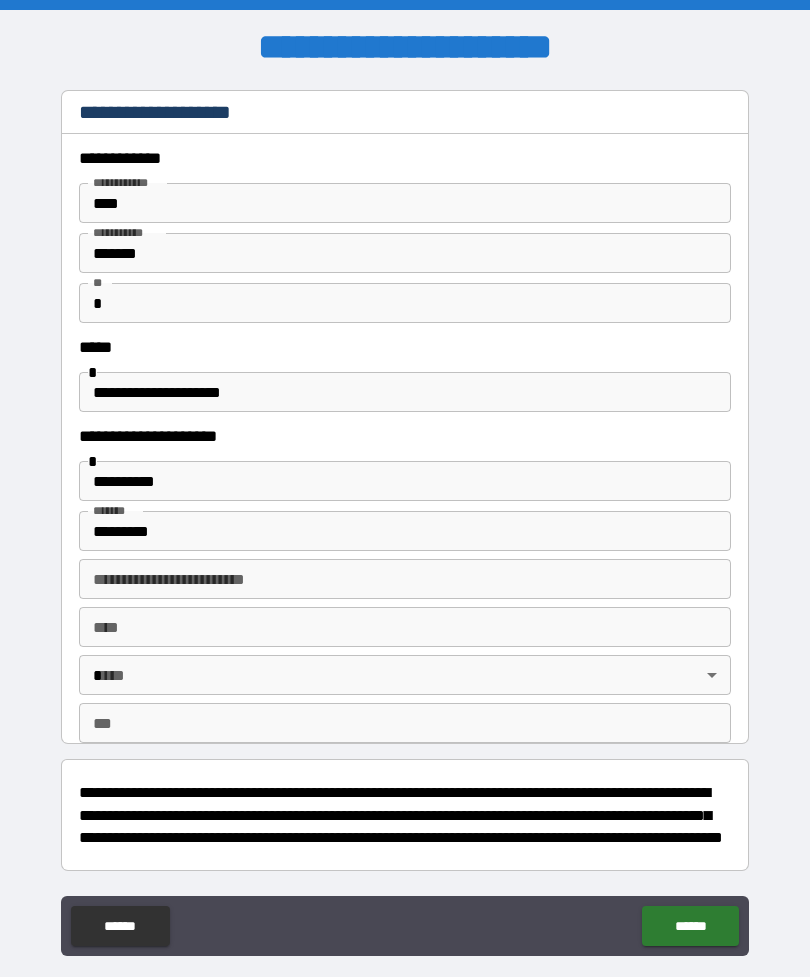 type on "**********" 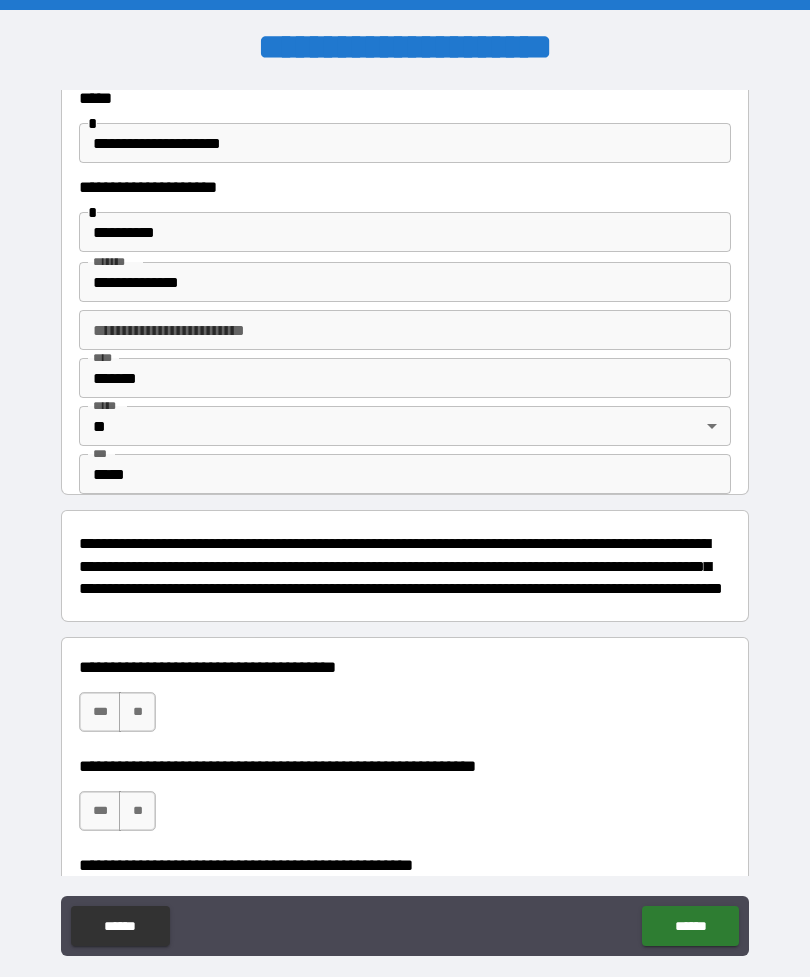 scroll, scrollTop: 252, scrollLeft: 0, axis: vertical 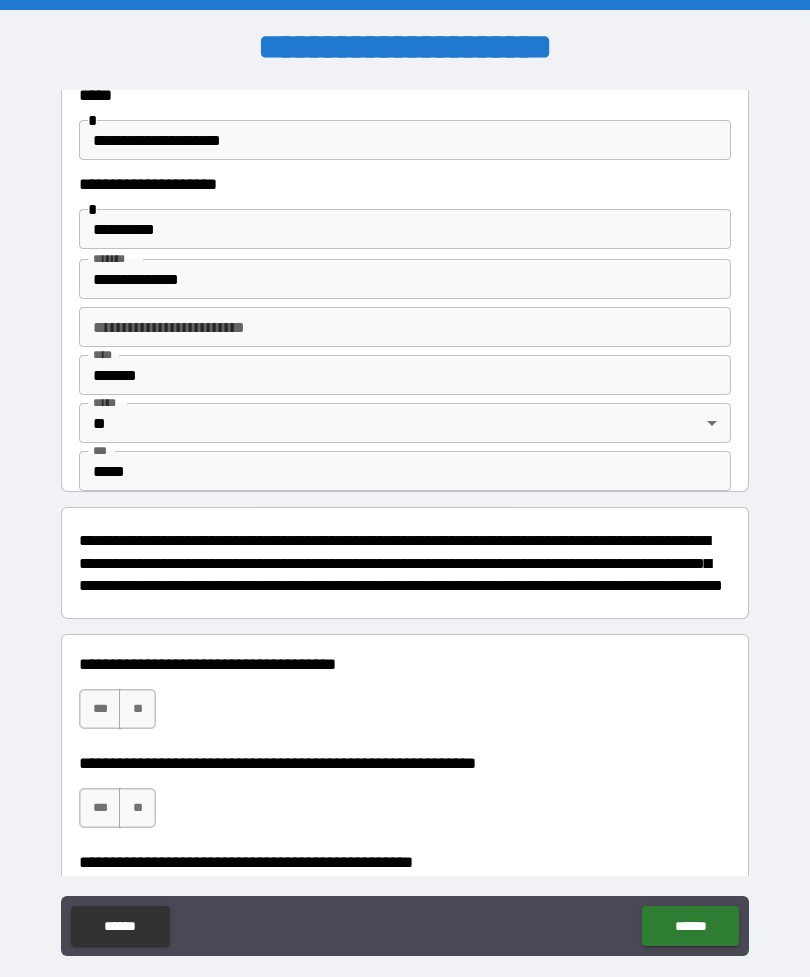 click on "***" at bounding box center [100, 709] 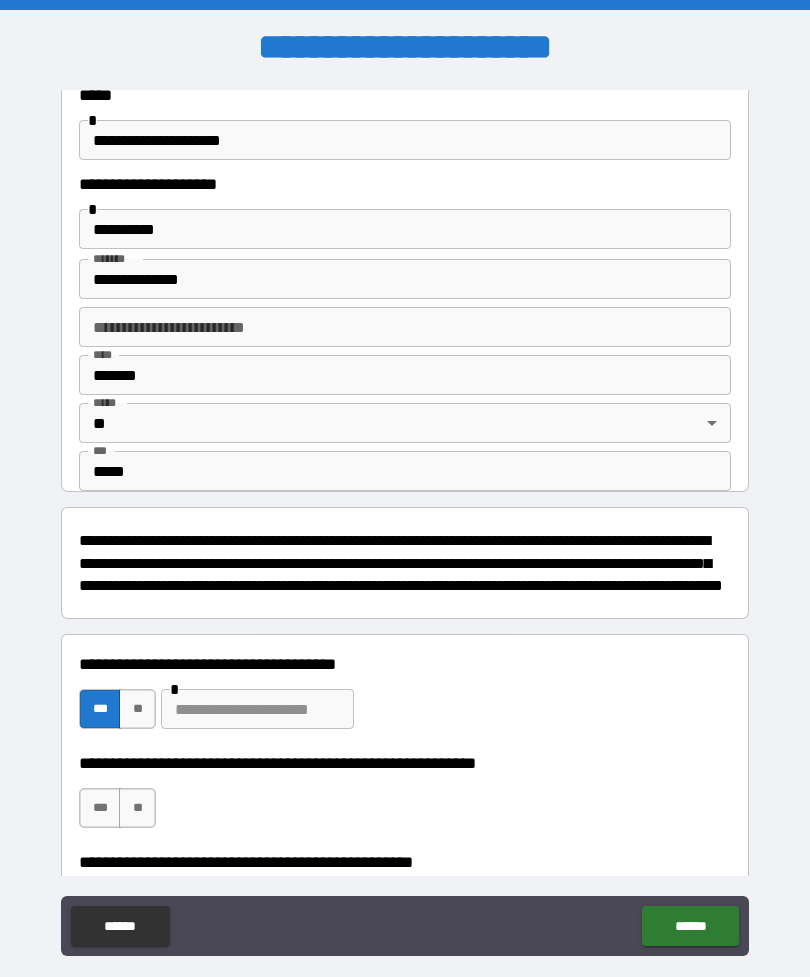click on "**" at bounding box center [137, 808] 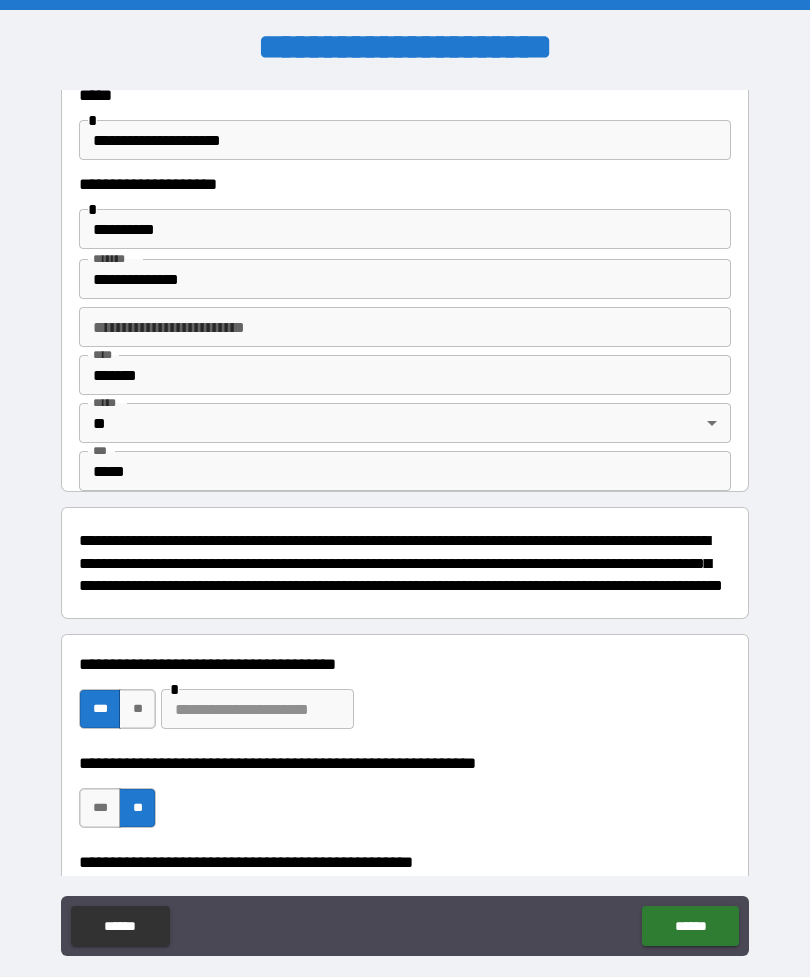 scroll, scrollTop: 355, scrollLeft: 0, axis: vertical 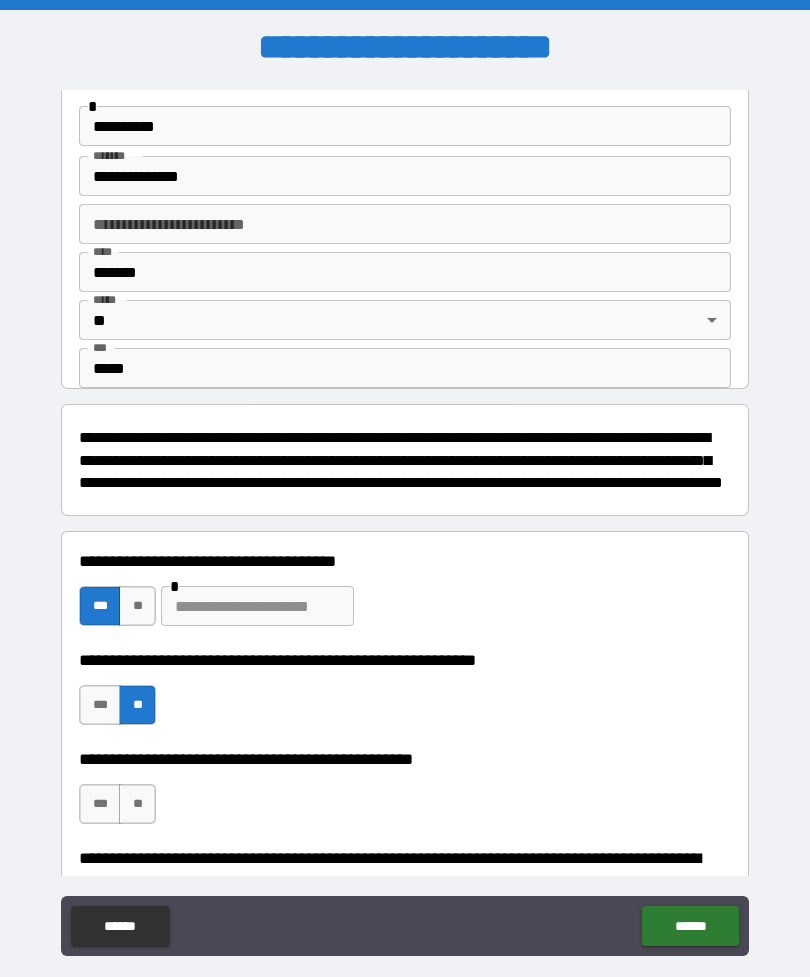 click on "**" at bounding box center (137, 606) 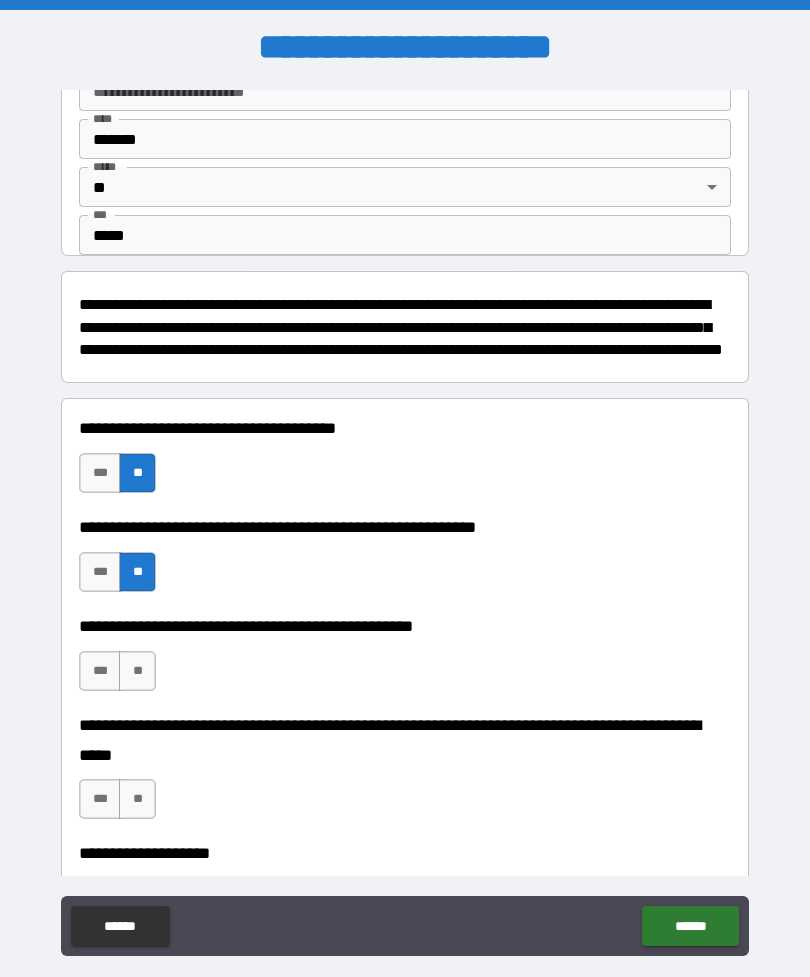 scroll, scrollTop: 489, scrollLeft: 0, axis: vertical 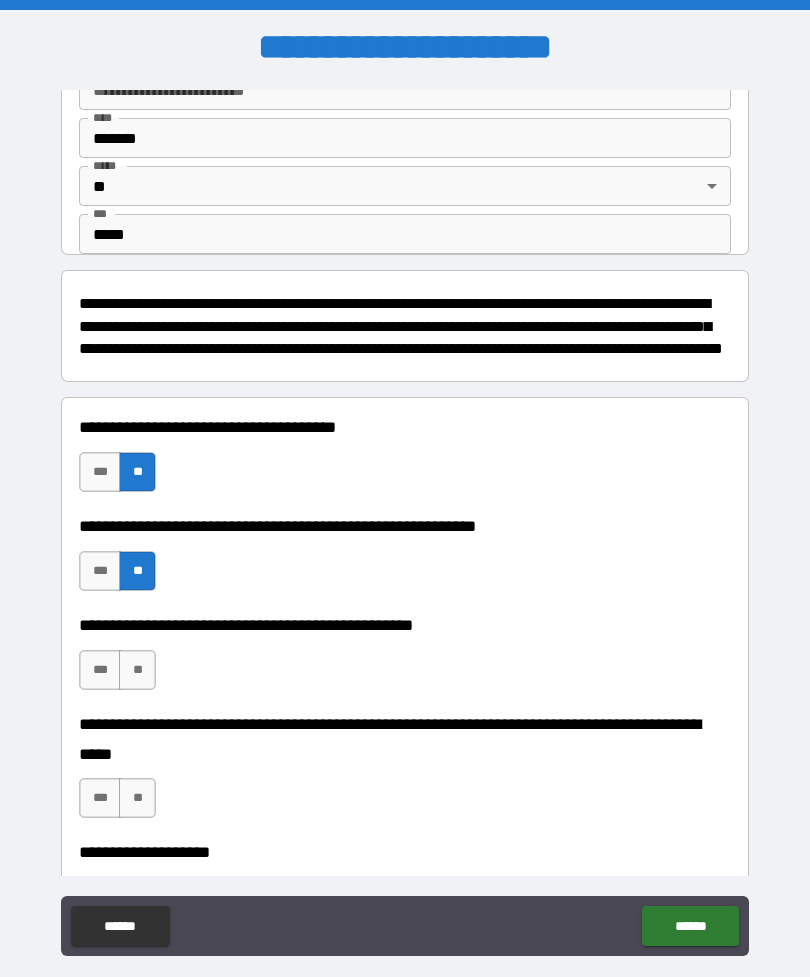 click on "**" at bounding box center [137, 670] 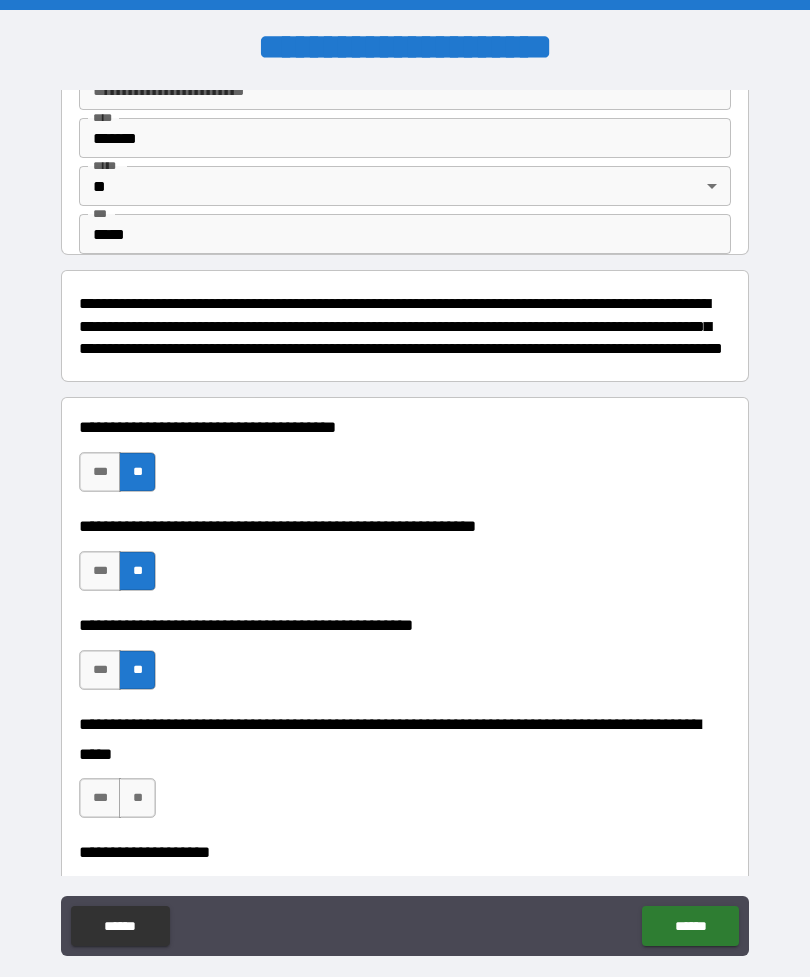 click on "**" at bounding box center [137, 798] 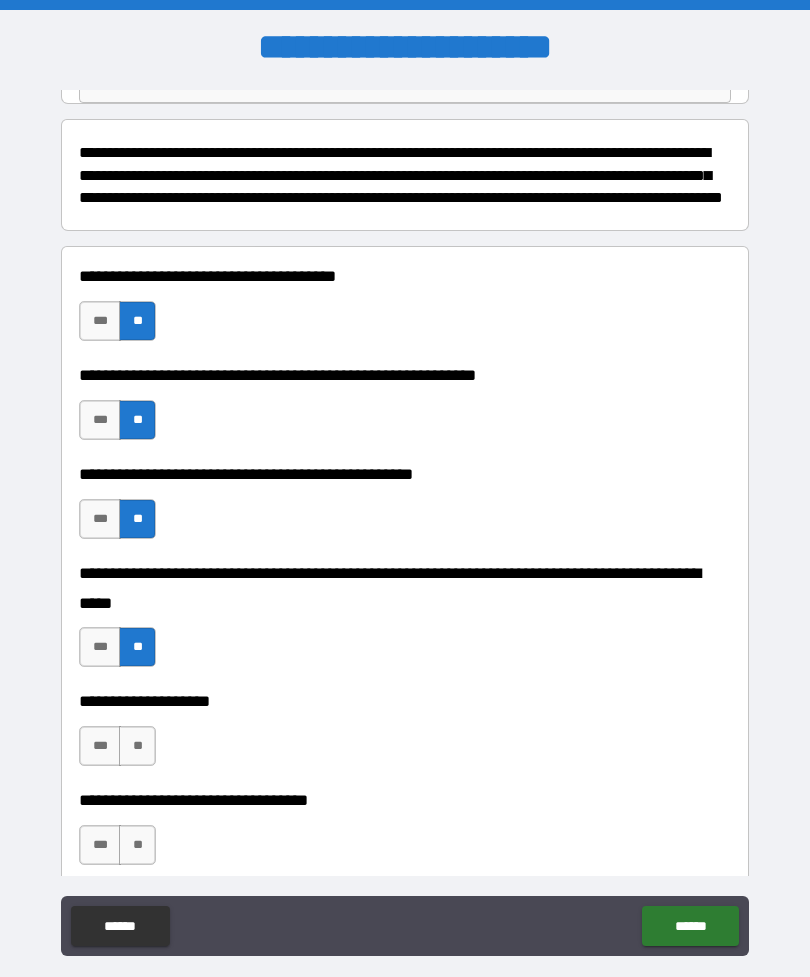click on "**" at bounding box center [137, 746] 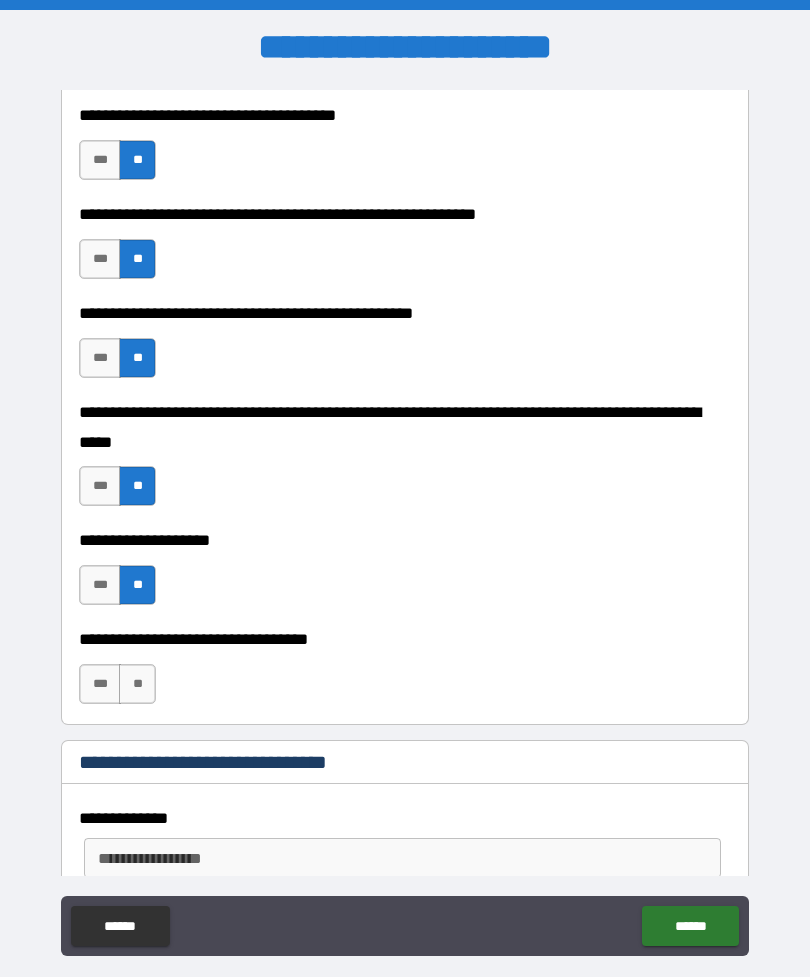 click on "***" at bounding box center [100, 684] 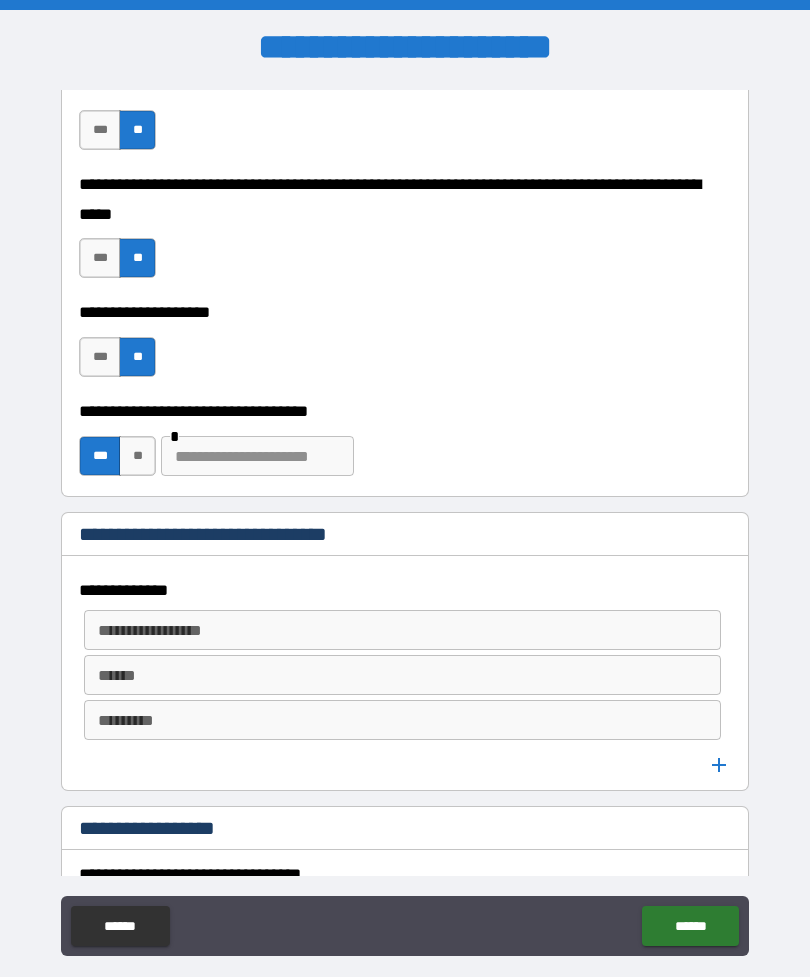 scroll, scrollTop: 1038, scrollLeft: 0, axis: vertical 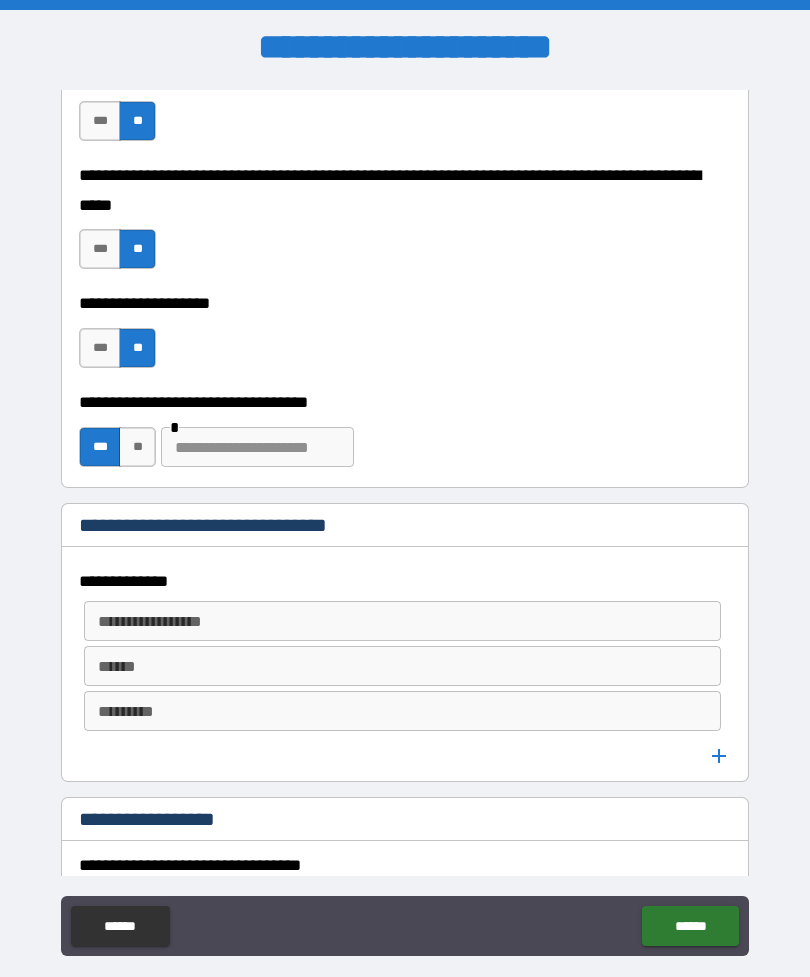click on "**" at bounding box center (137, 447) 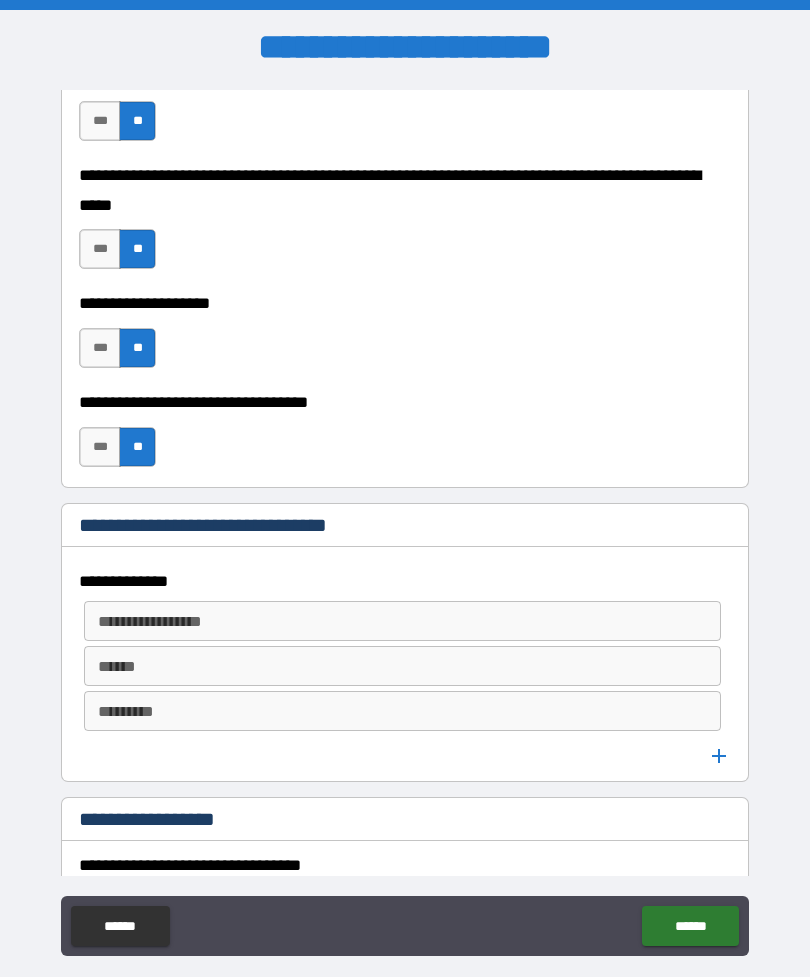 click on "***" at bounding box center [100, 447] 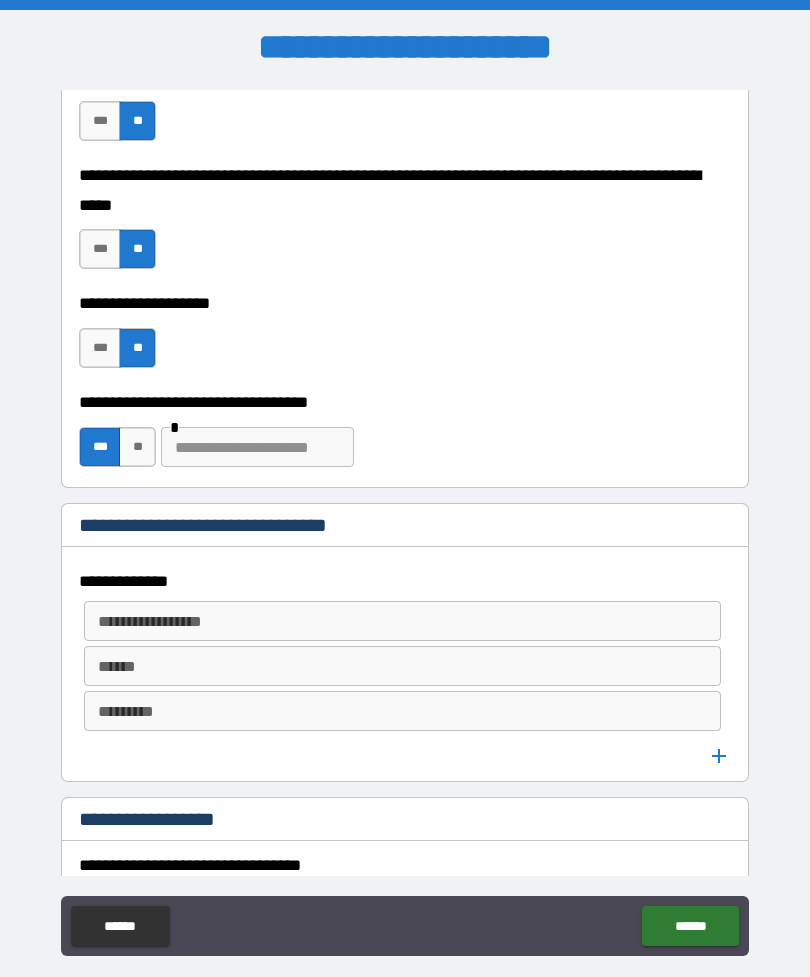 click at bounding box center (257, 447) 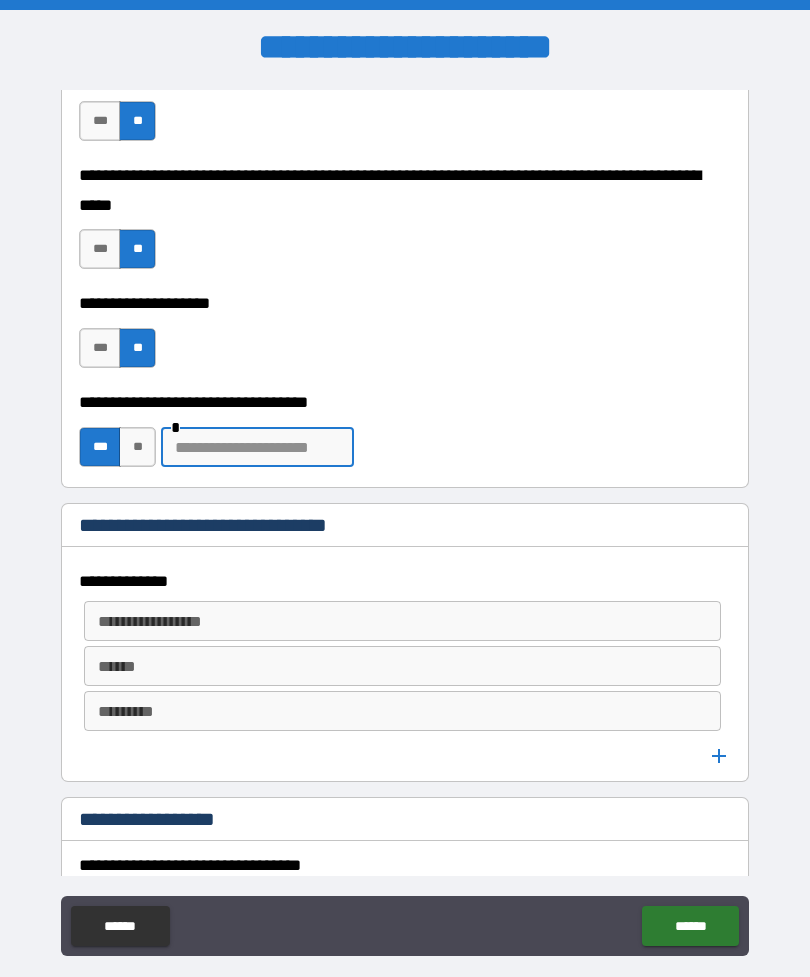 click on "**********" at bounding box center (402, 621) 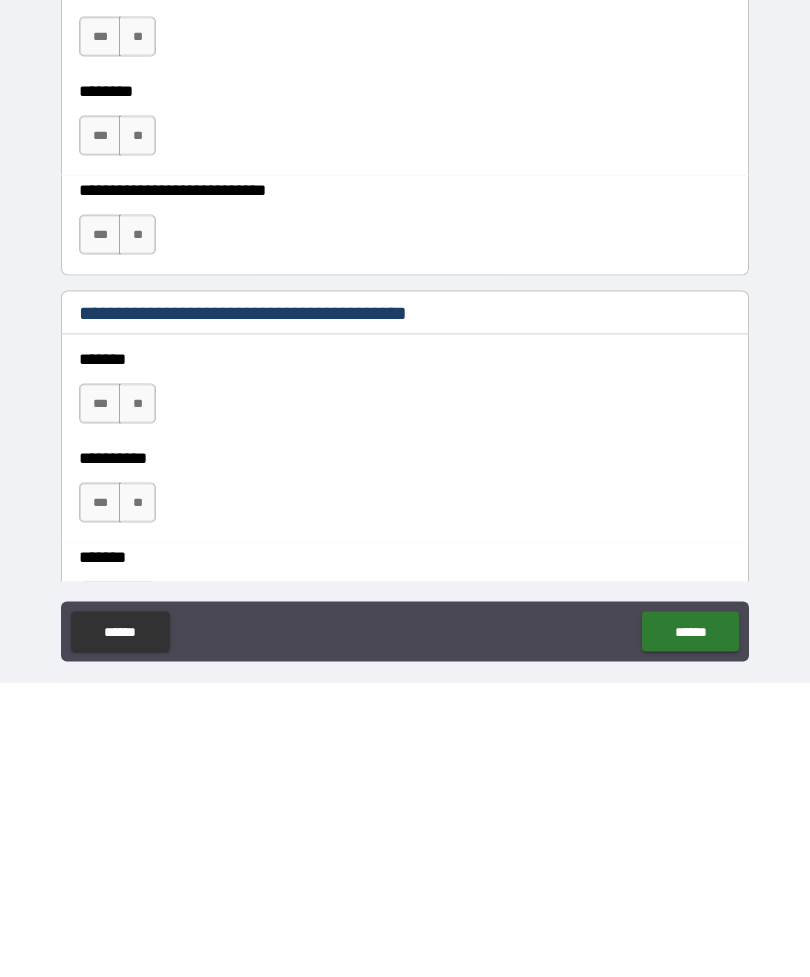 scroll, scrollTop: 1623, scrollLeft: 0, axis: vertical 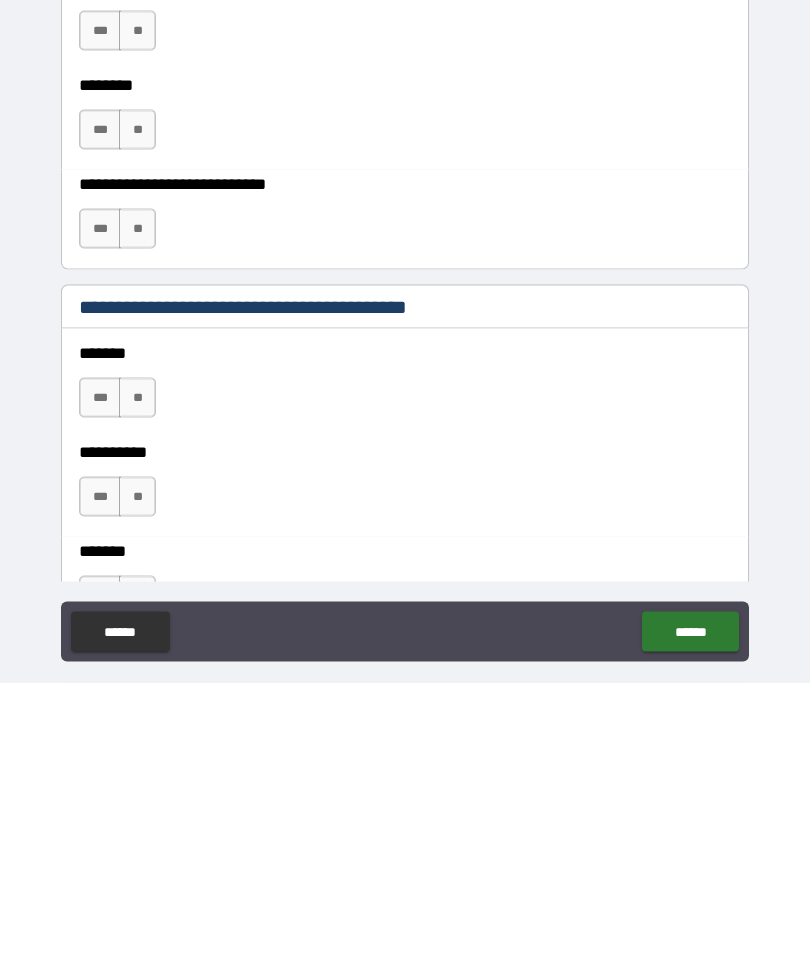 click on "**" at bounding box center [137, 692] 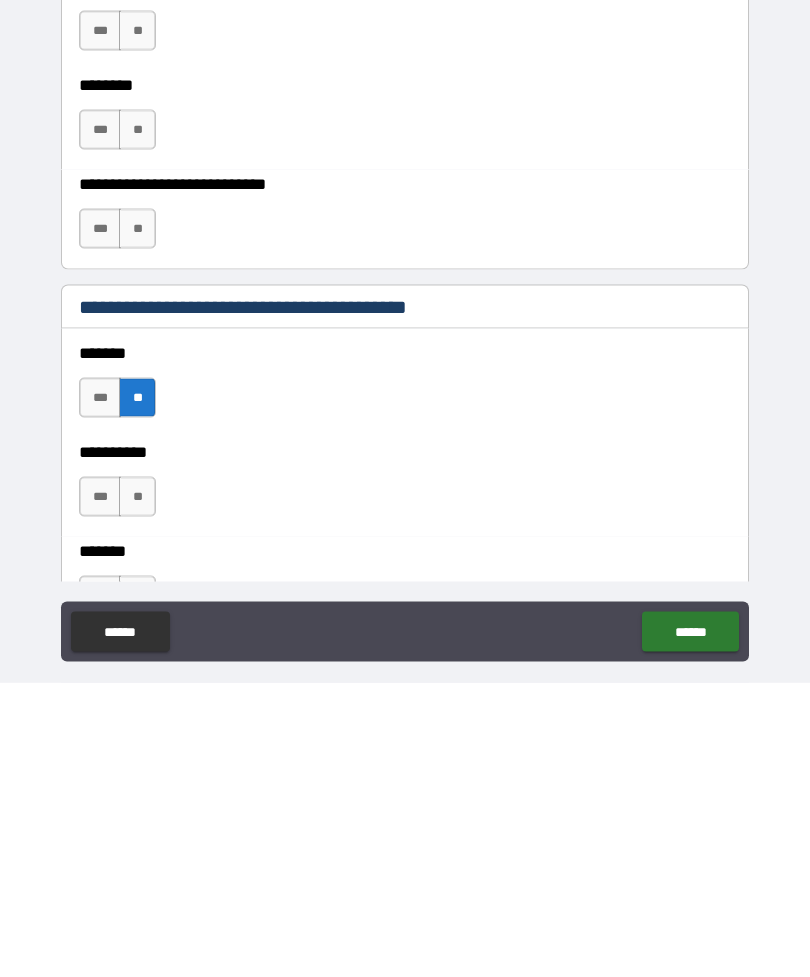 scroll, scrollTop: 64, scrollLeft: 0, axis: vertical 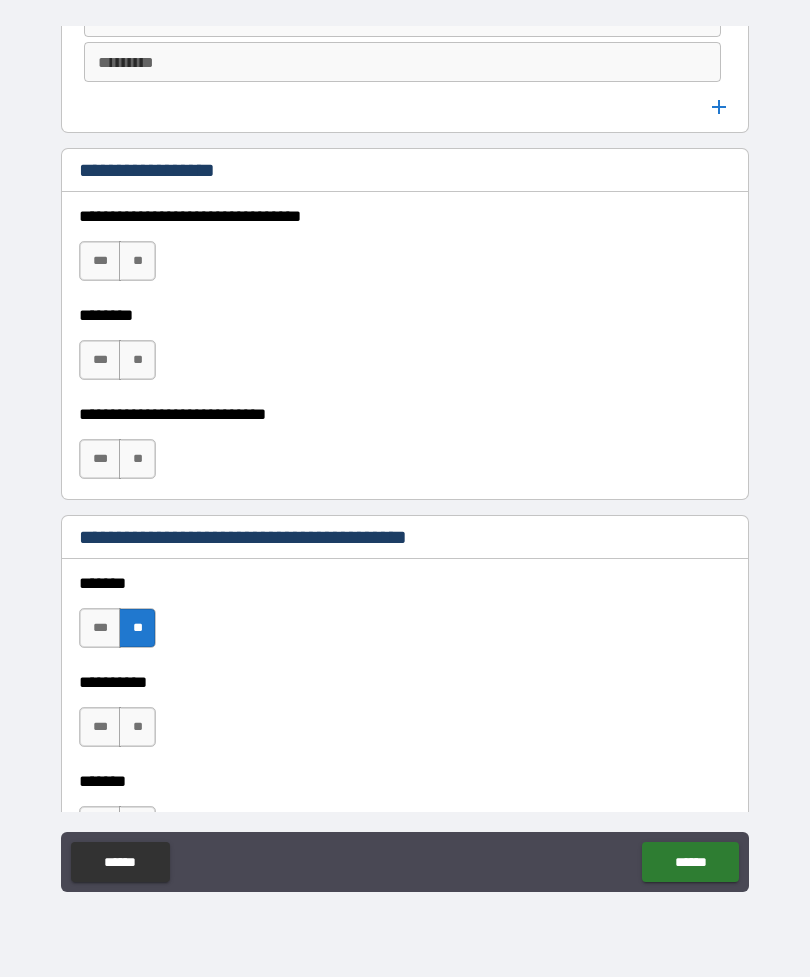click on "**" at bounding box center [137, 727] 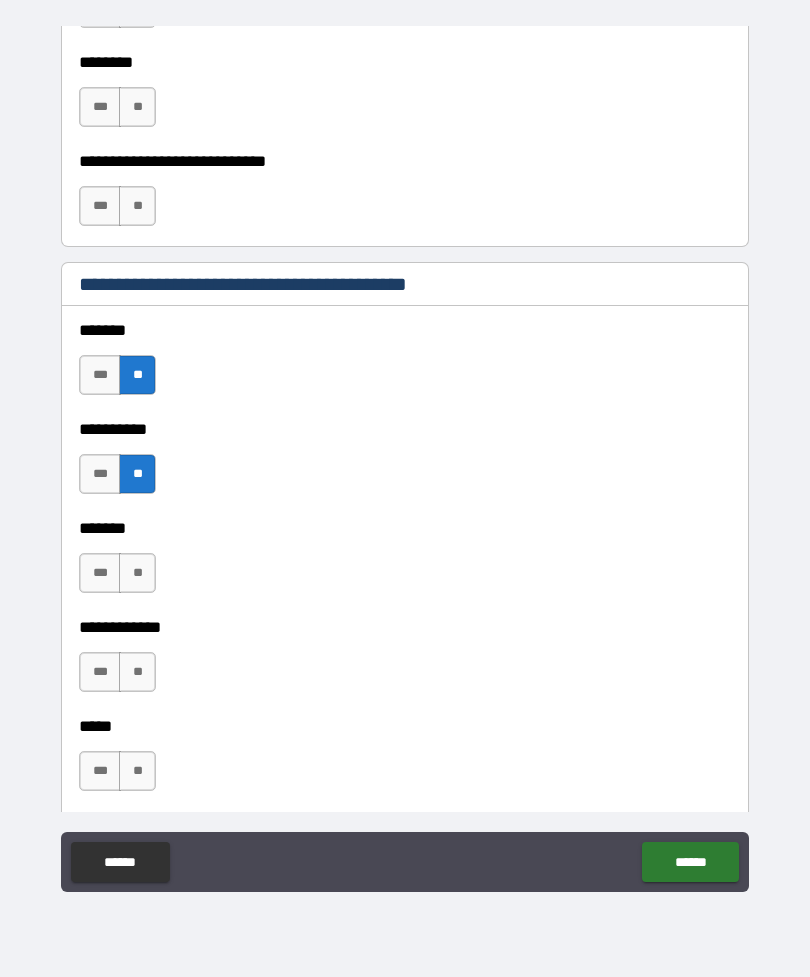 scroll, scrollTop: 1877, scrollLeft: 0, axis: vertical 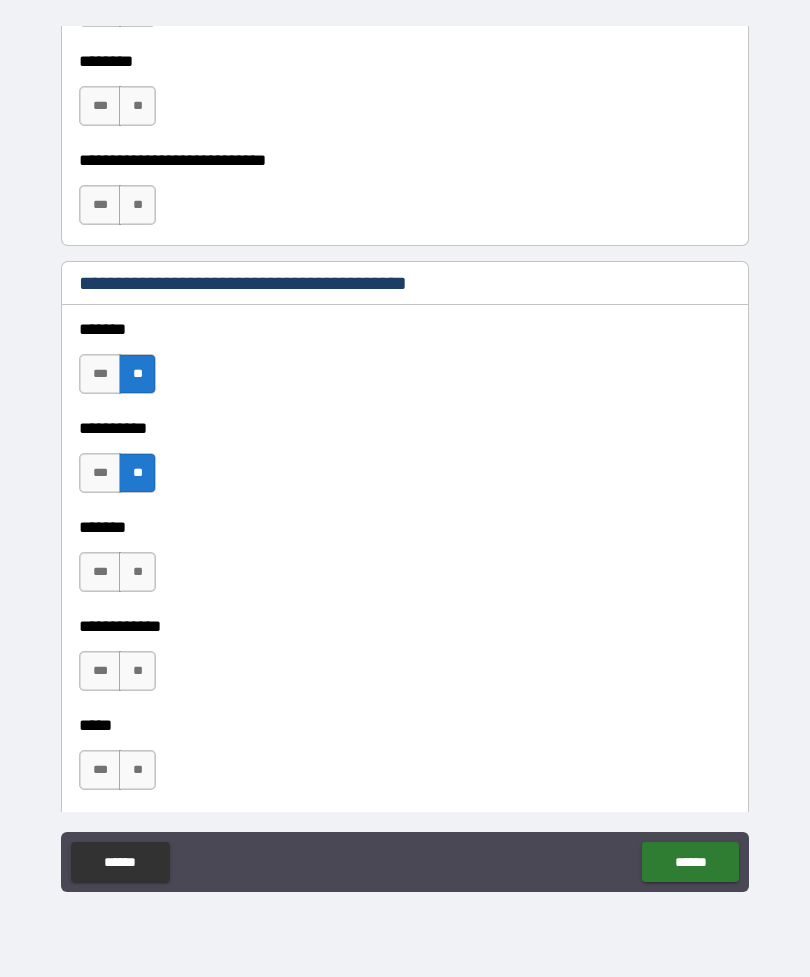 click on "**********" at bounding box center [405, 612] 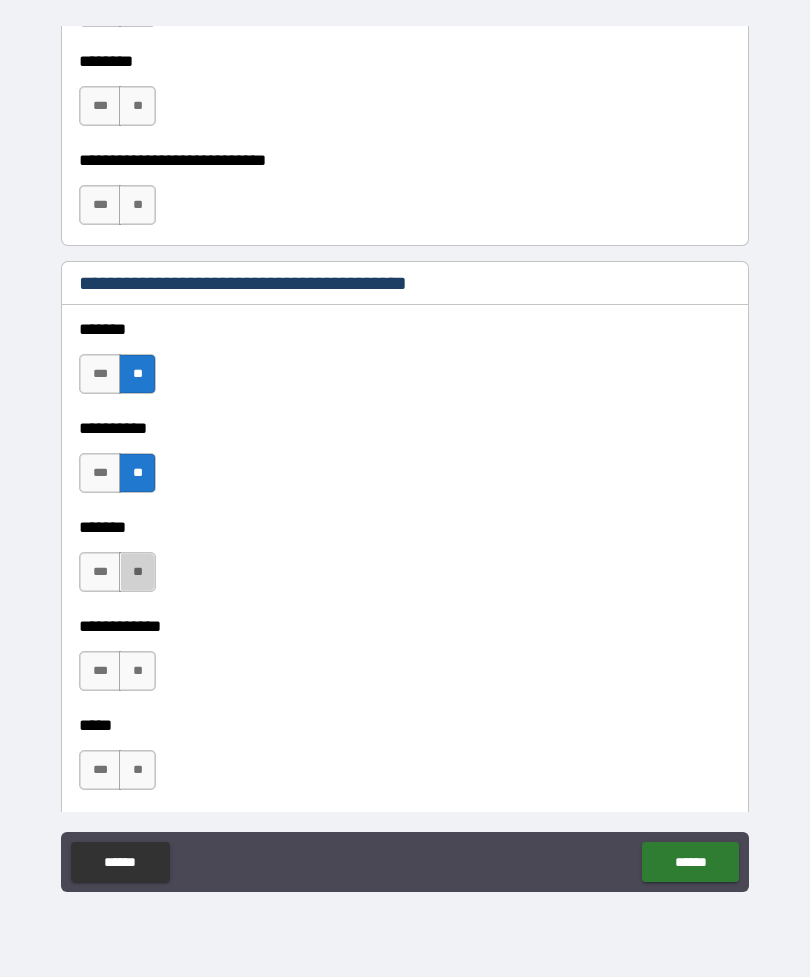 click on "**" at bounding box center (137, 572) 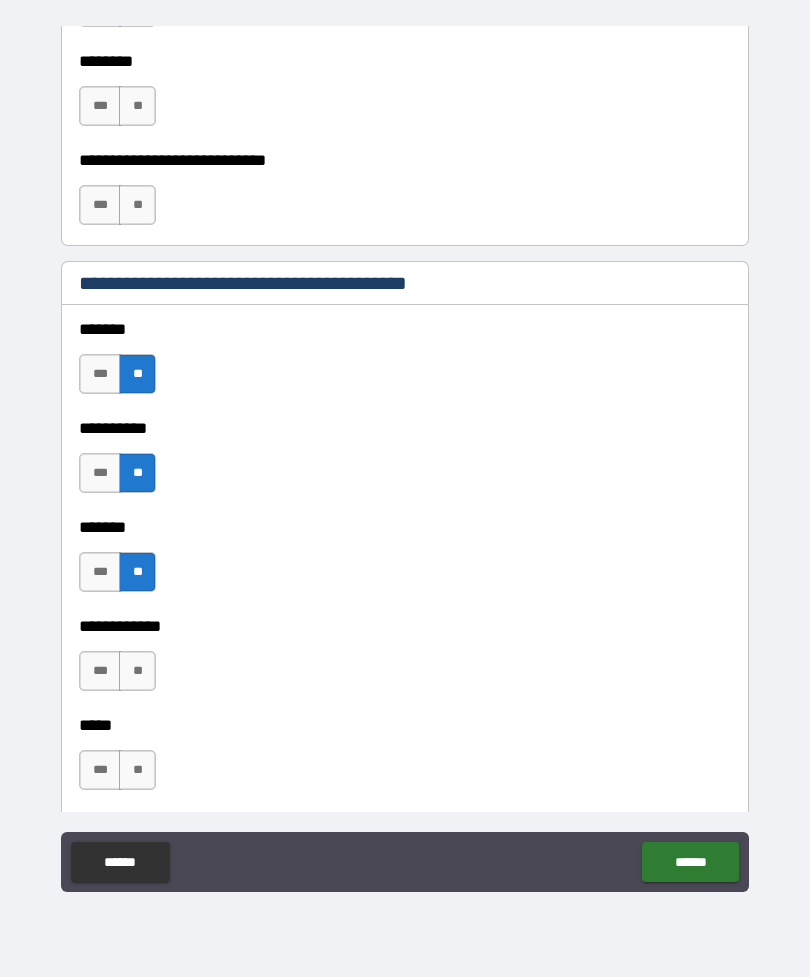 click on "**" at bounding box center [137, 671] 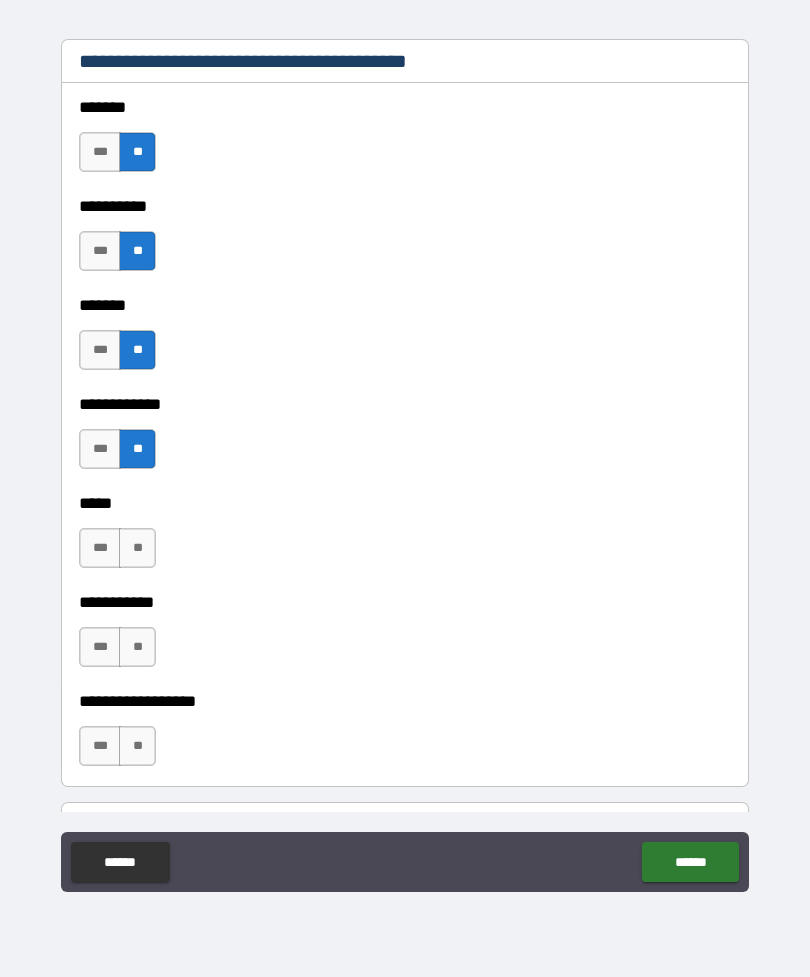 scroll, scrollTop: 2122, scrollLeft: 0, axis: vertical 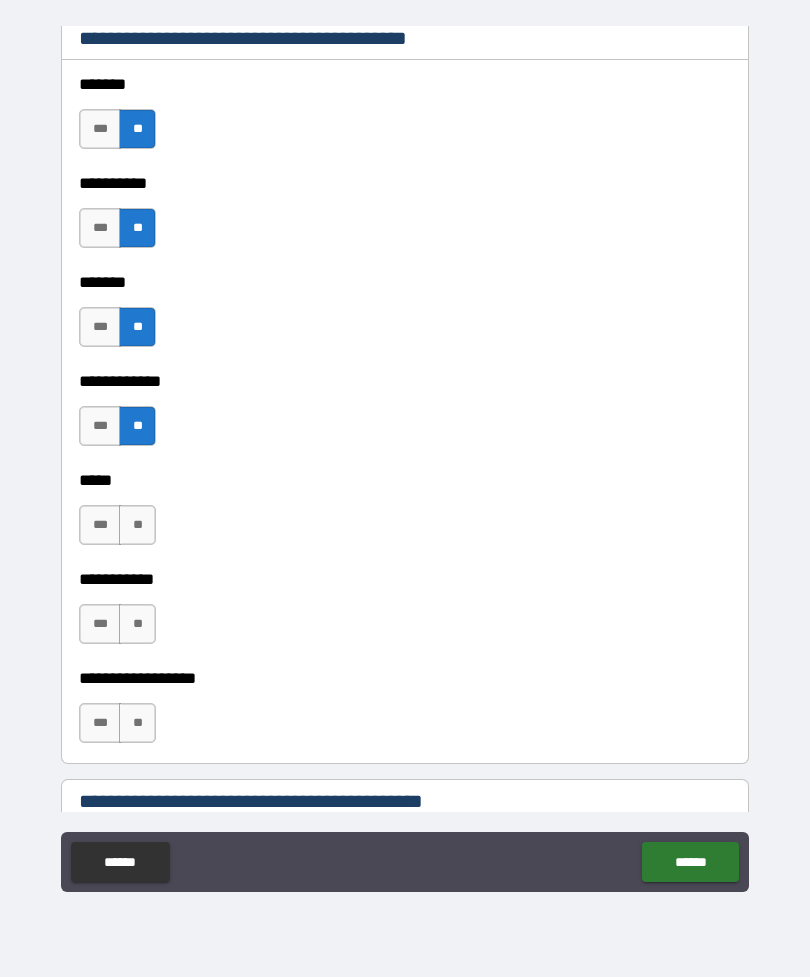 click on "**" at bounding box center (137, 525) 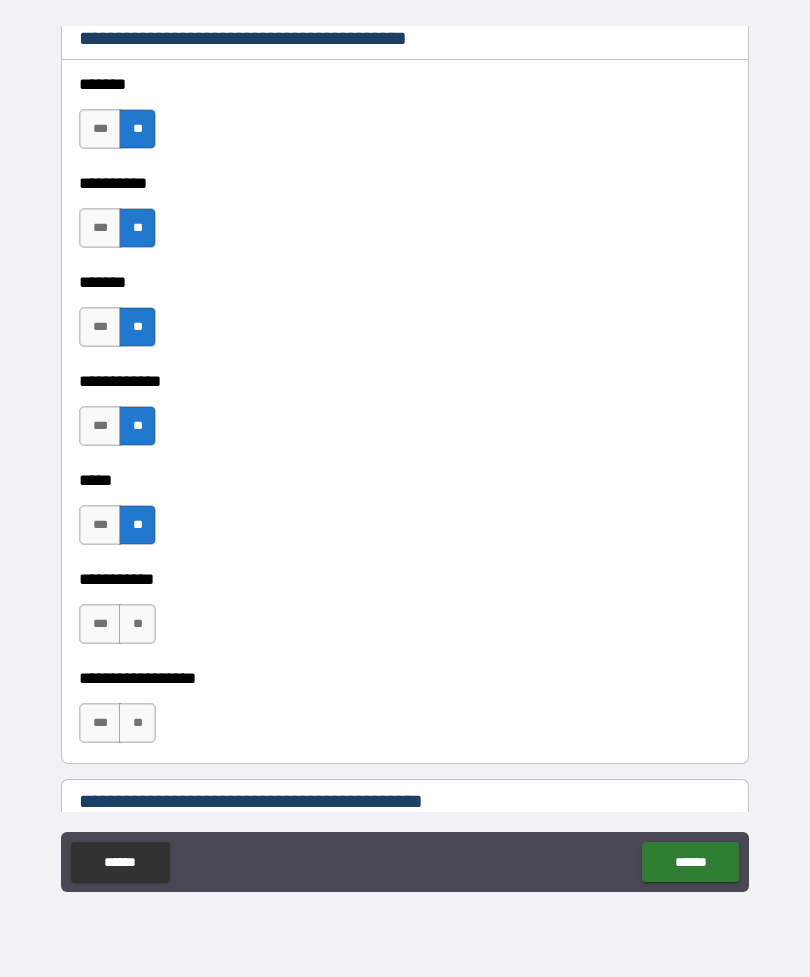 click on "**" at bounding box center (137, 624) 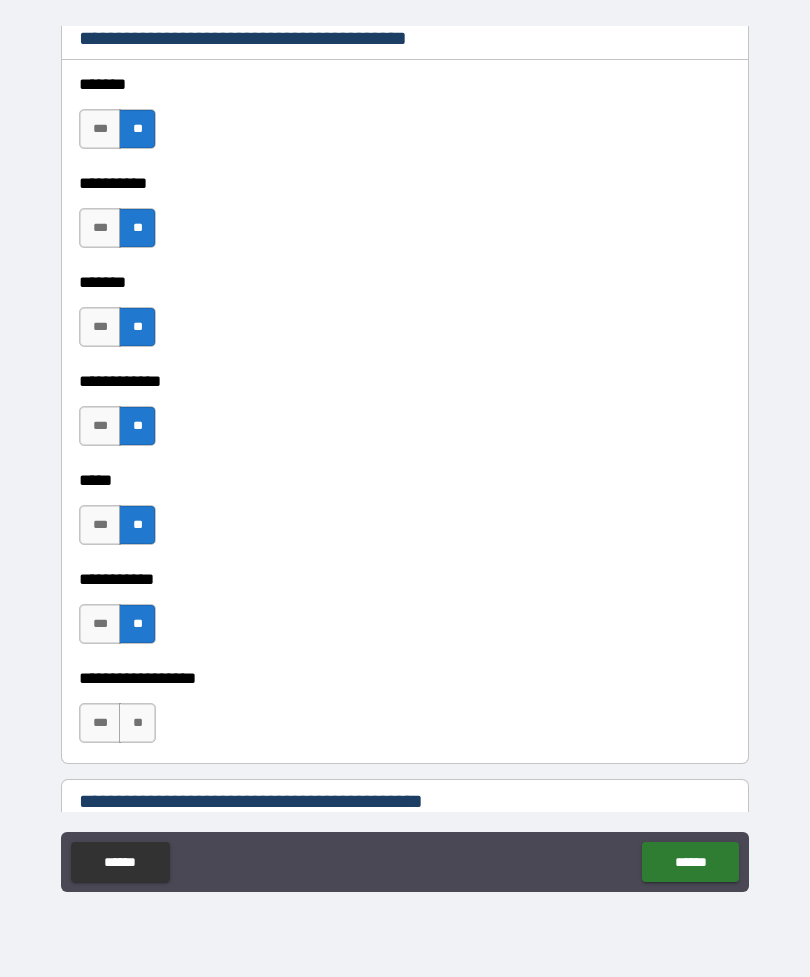 click on "**" at bounding box center (137, 723) 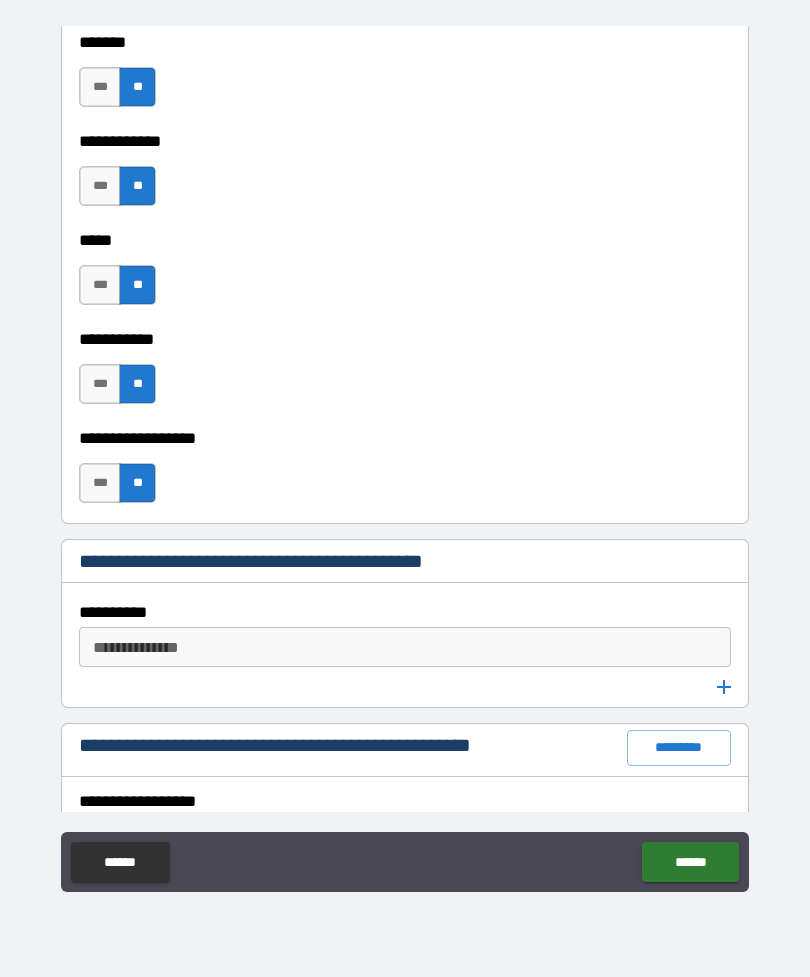 scroll, scrollTop: 2363, scrollLeft: 0, axis: vertical 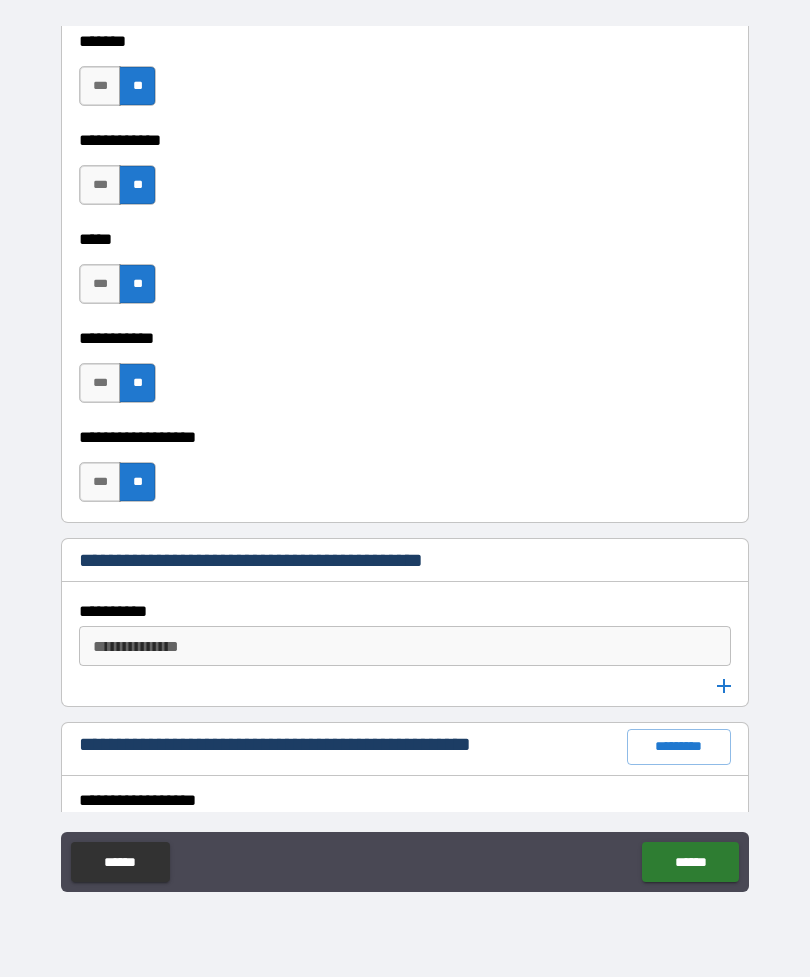 click on "**********" at bounding box center [403, 646] 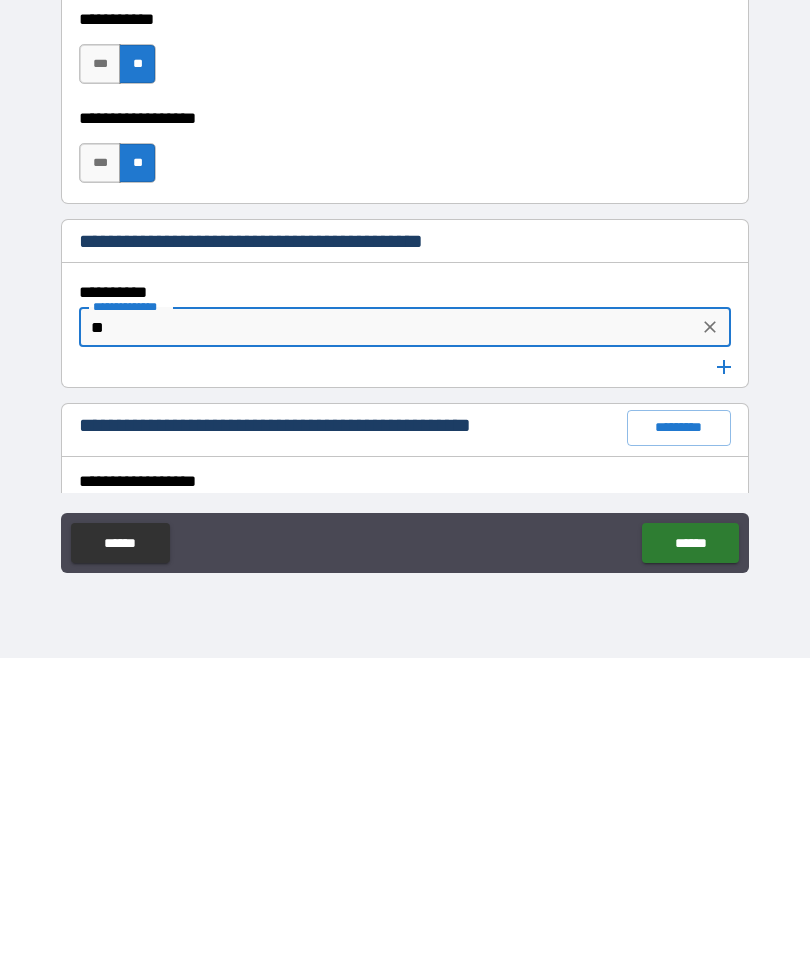 type on "*" 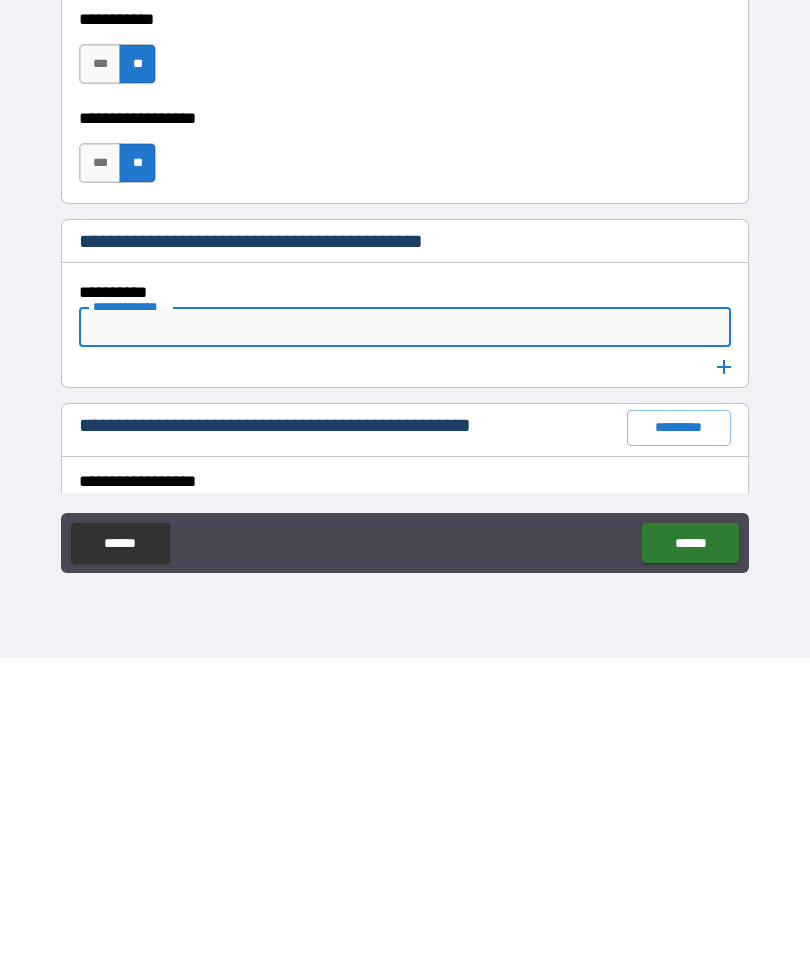 type on "*" 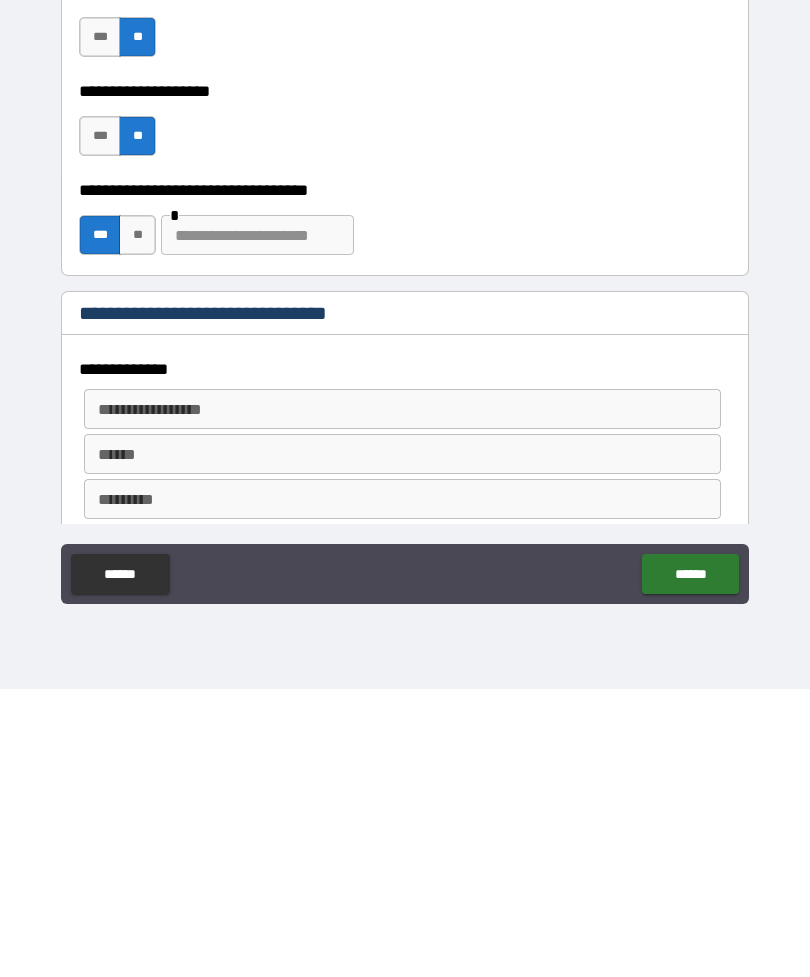 scroll, scrollTop: 893, scrollLeft: 0, axis: vertical 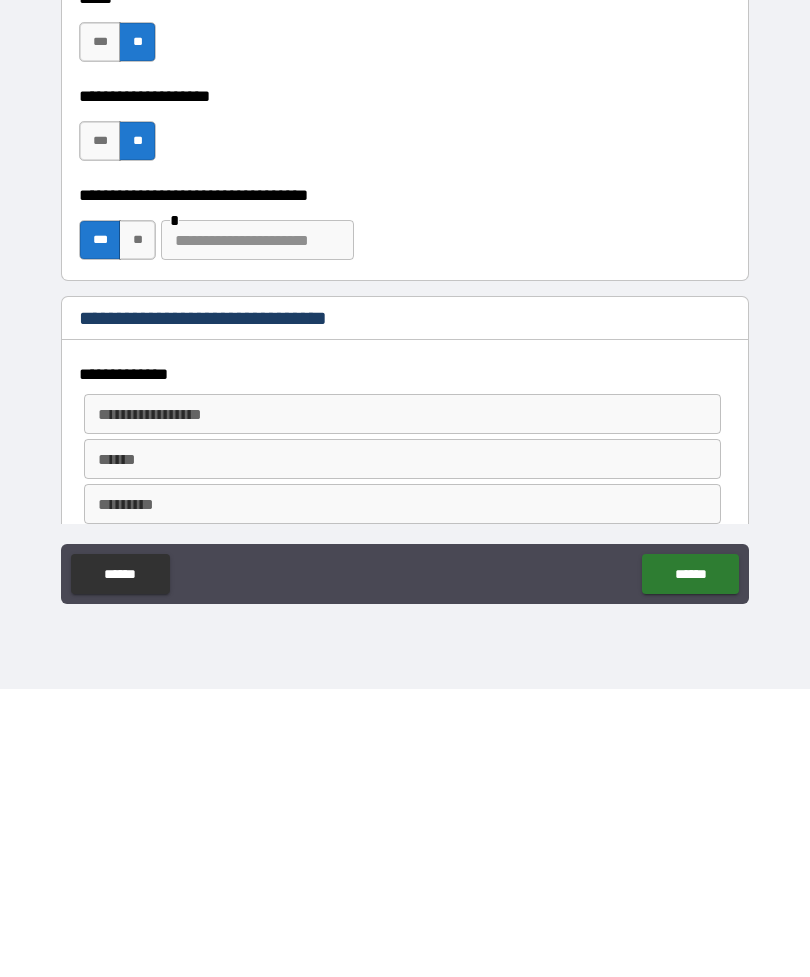 type on "**********" 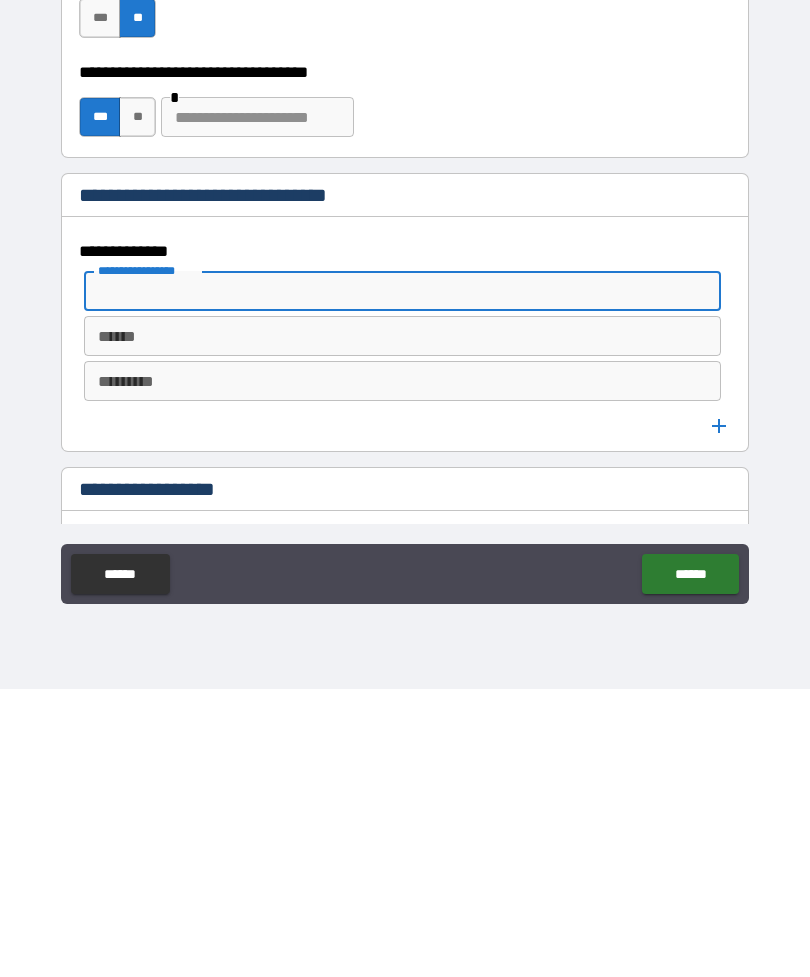 scroll, scrollTop: 1034, scrollLeft: 0, axis: vertical 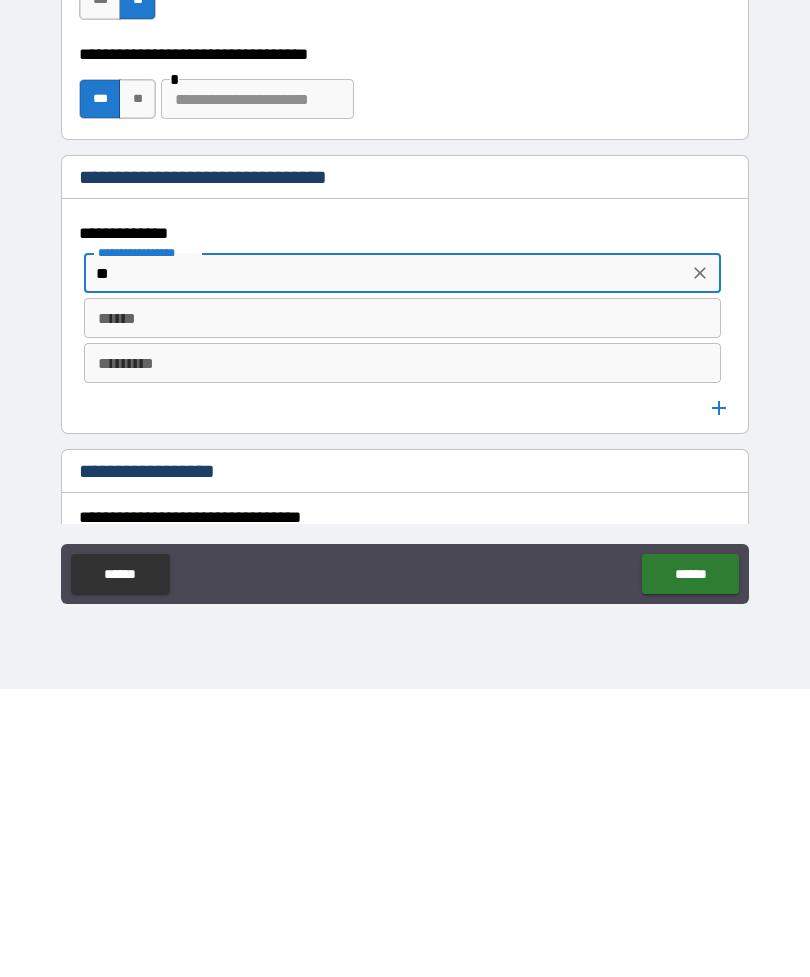 type on "*" 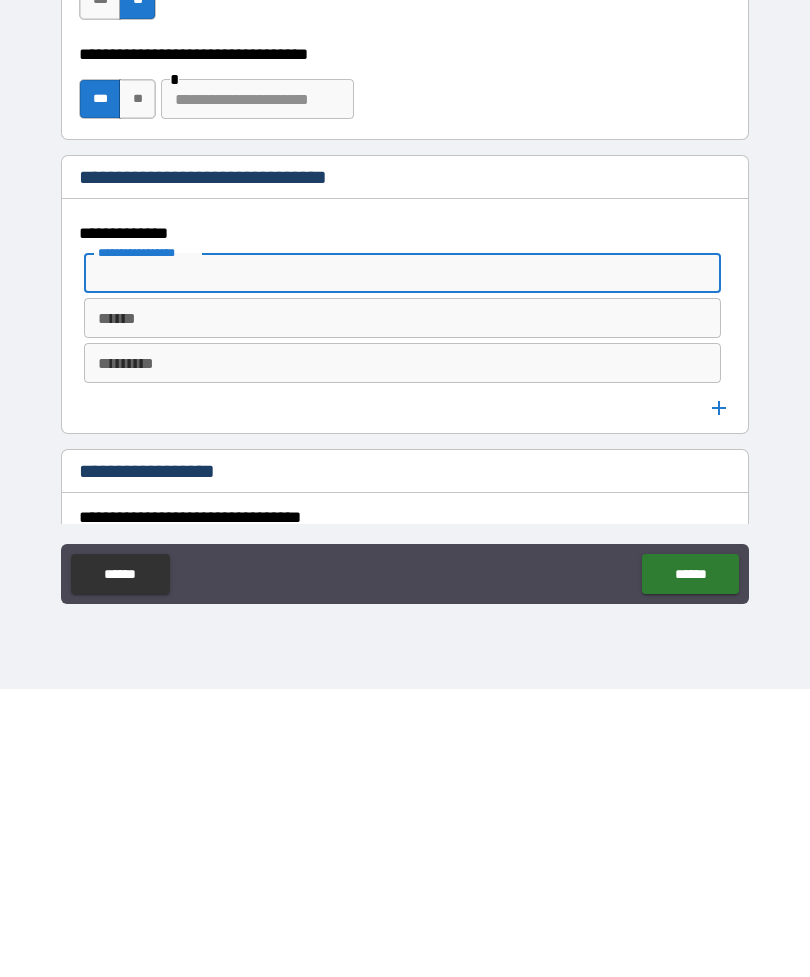 type on "*" 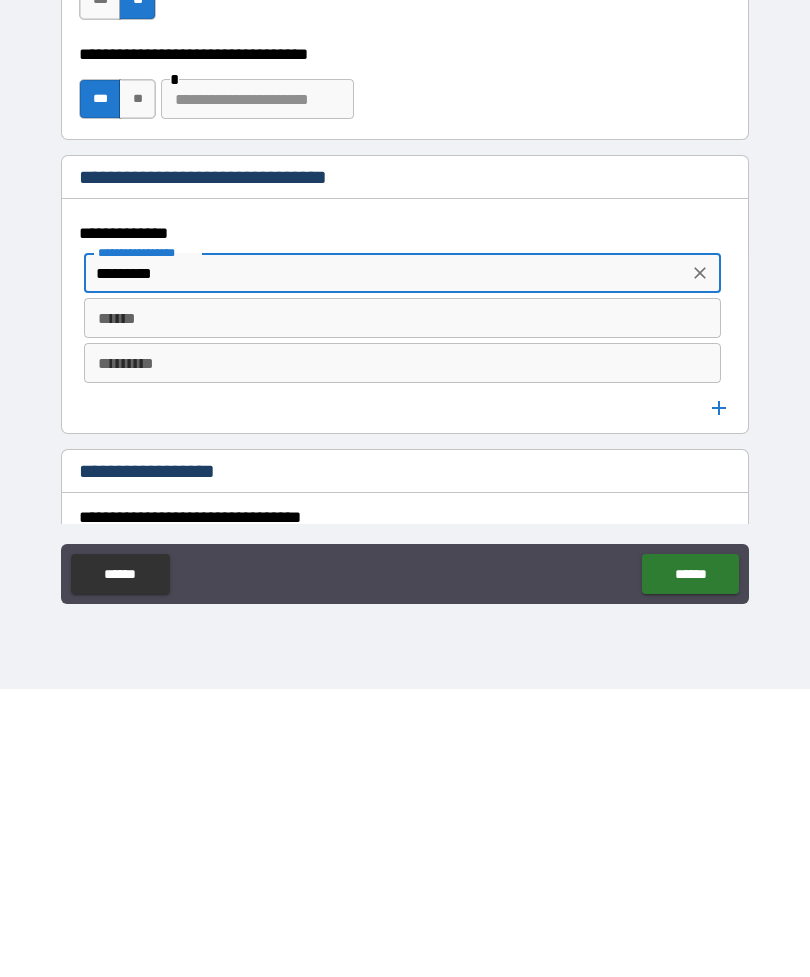 type on "*********" 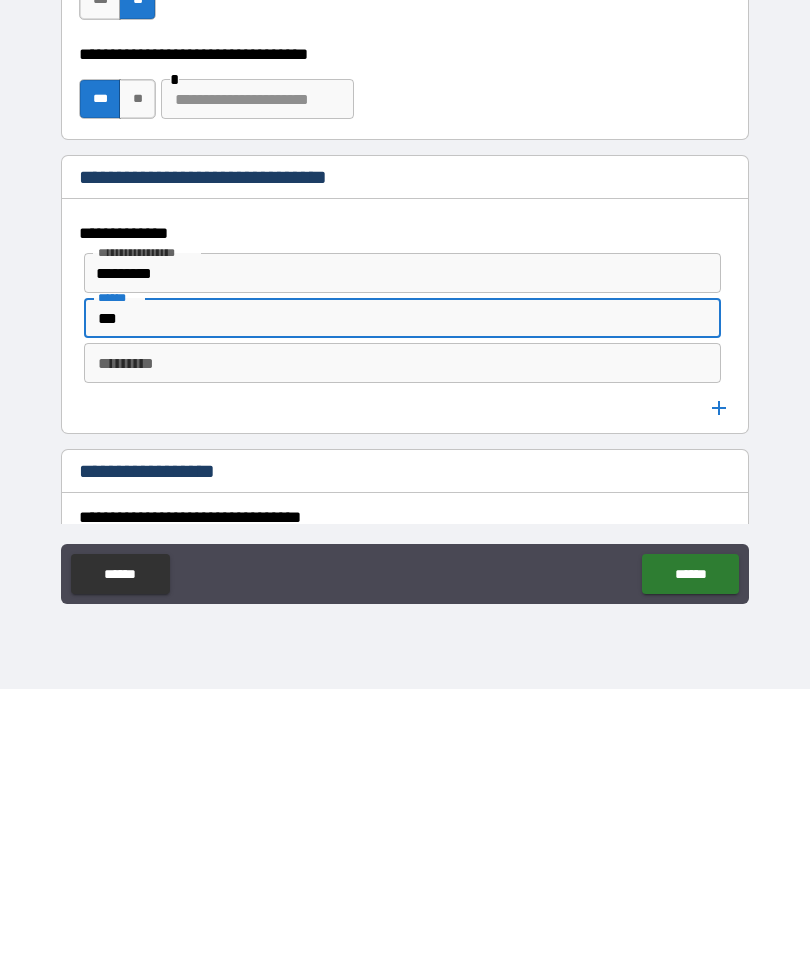 type on "***" 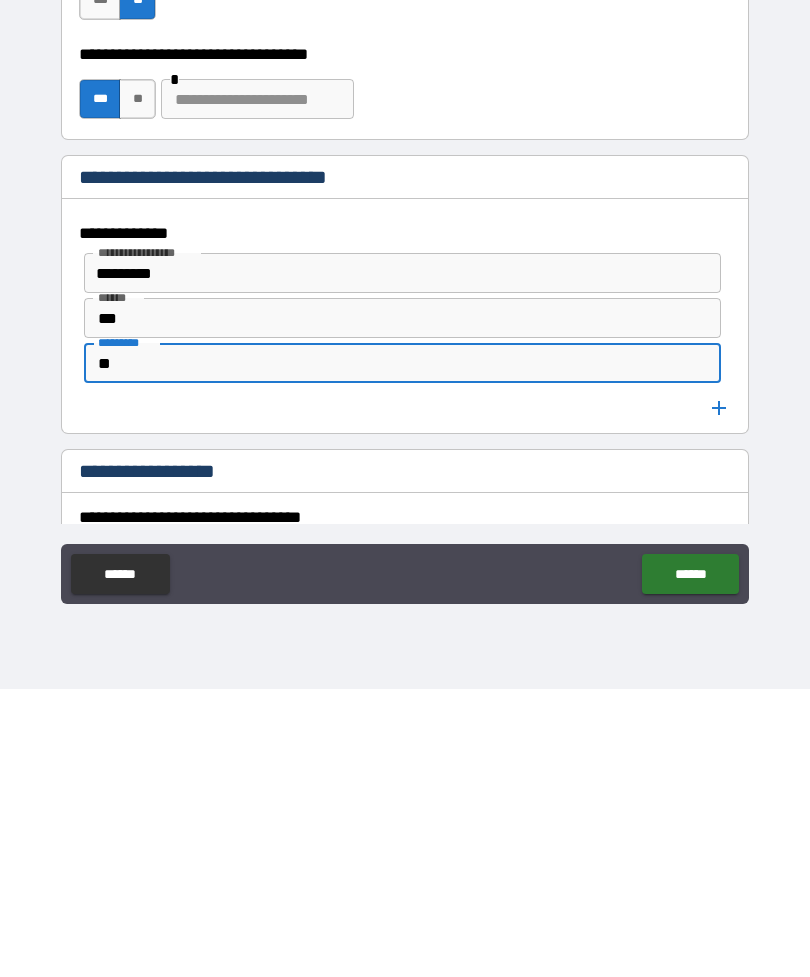 type on "*" 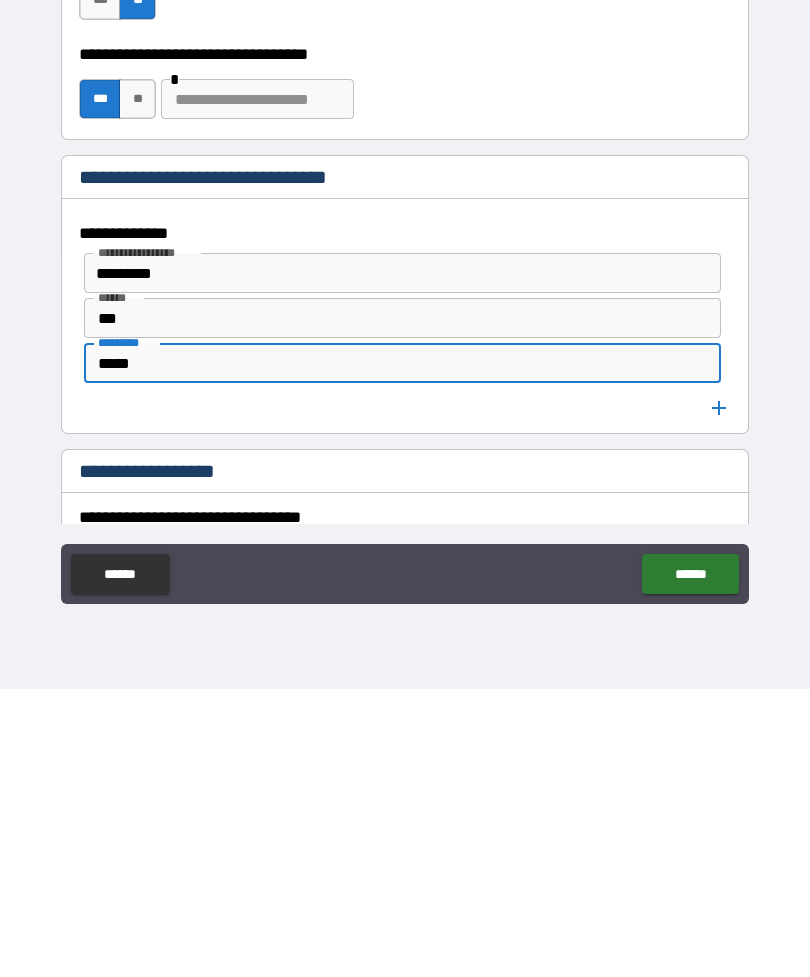 type on "*****" 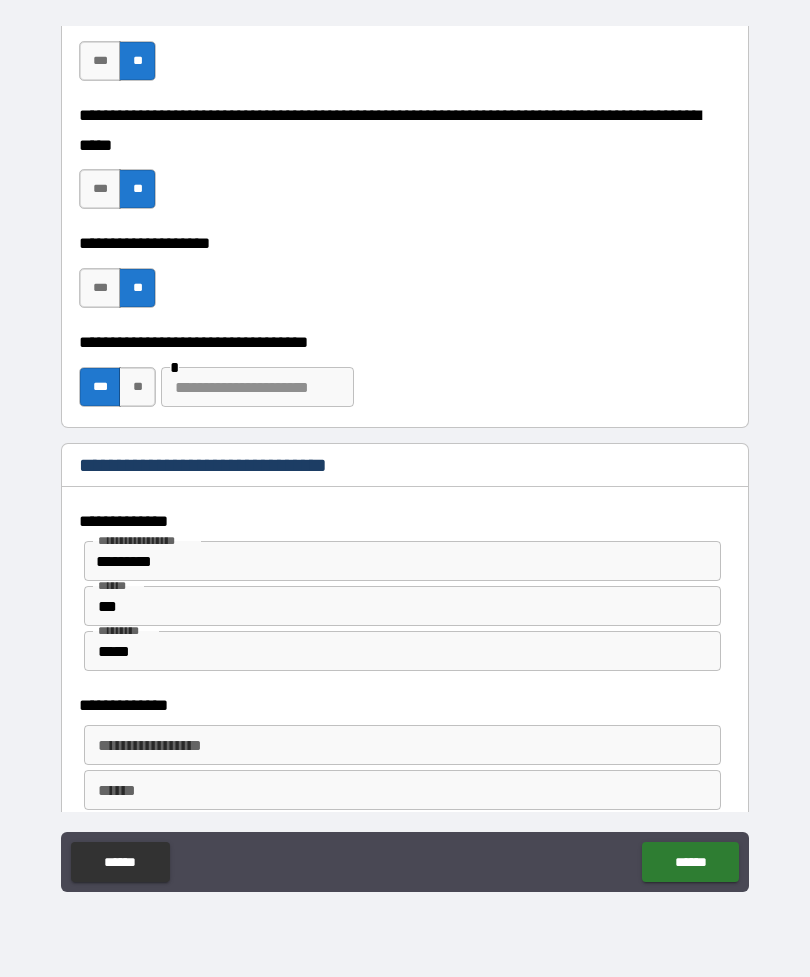 click on "**********" at bounding box center (402, 745) 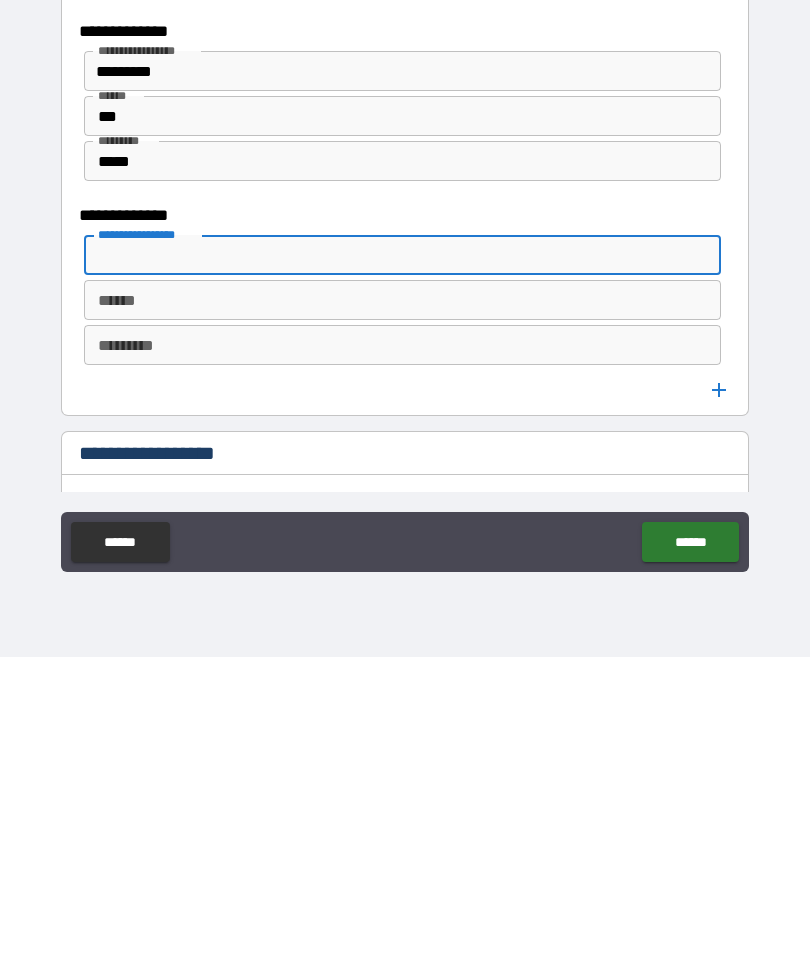 scroll, scrollTop: 1218, scrollLeft: 0, axis: vertical 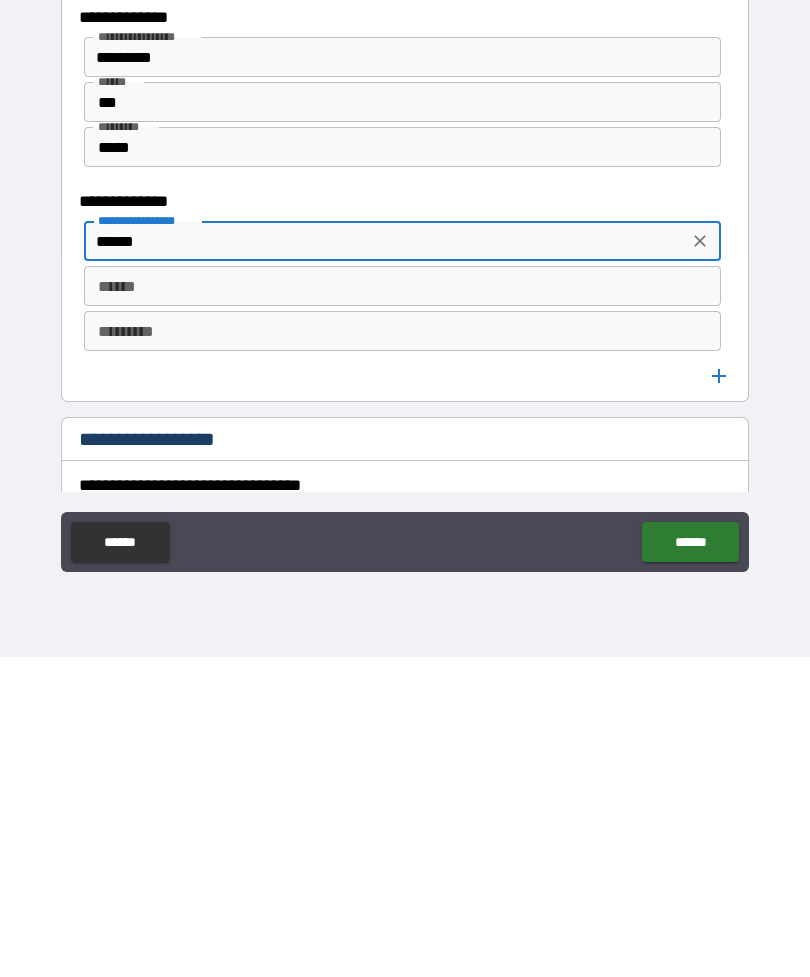 type on "******" 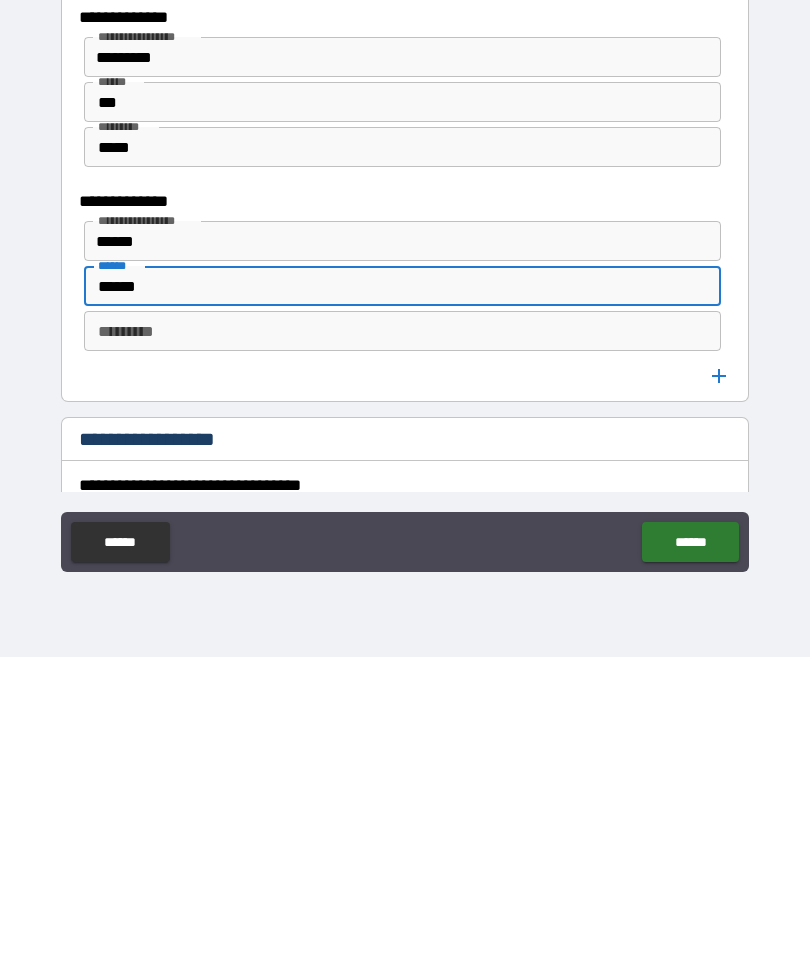 type on "******" 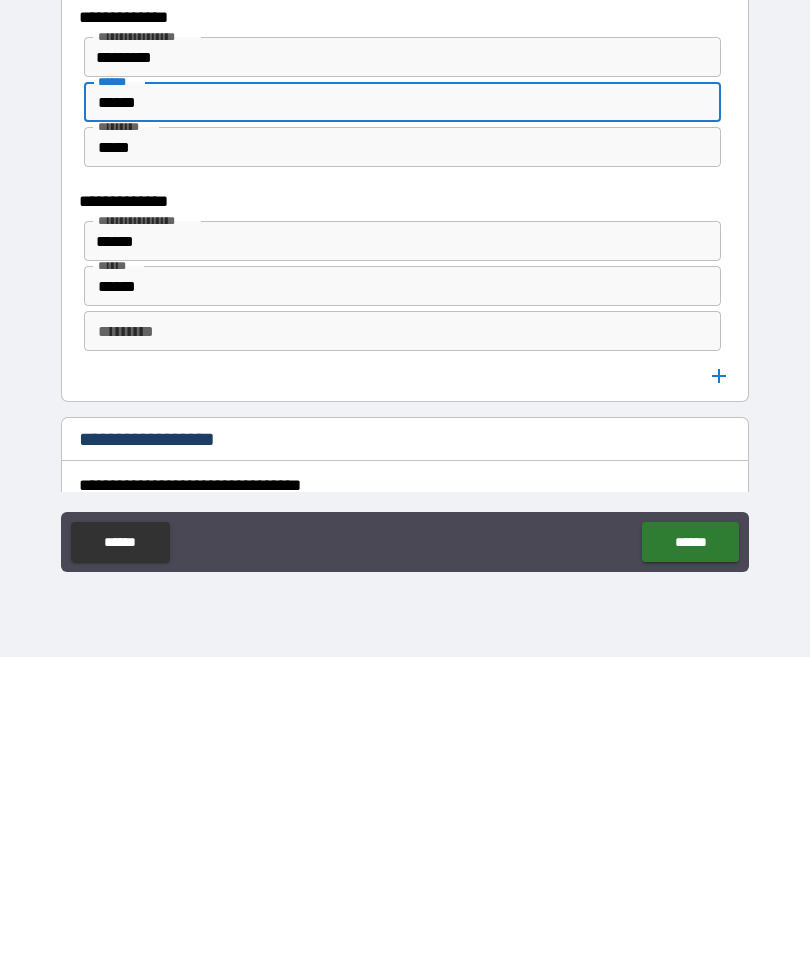 type on "******" 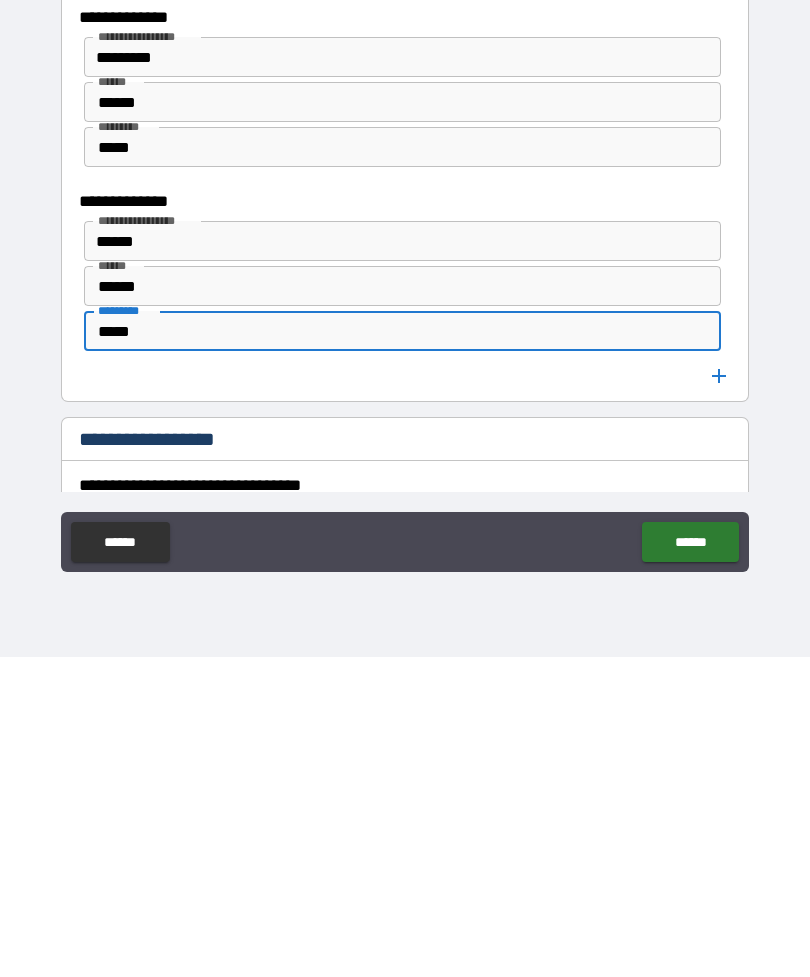 type on "*****" 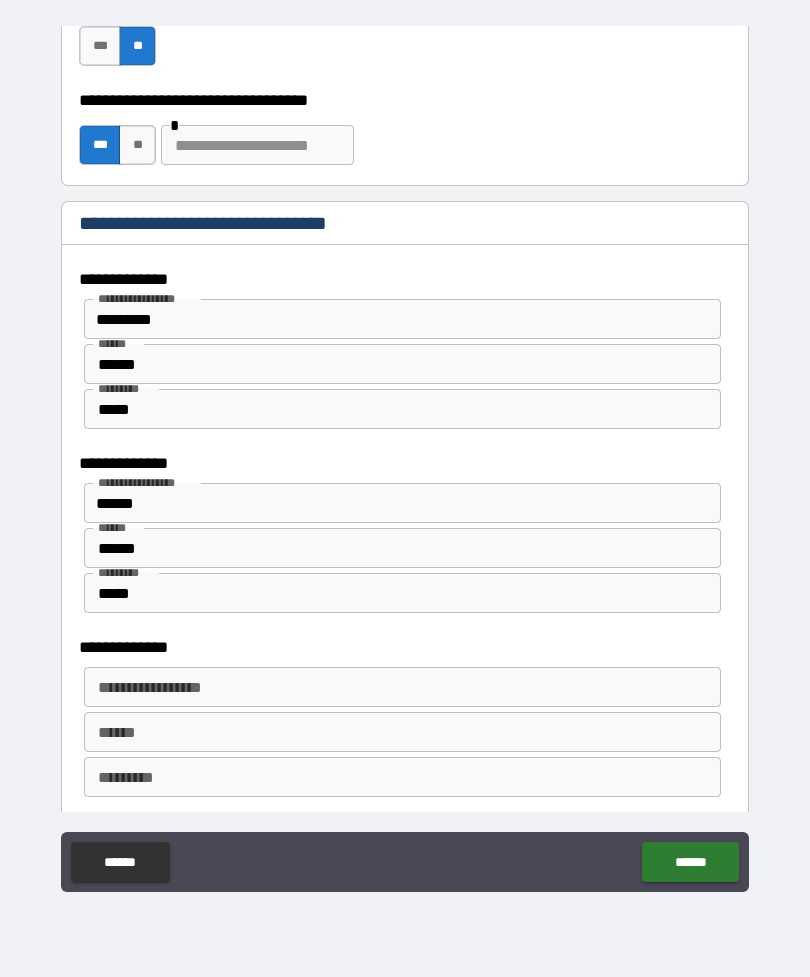 scroll, scrollTop: 1295, scrollLeft: 0, axis: vertical 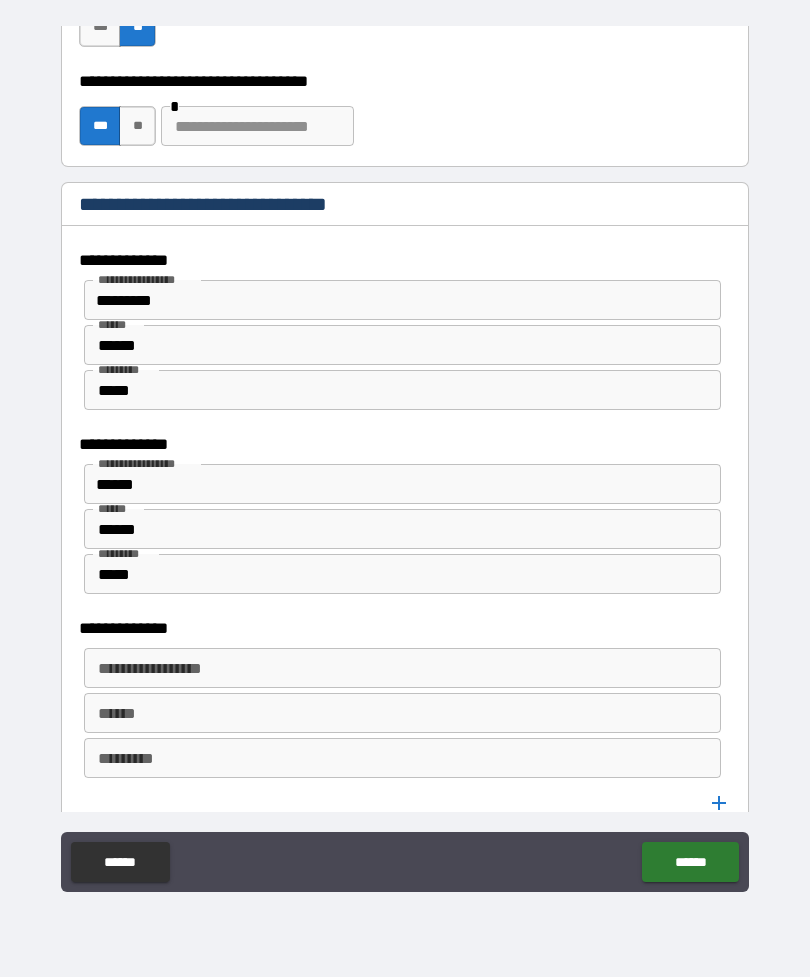 click on "**********" at bounding box center [401, 668] 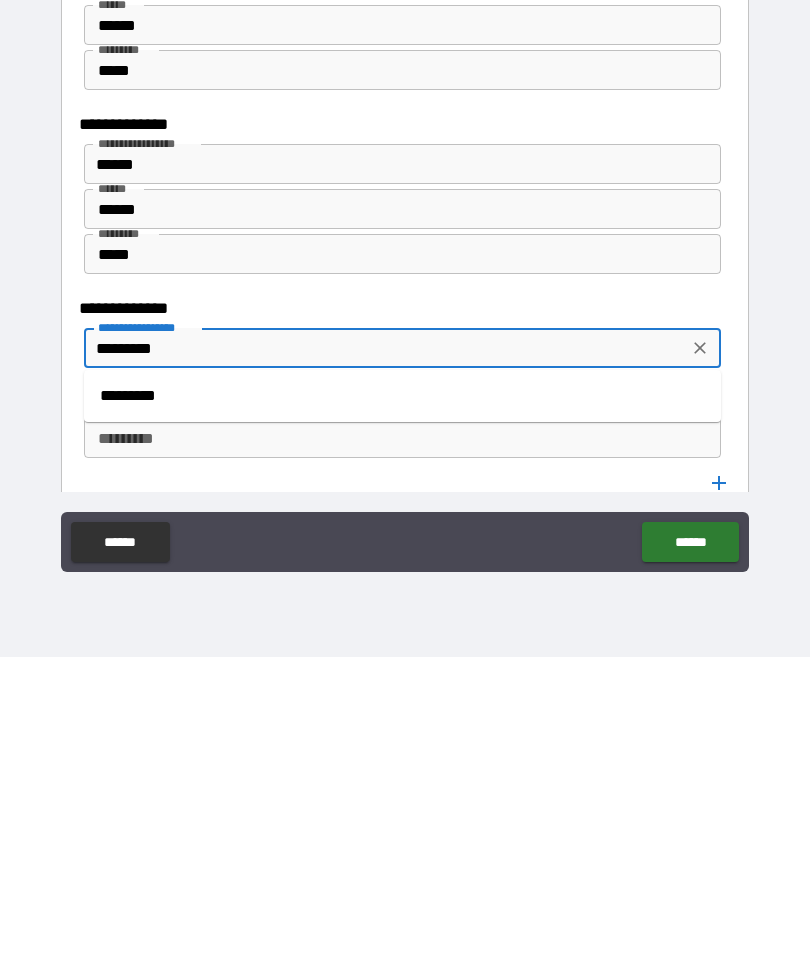 type on "*********" 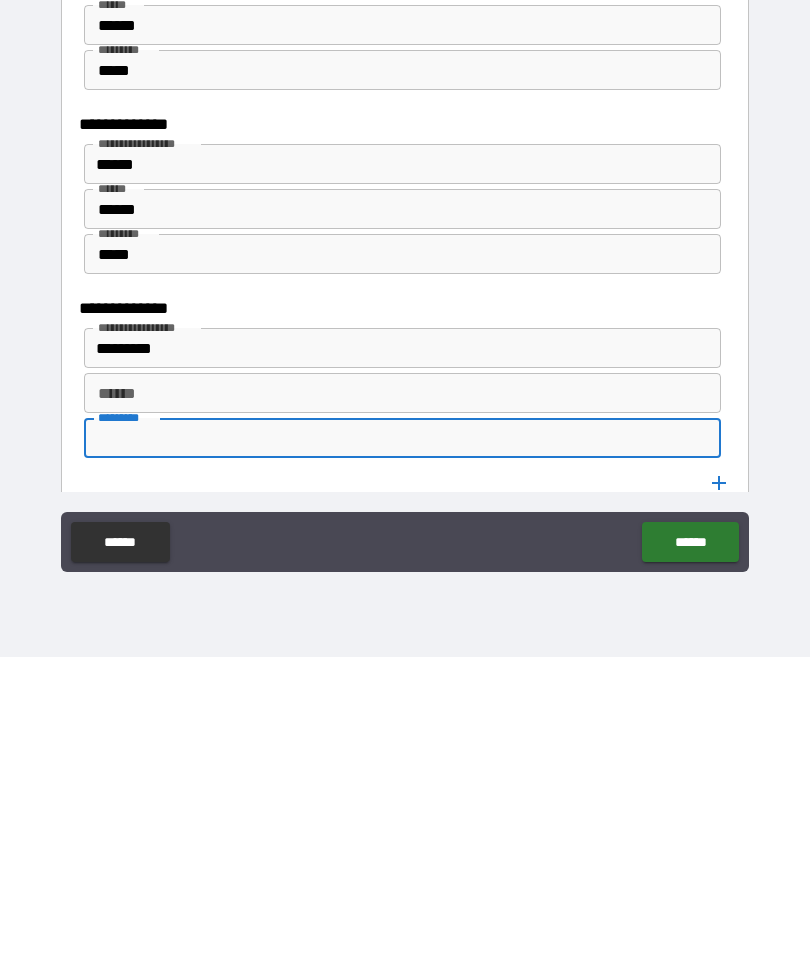 click on "******" at bounding box center [402, 713] 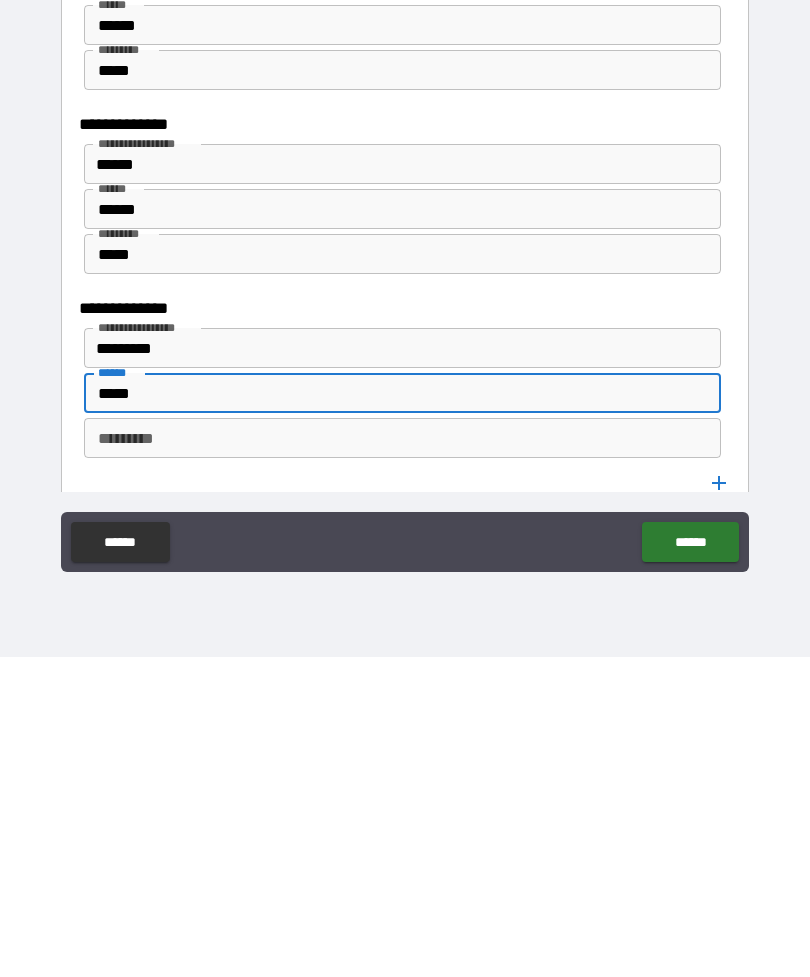 type on "*****" 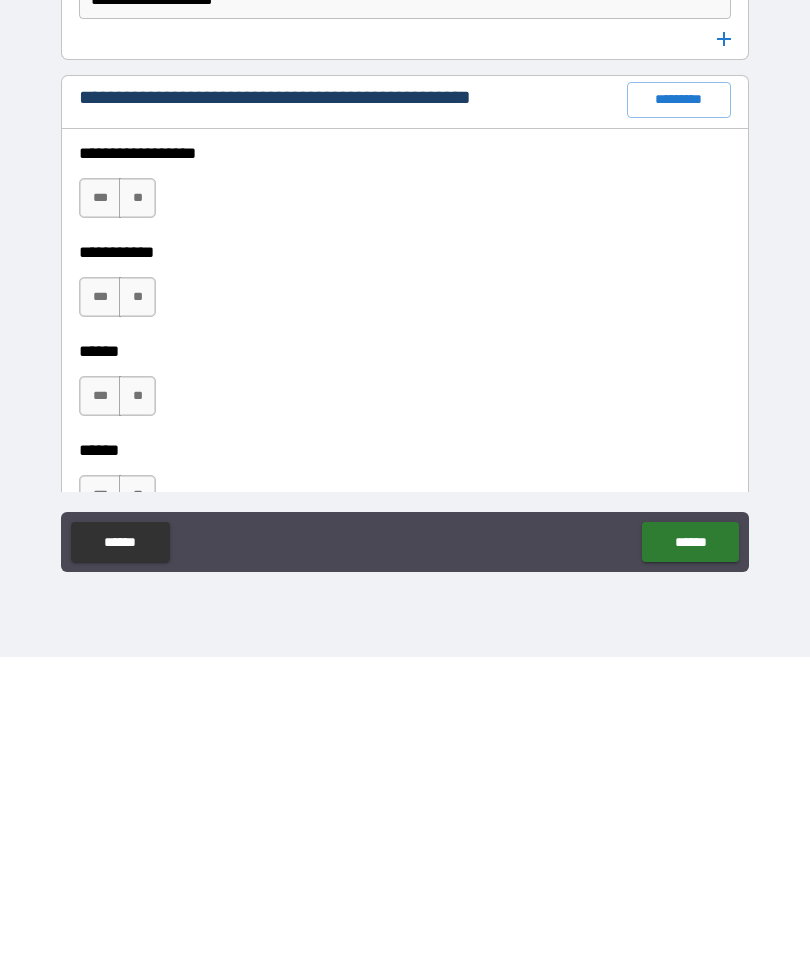 scroll, scrollTop: 3061, scrollLeft: 0, axis: vertical 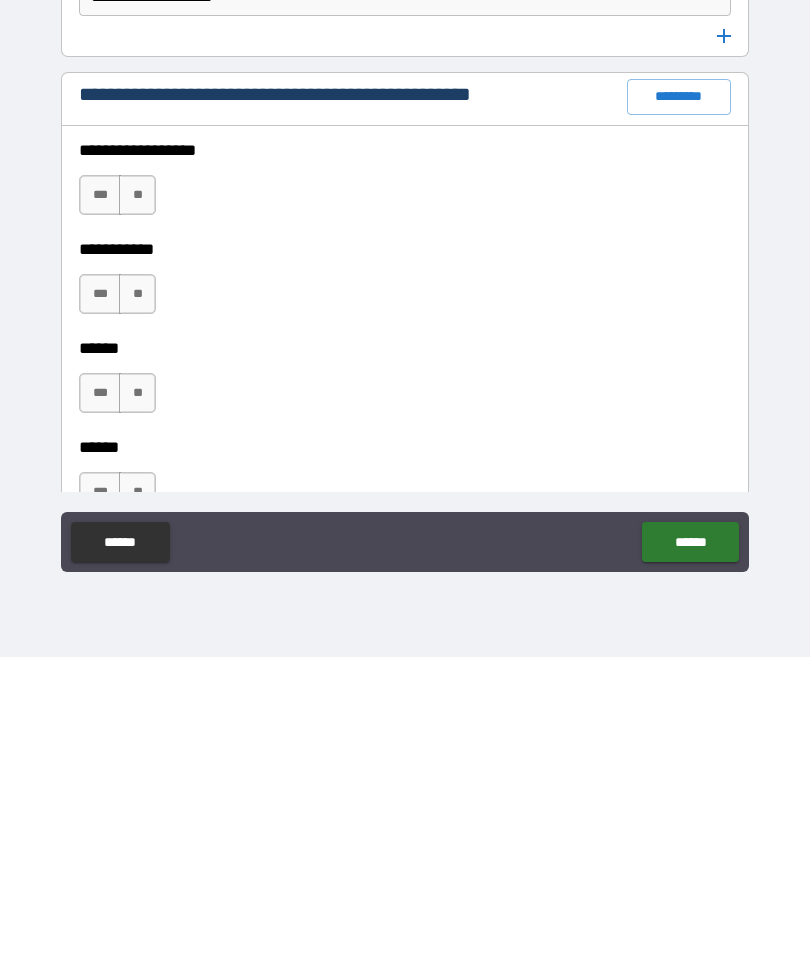 type on "*****" 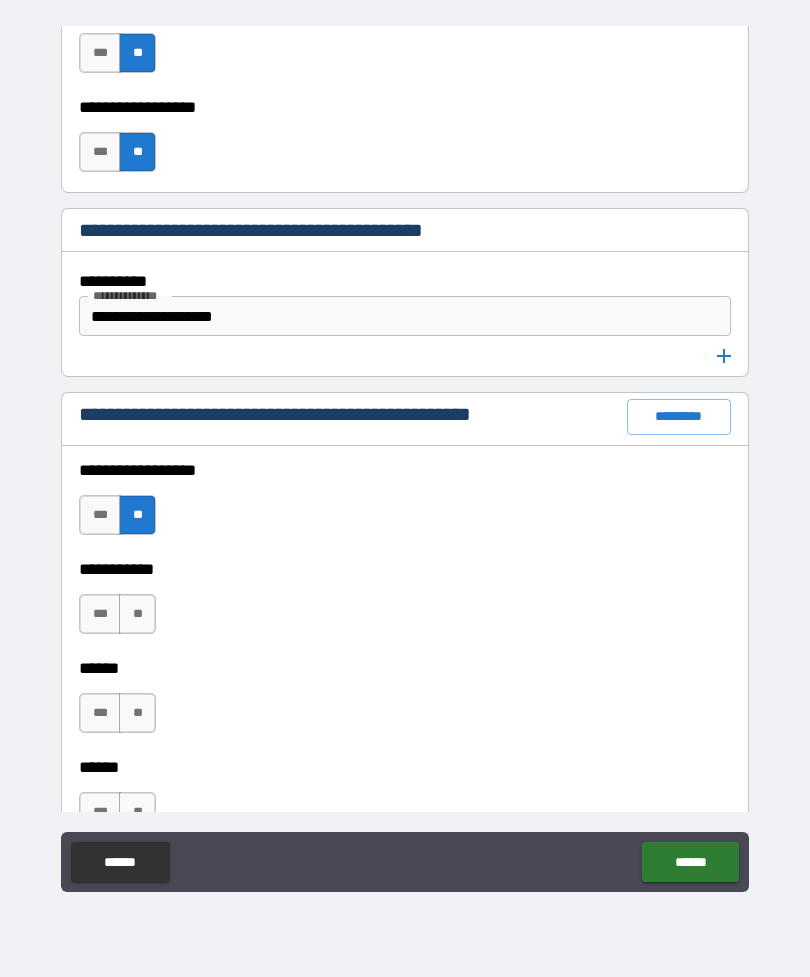 click on "**" at bounding box center (137, 614) 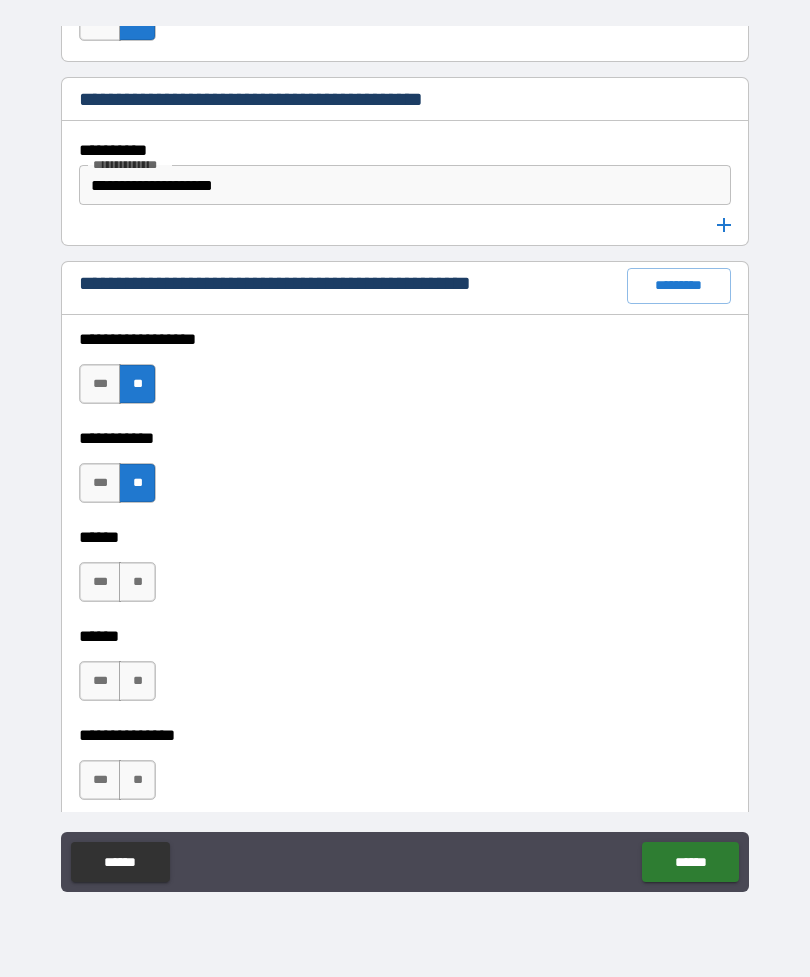 scroll, scrollTop: 3414, scrollLeft: 0, axis: vertical 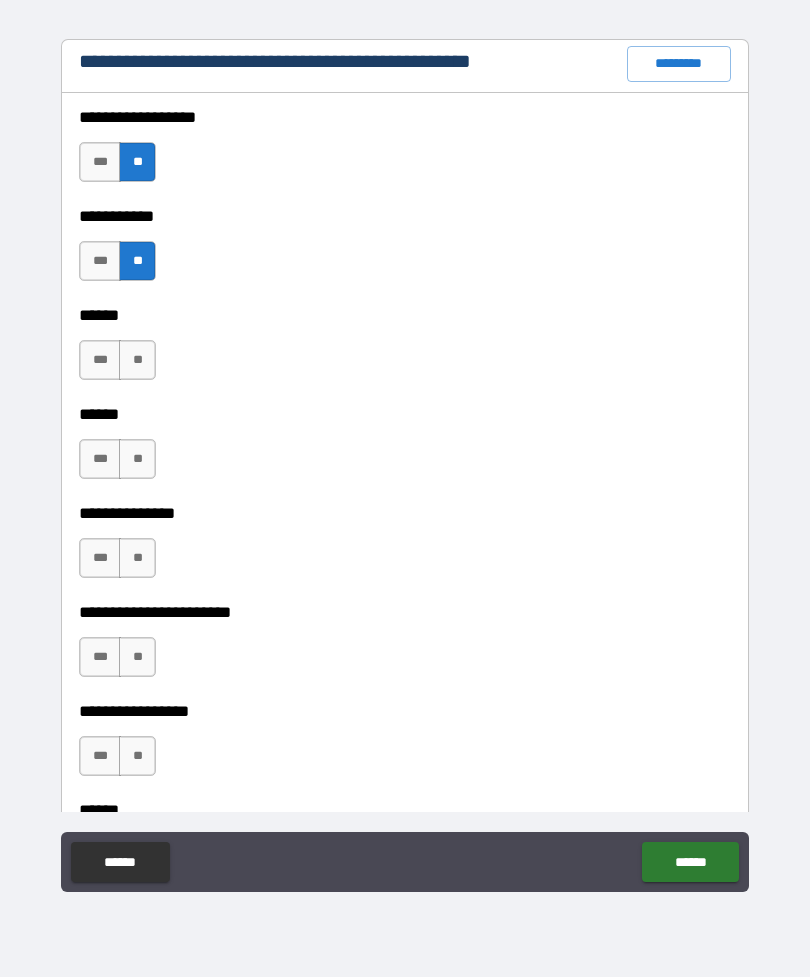 click on "**" at bounding box center (137, 360) 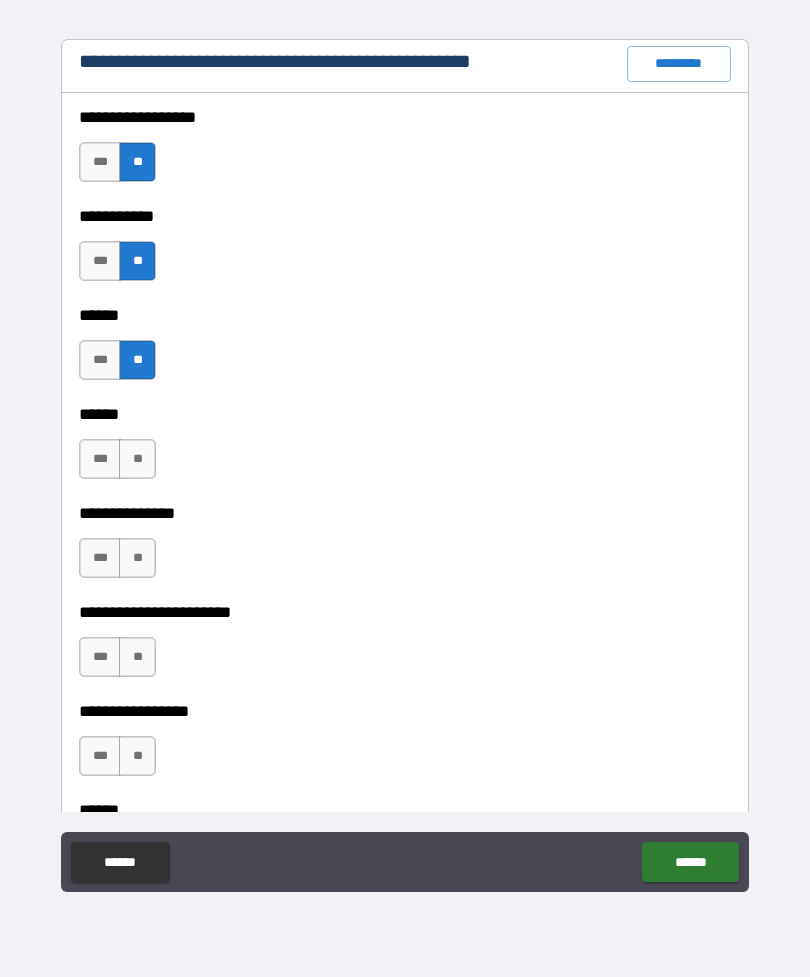 click on "**" at bounding box center [137, 459] 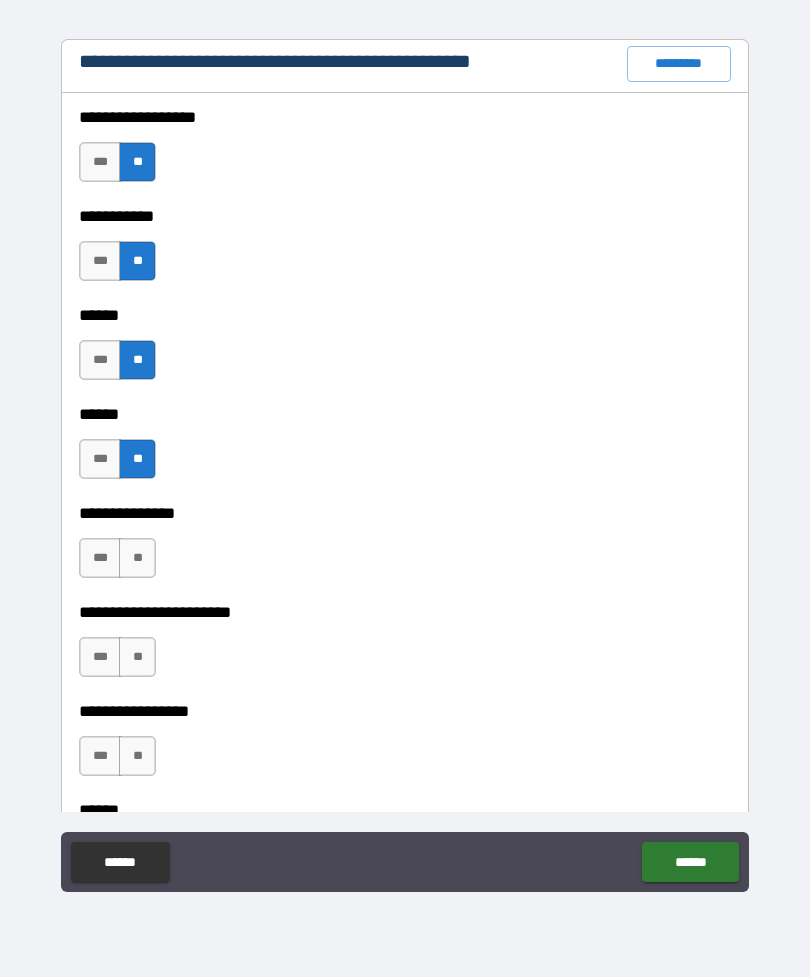 click on "**" at bounding box center (137, 558) 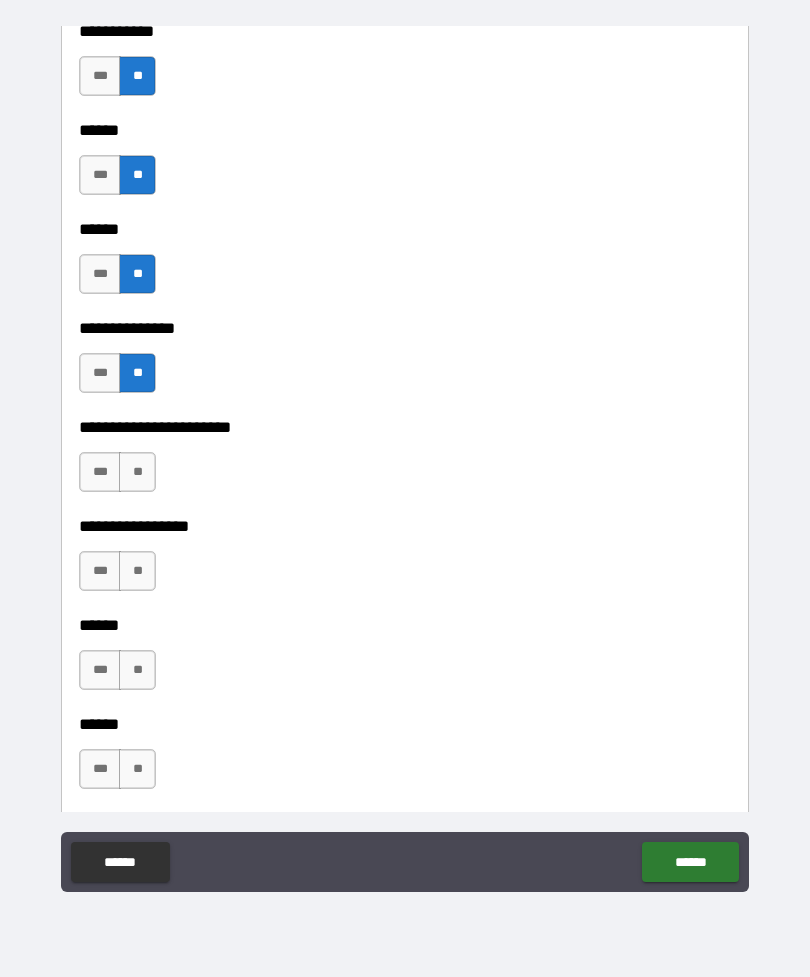 scroll, scrollTop: 3647, scrollLeft: 0, axis: vertical 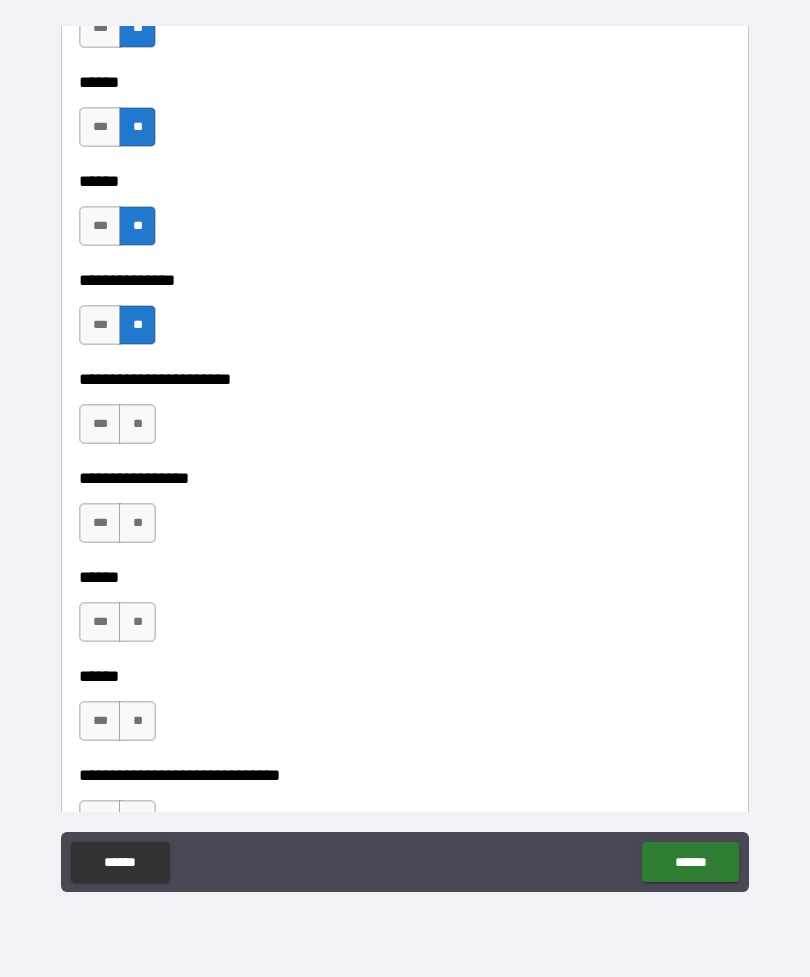 click on "**" at bounding box center (137, 424) 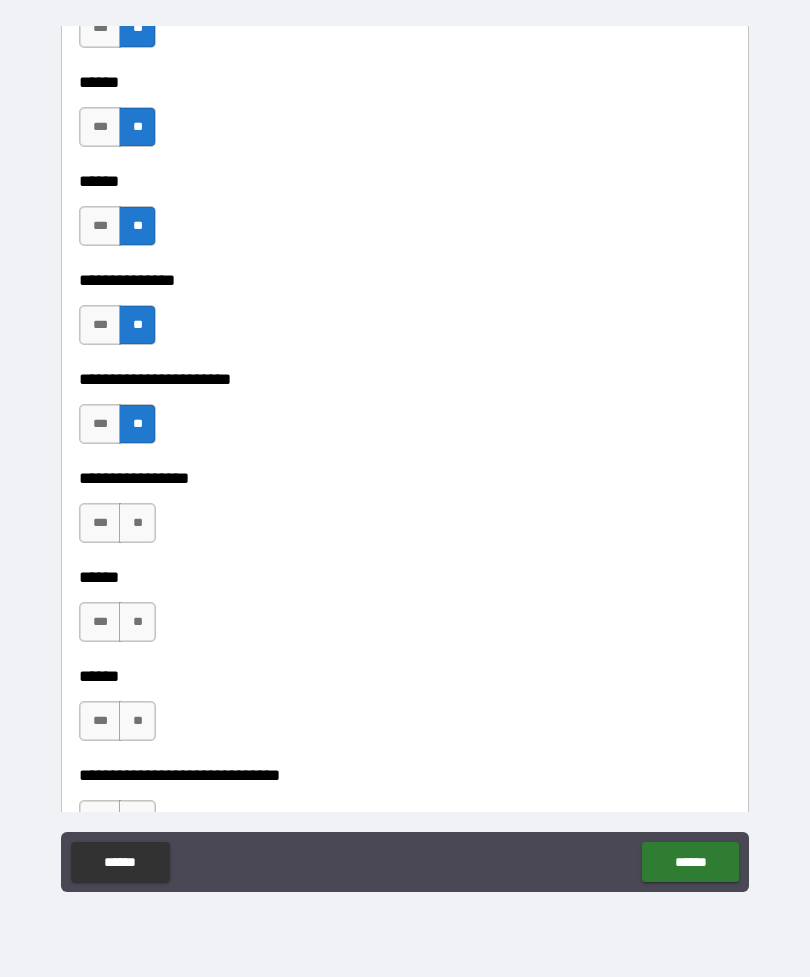 click on "**" at bounding box center (137, 523) 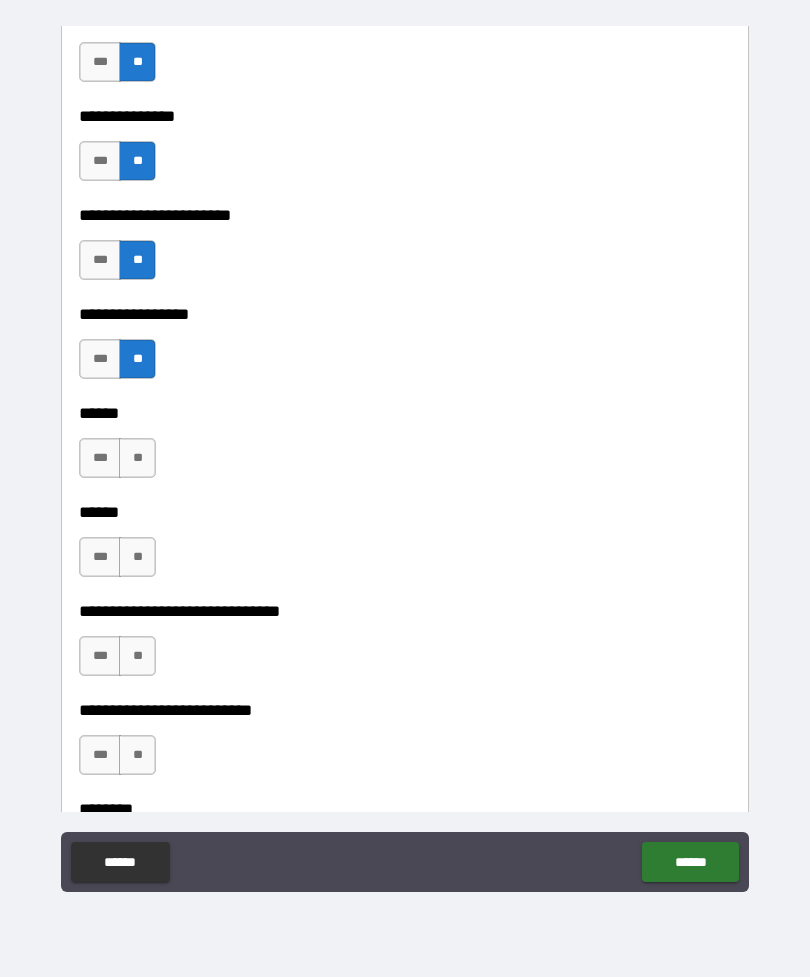 scroll, scrollTop: 3840, scrollLeft: 0, axis: vertical 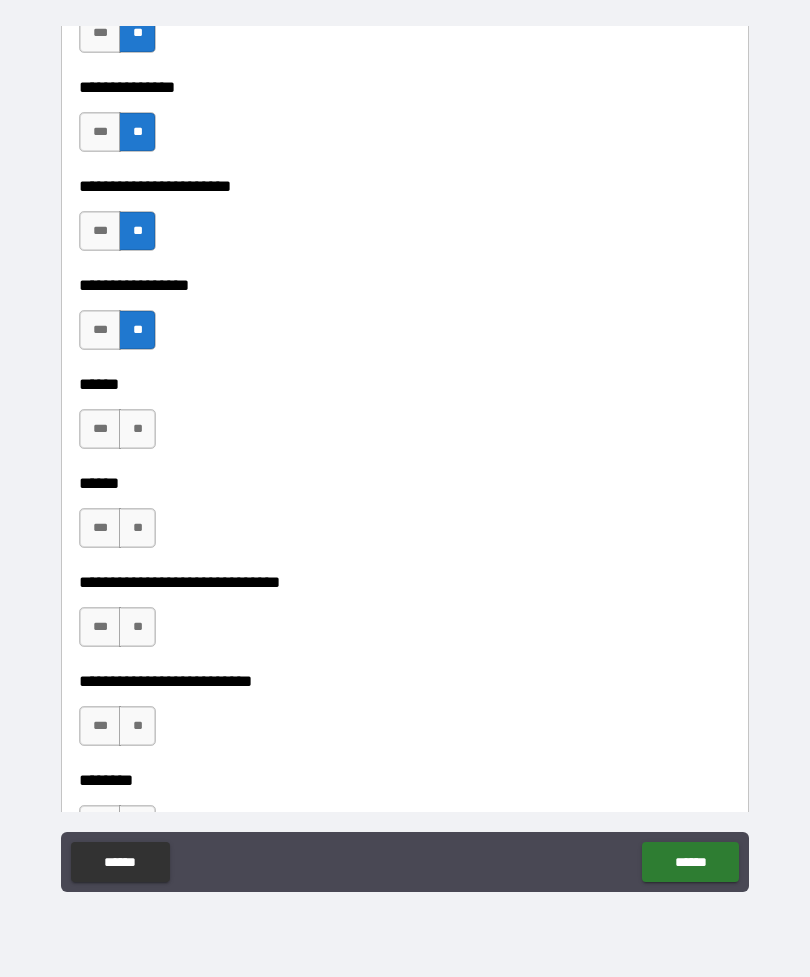 click on "**" at bounding box center [137, 429] 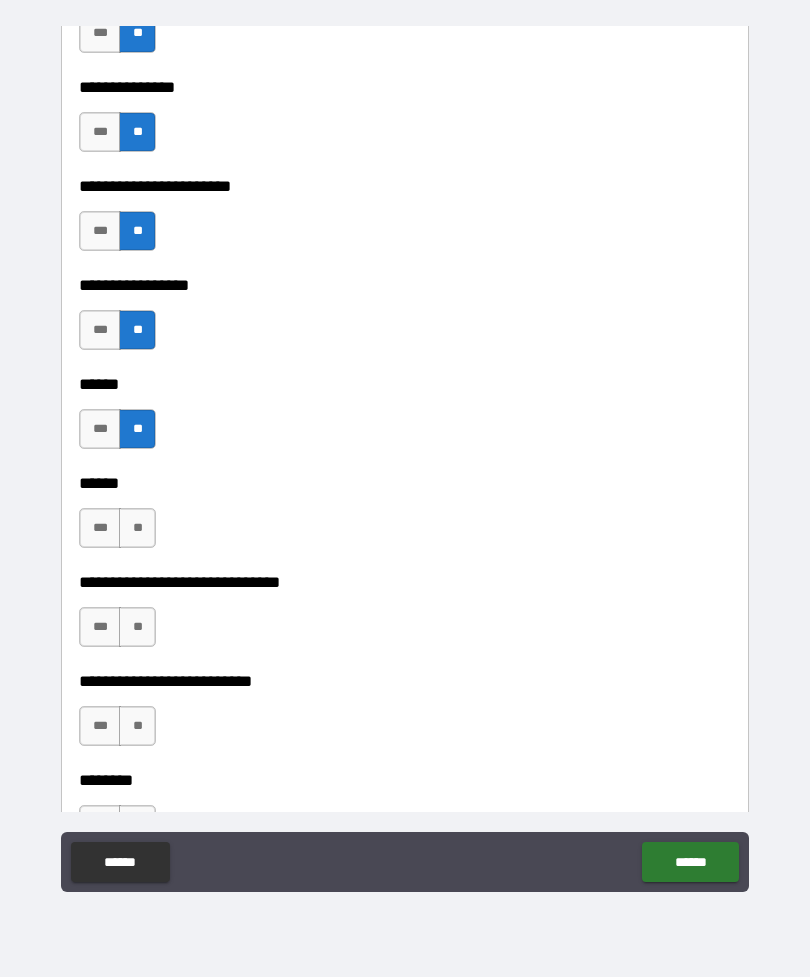 click on "**" at bounding box center [137, 528] 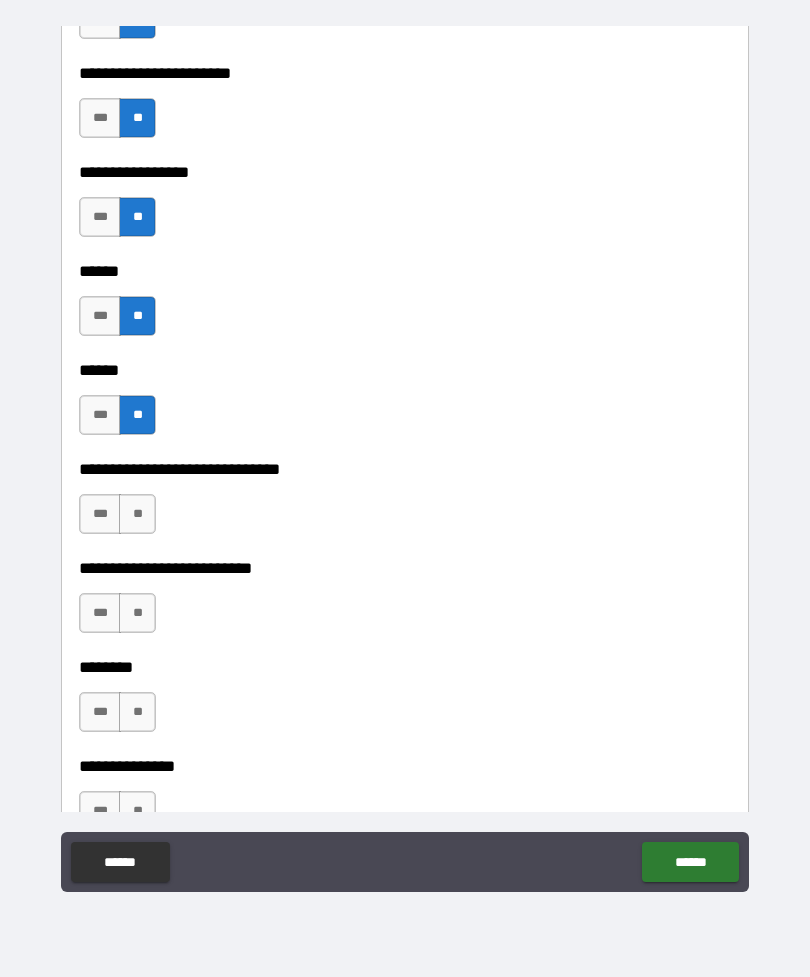 scroll, scrollTop: 3973, scrollLeft: 0, axis: vertical 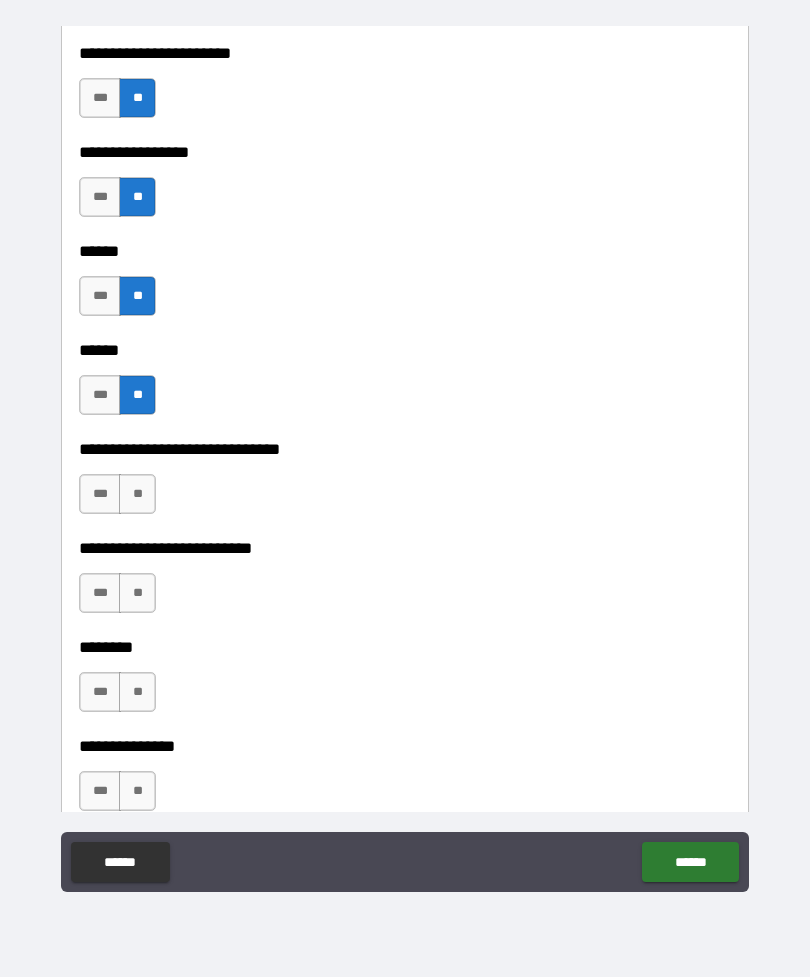 click on "**" at bounding box center [137, 494] 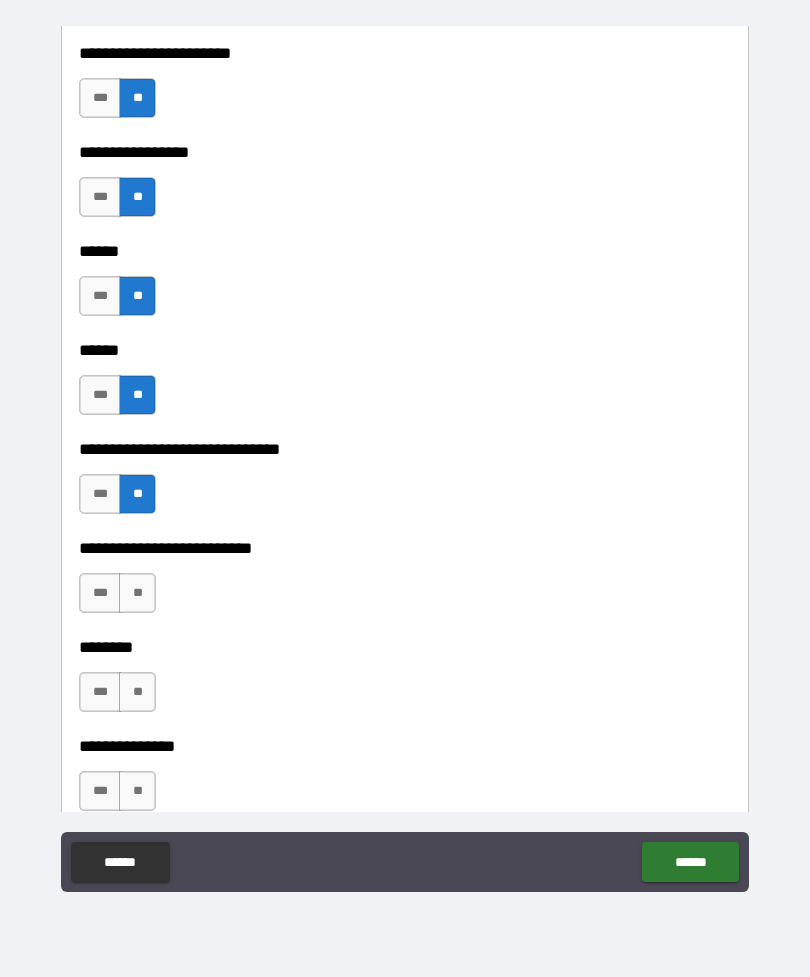click on "**" at bounding box center (137, 593) 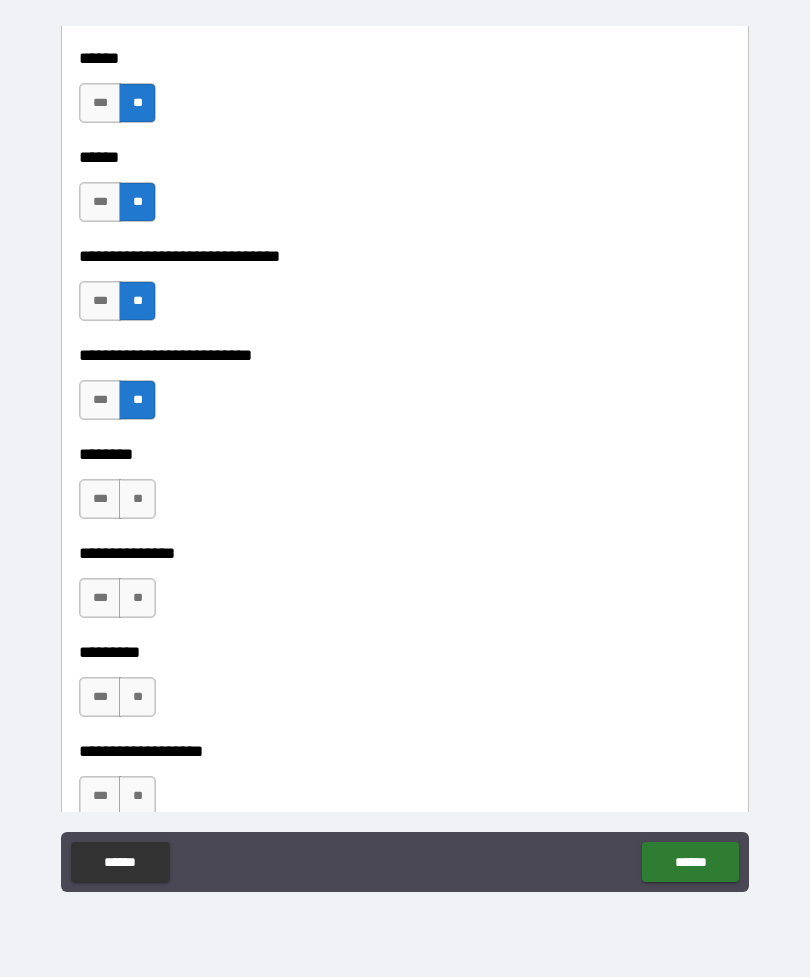 scroll, scrollTop: 4290, scrollLeft: 0, axis: vertical 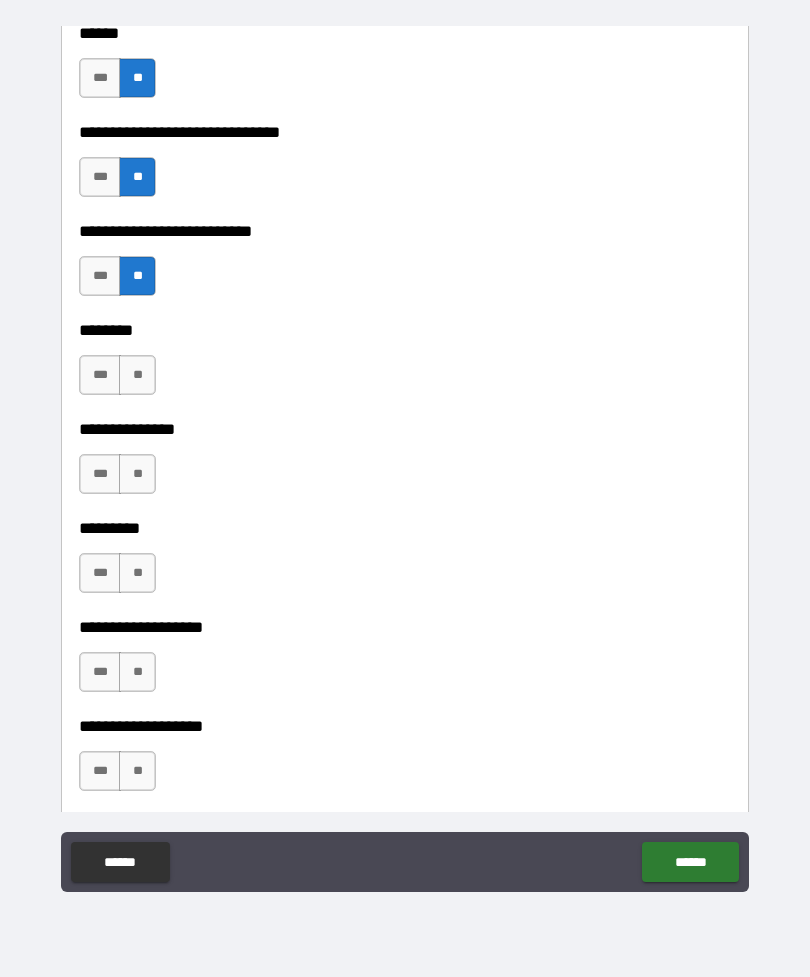 click on "**" at bounding box center [137, 375] 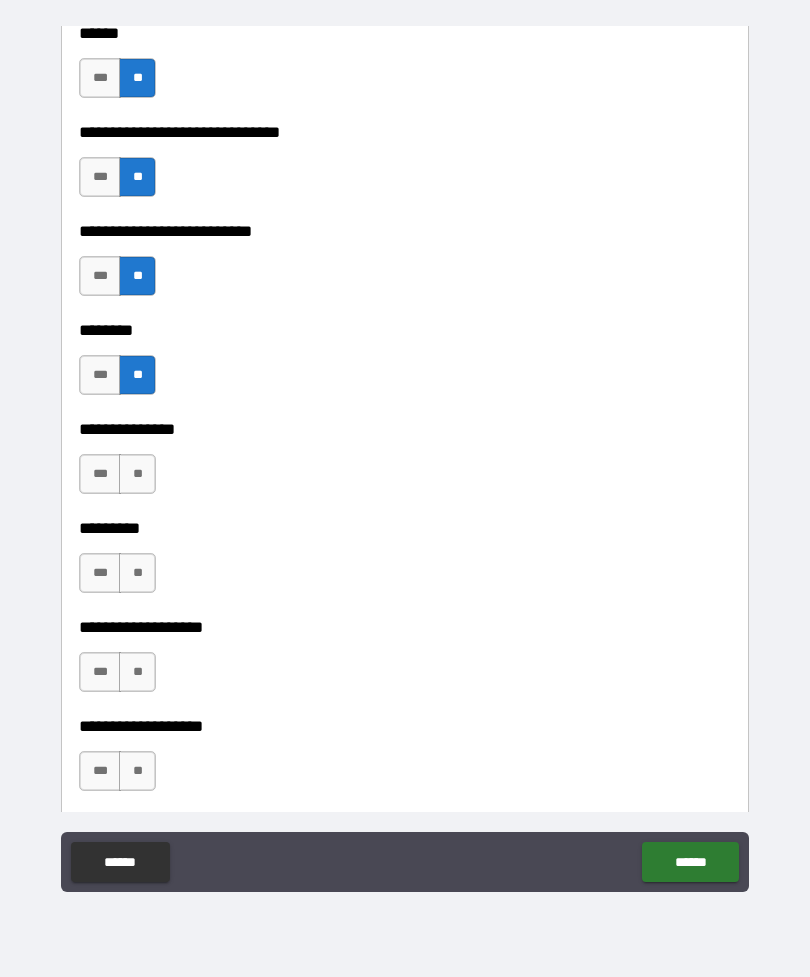 click on "**" at bounding box center (137, 474) 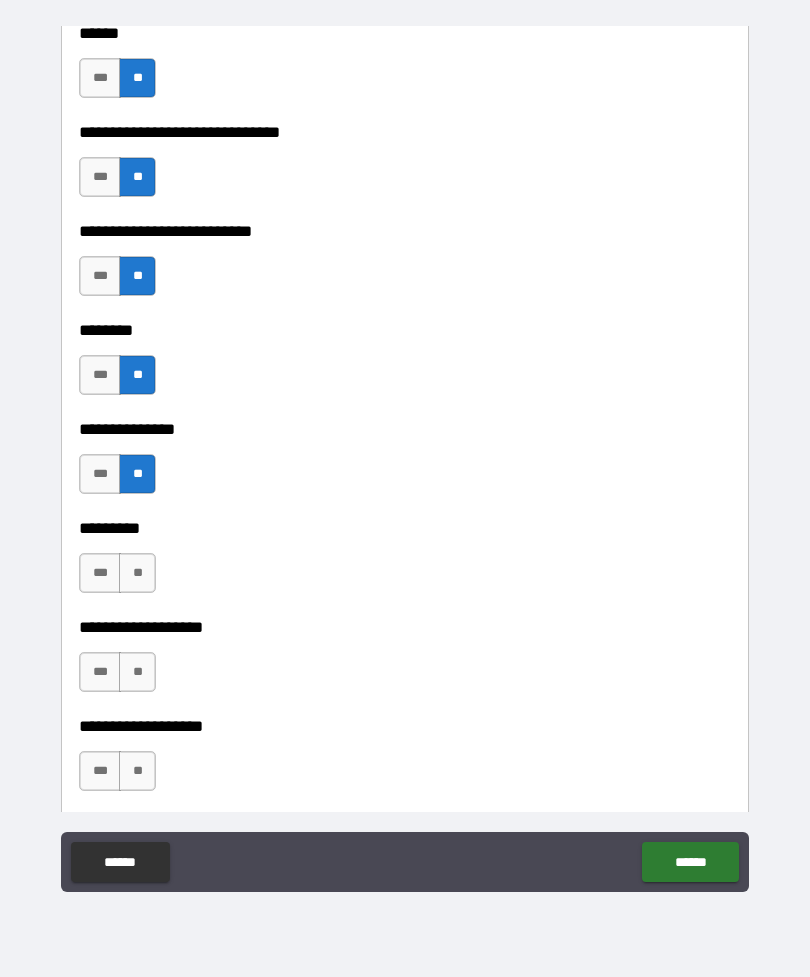 click on "**" at bounding box center (137, 573) 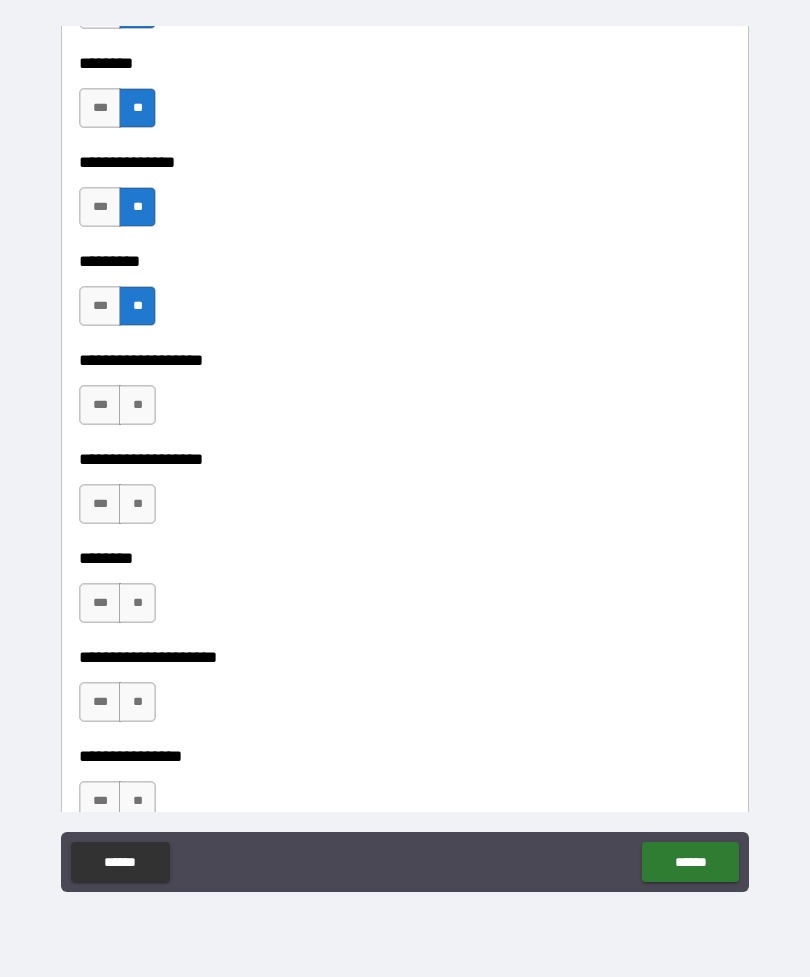 scroll, scrollTop: 4558, scrollLeft: 0, axis: vertical 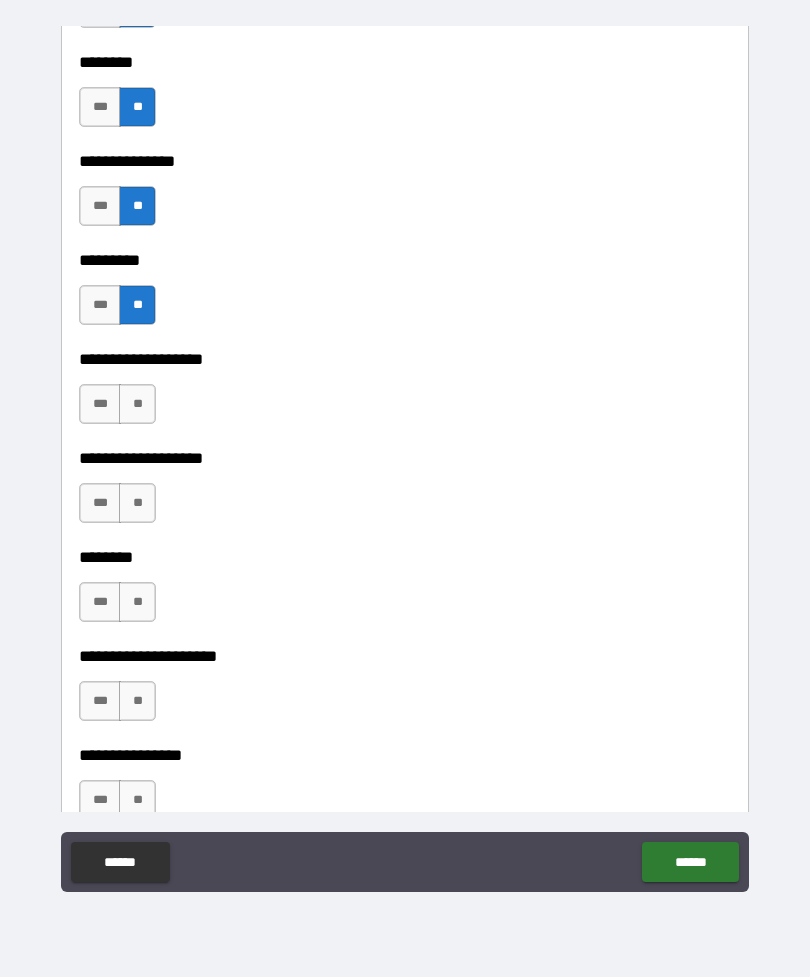 click on "**" at bounding box center (137, 404) 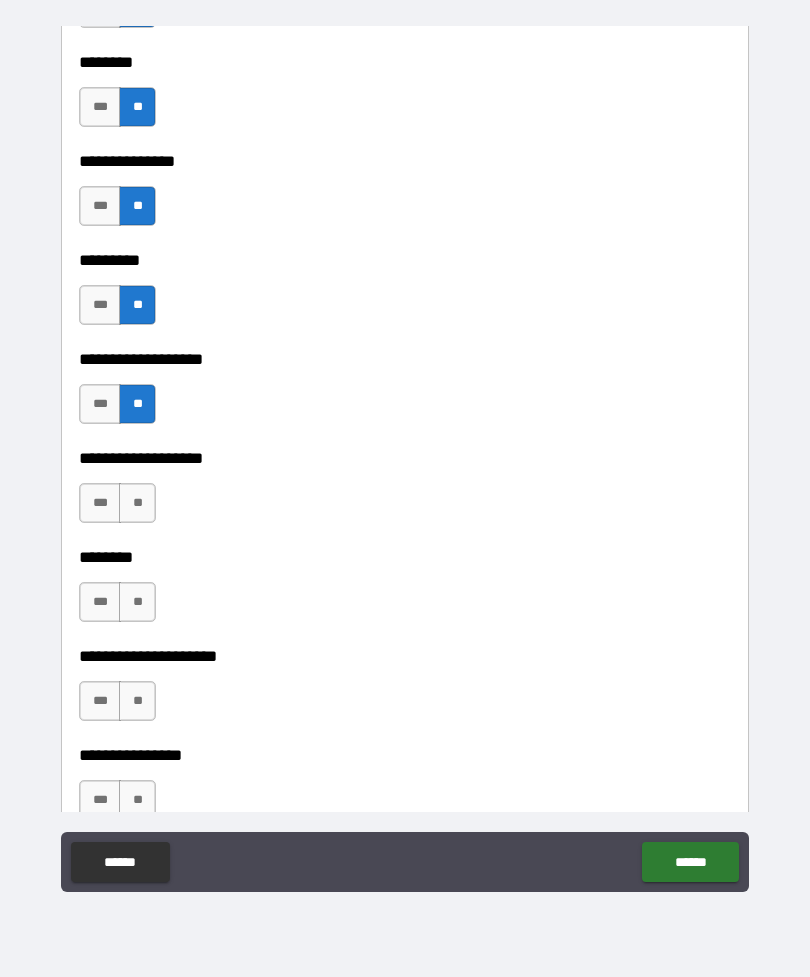 click on "**" at bounding box center [137, 503] 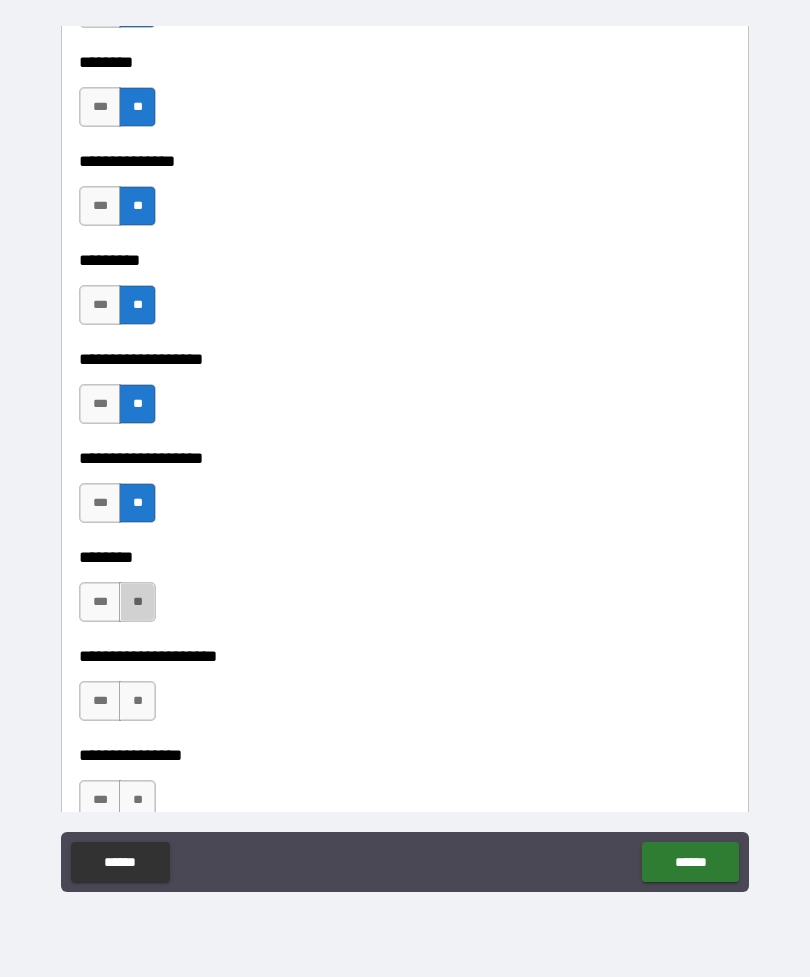 click on "**" at bounding box center [137, 602] 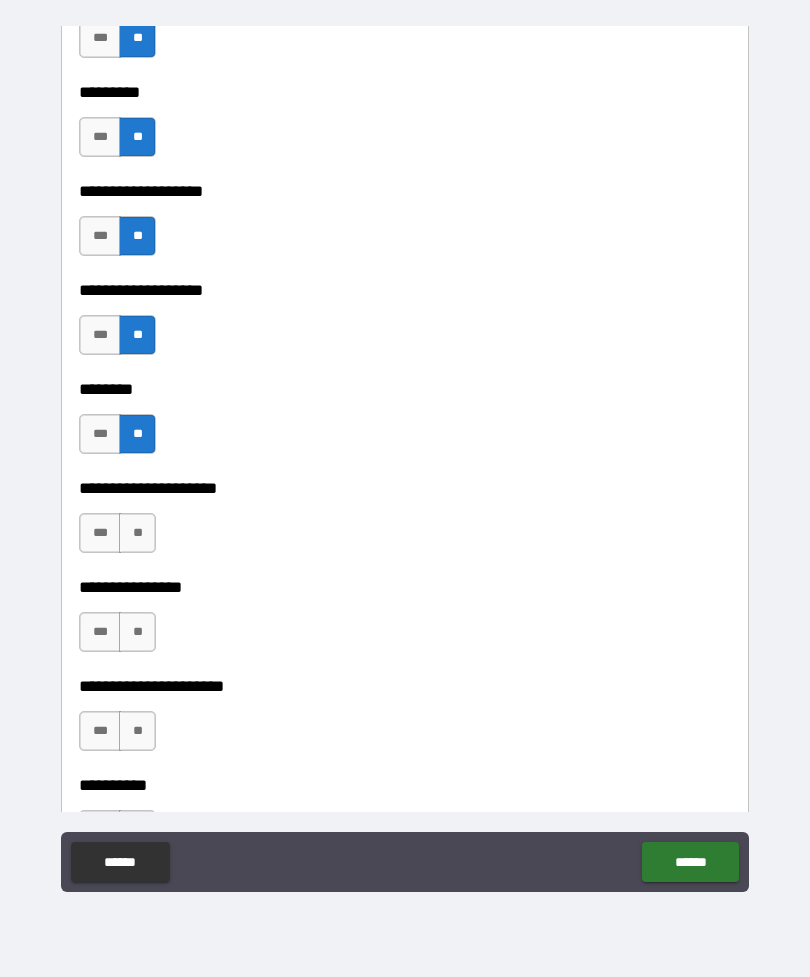 scroll, scrollTop: 4788, scrollLeft: 0, axis: vertical 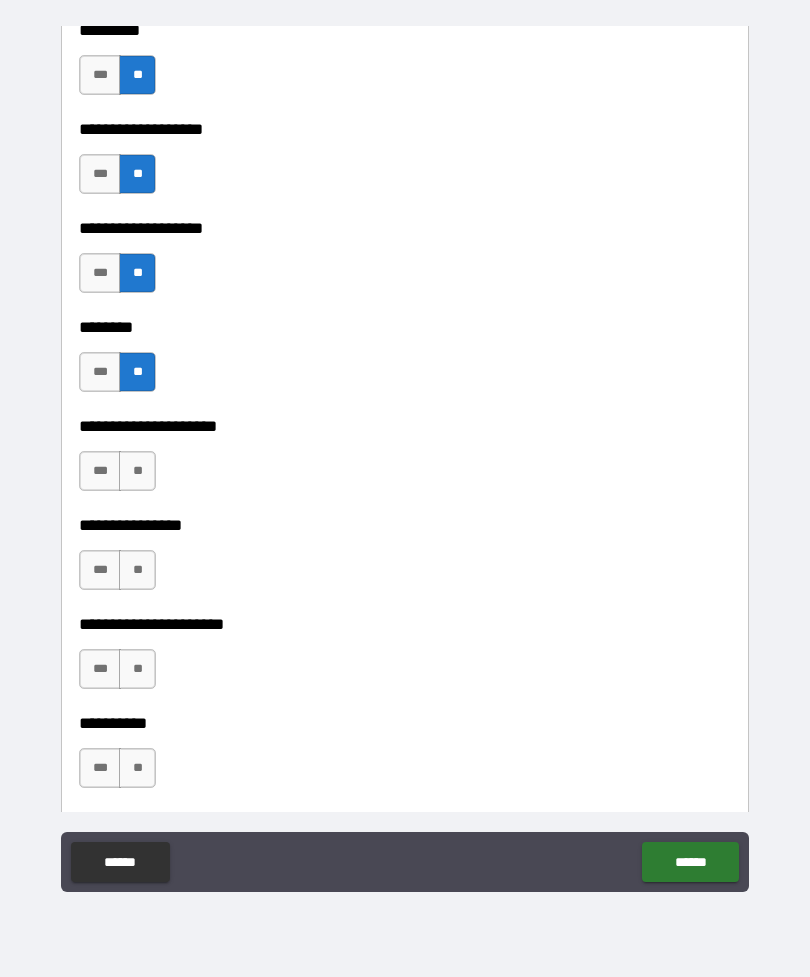click on "**" at bounding box center [137, 471] 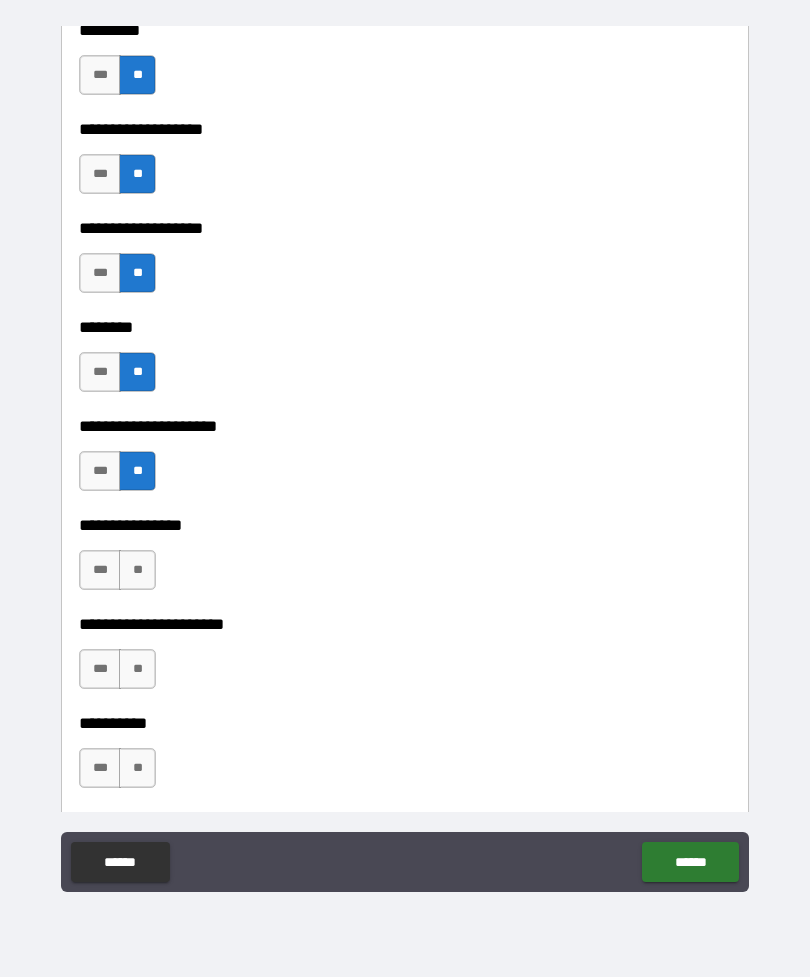 click on "**" at bounding box center (137, 570) 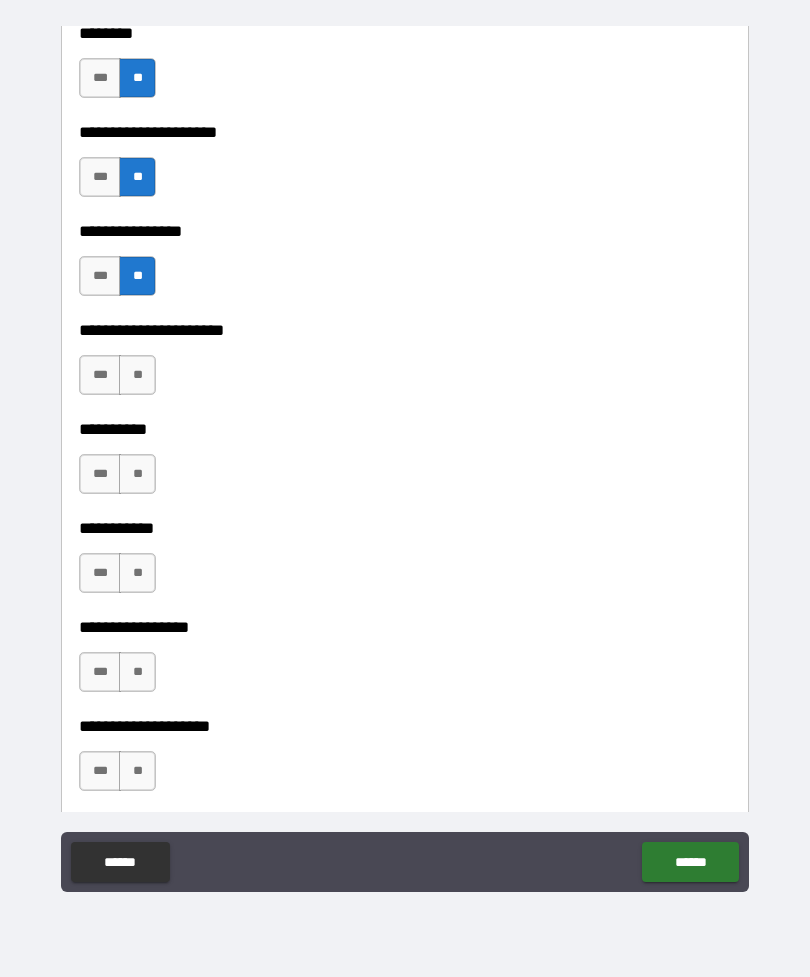 scroll, scrollTop: 5084, scrollLeft: 0, axis: vertical 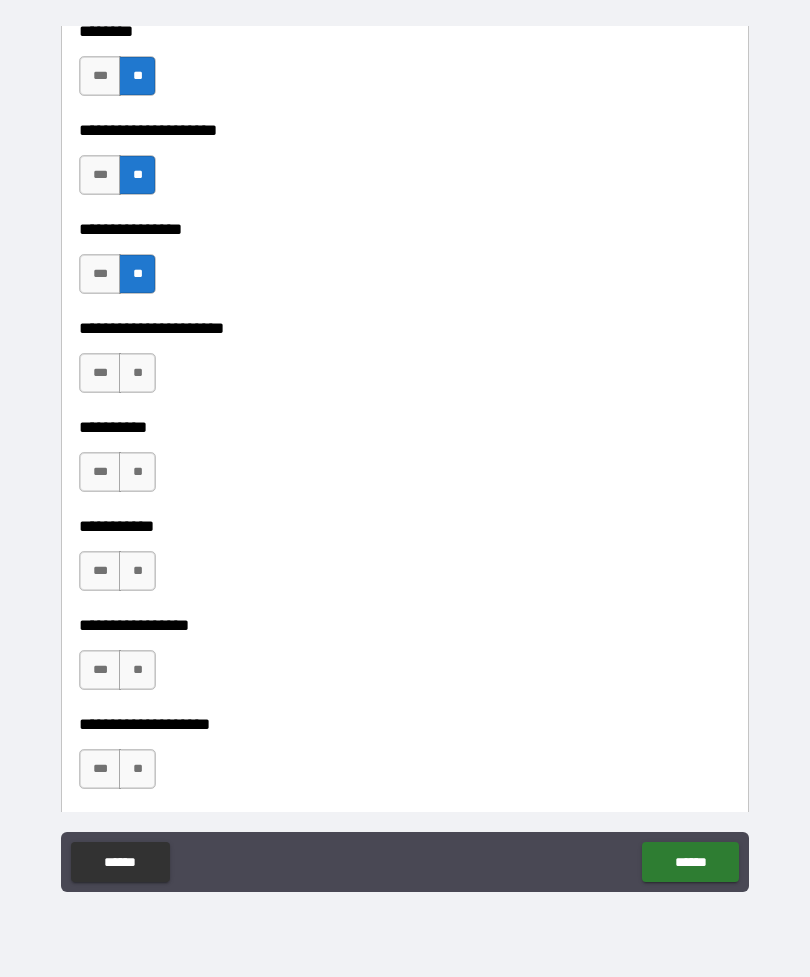 click on "**" at bounding box center [137, 373] 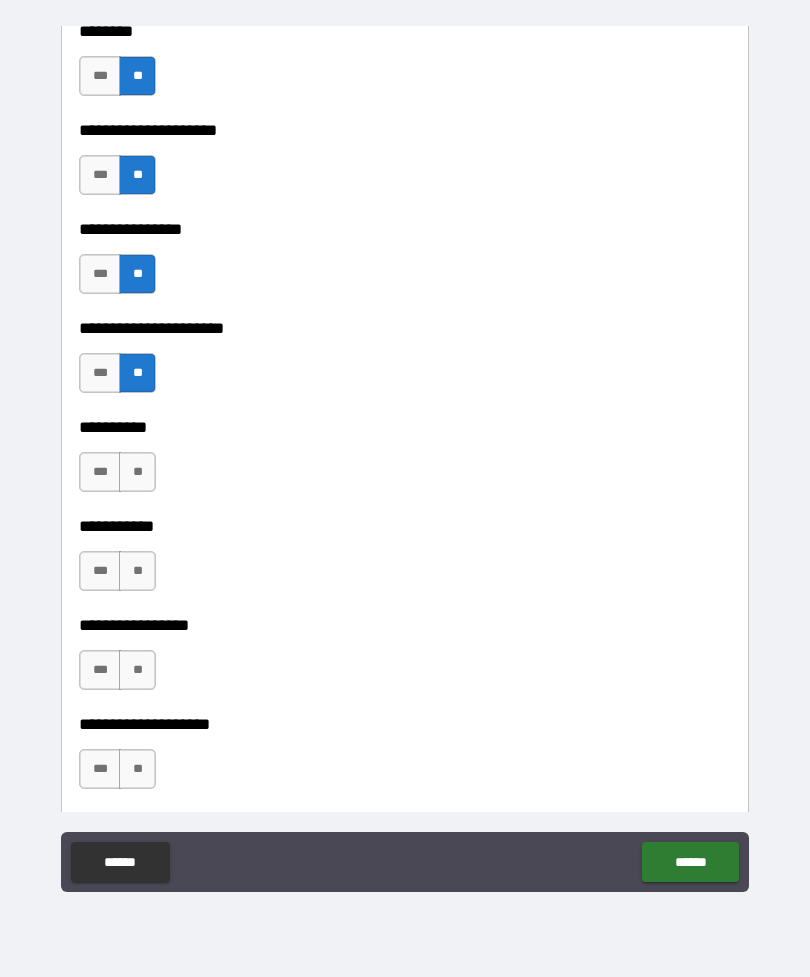 click on "**" at bounding box center [137, 472] 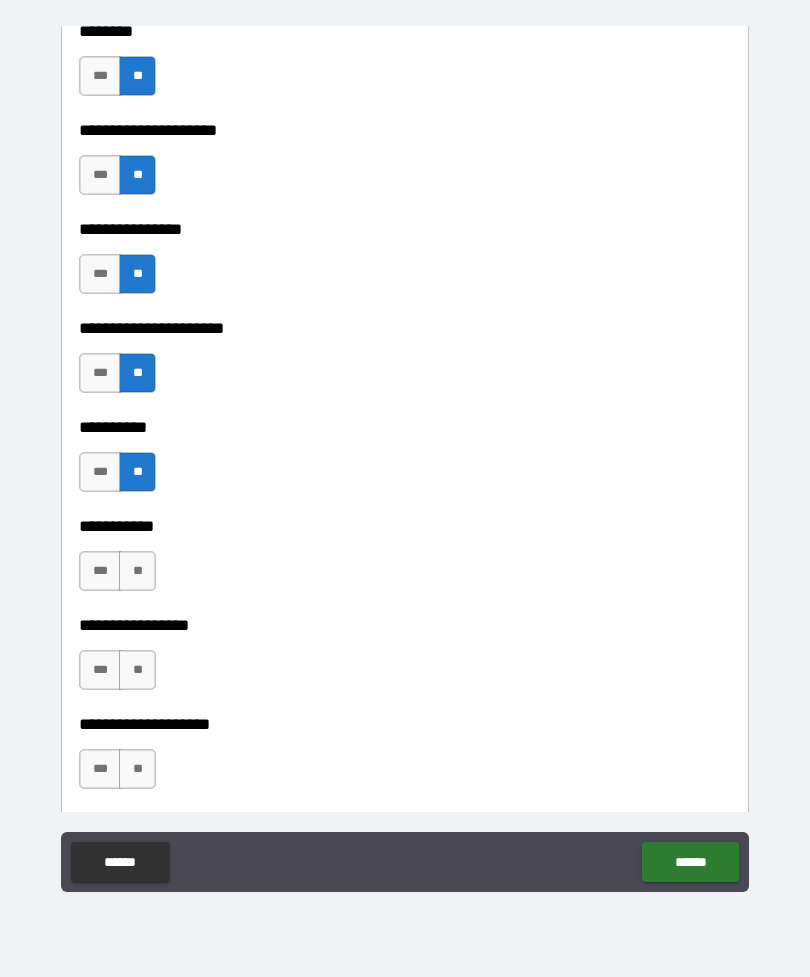 click on "**" at bounding box center [137, 571] 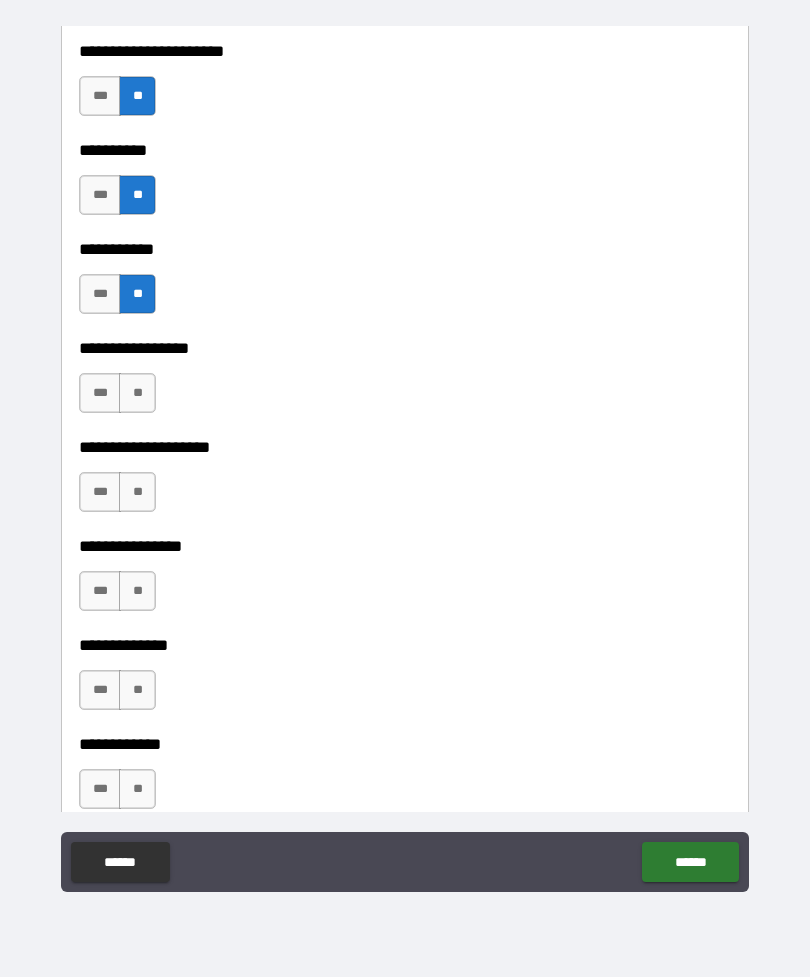 scroll, scrollTop: 5363, scrollLeft: 0, axis: vertical 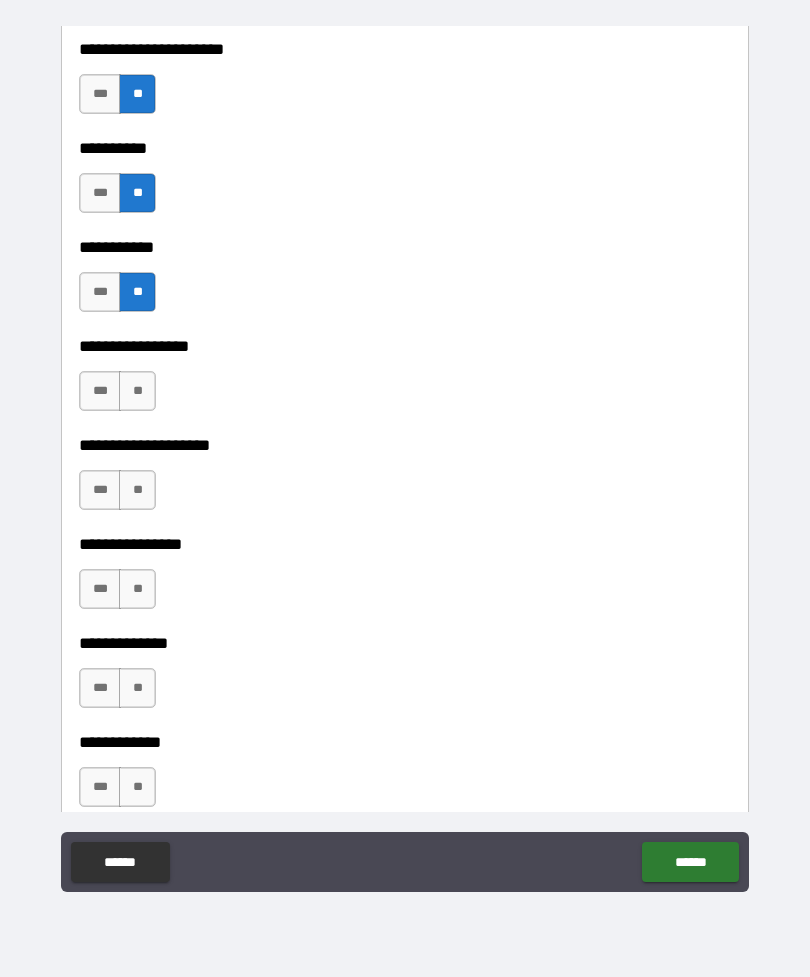 click on "**" at bounding box center [137, 391] 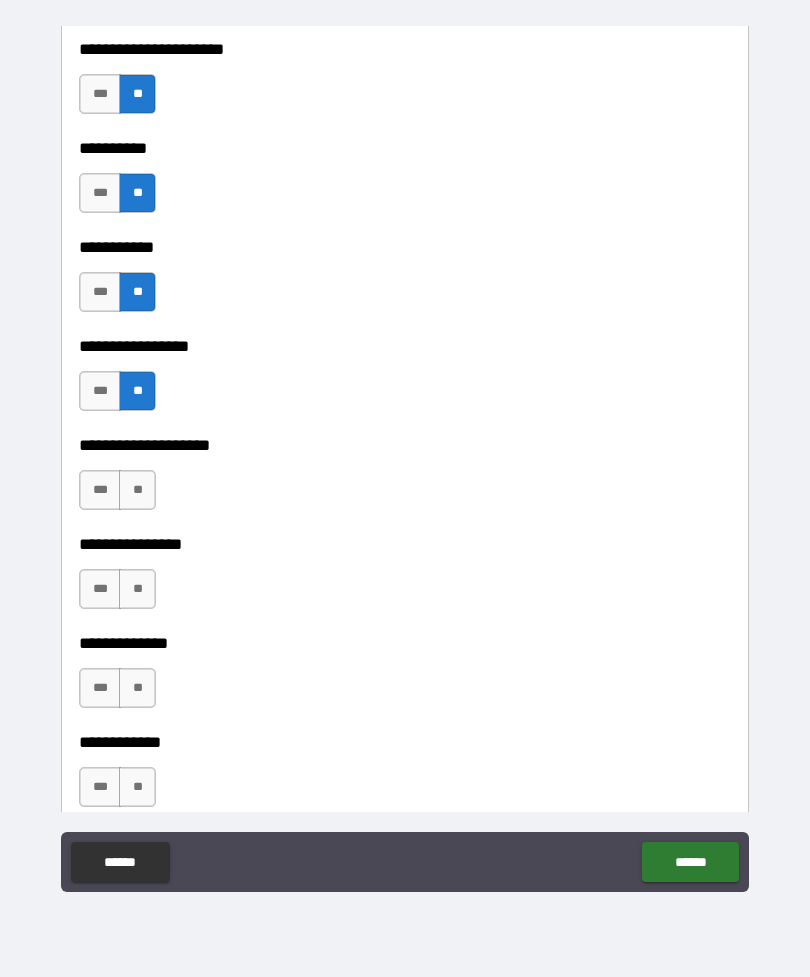 click on "**" at bounding box center (137, 490) 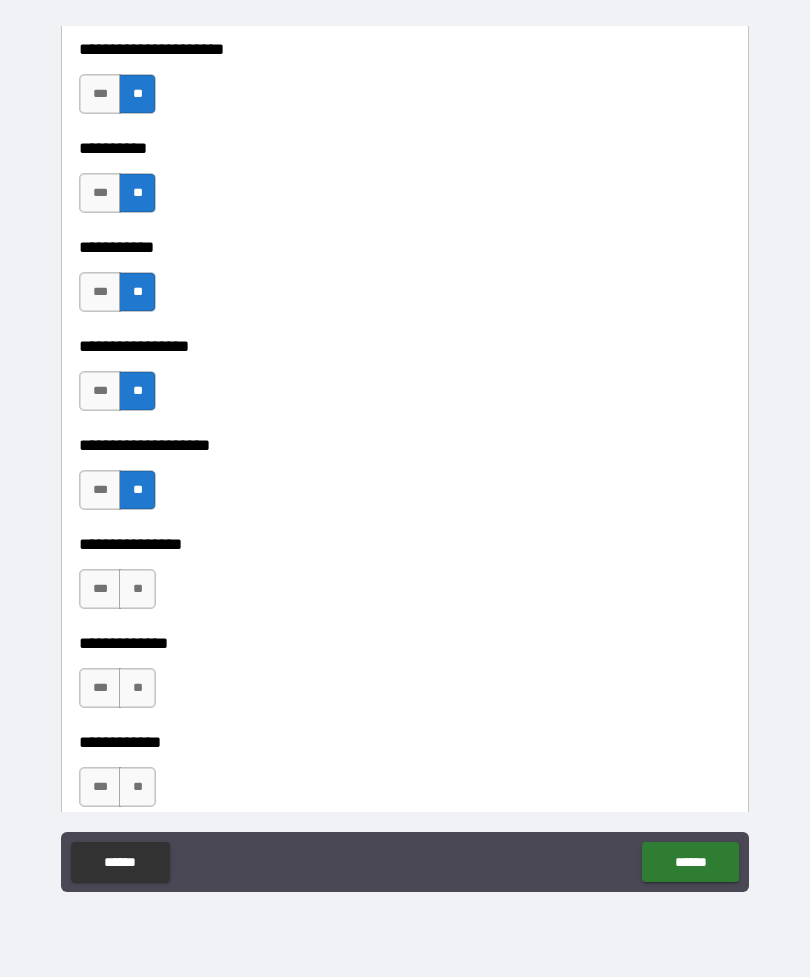 click on "**" at bounding box center [137, 589] 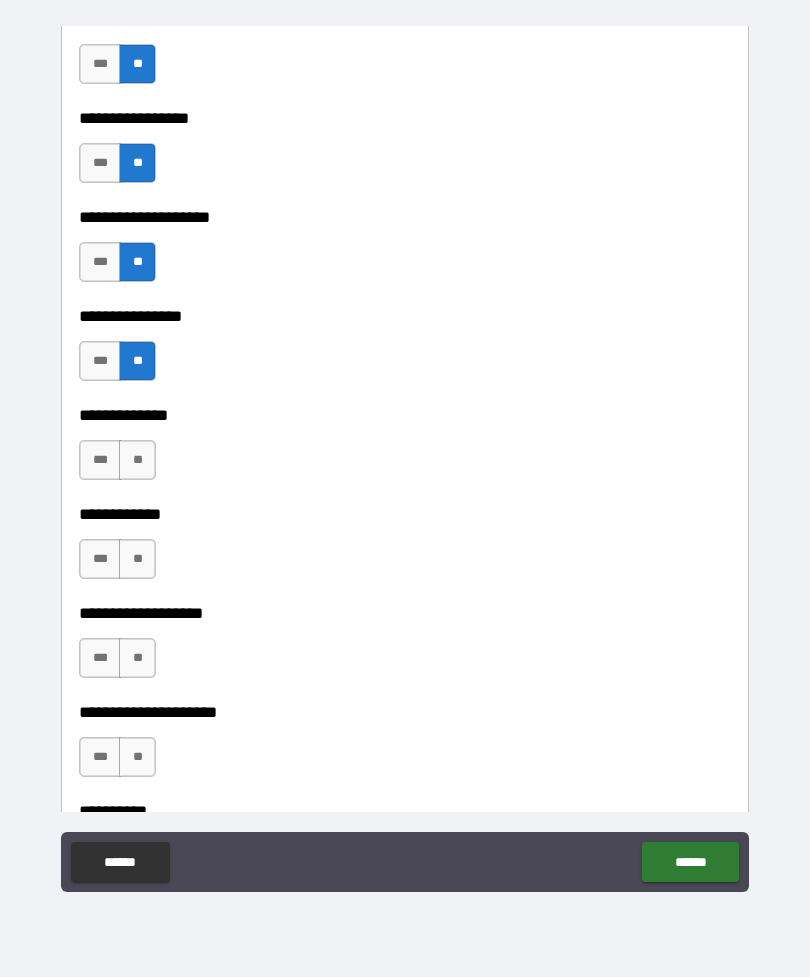 scroll, scrollTop: 5631, scrollLeft: 0, axis: vertical 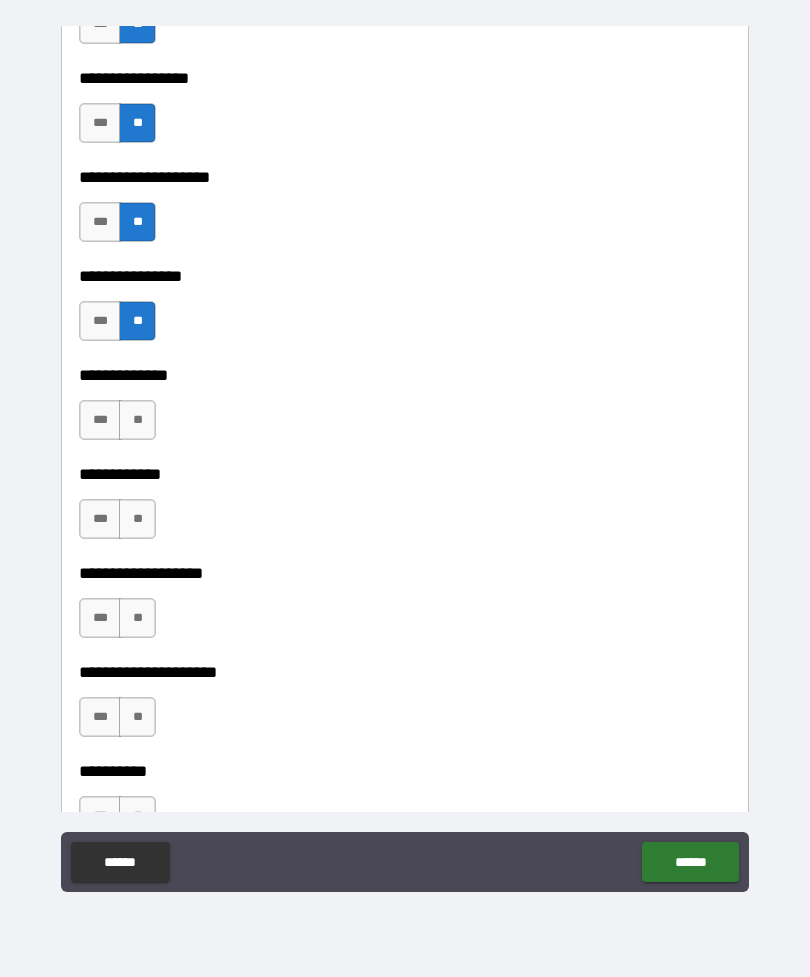 click on "**" at bounding box center [137, 420] 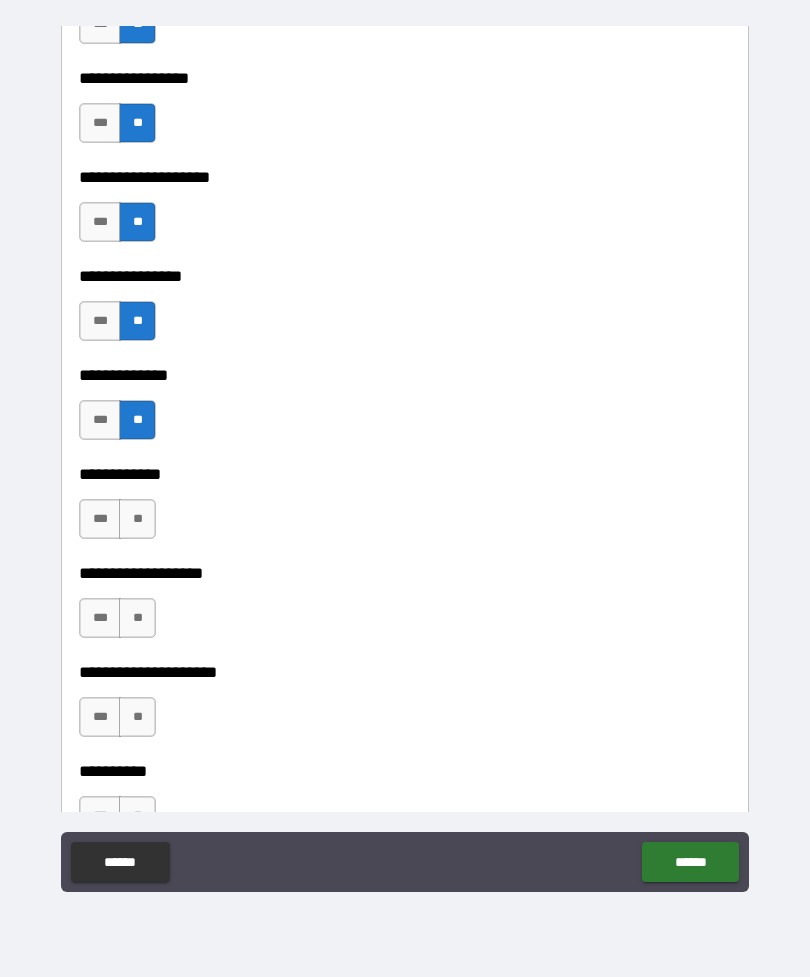 click on "**" at bounding box center [137, 519] 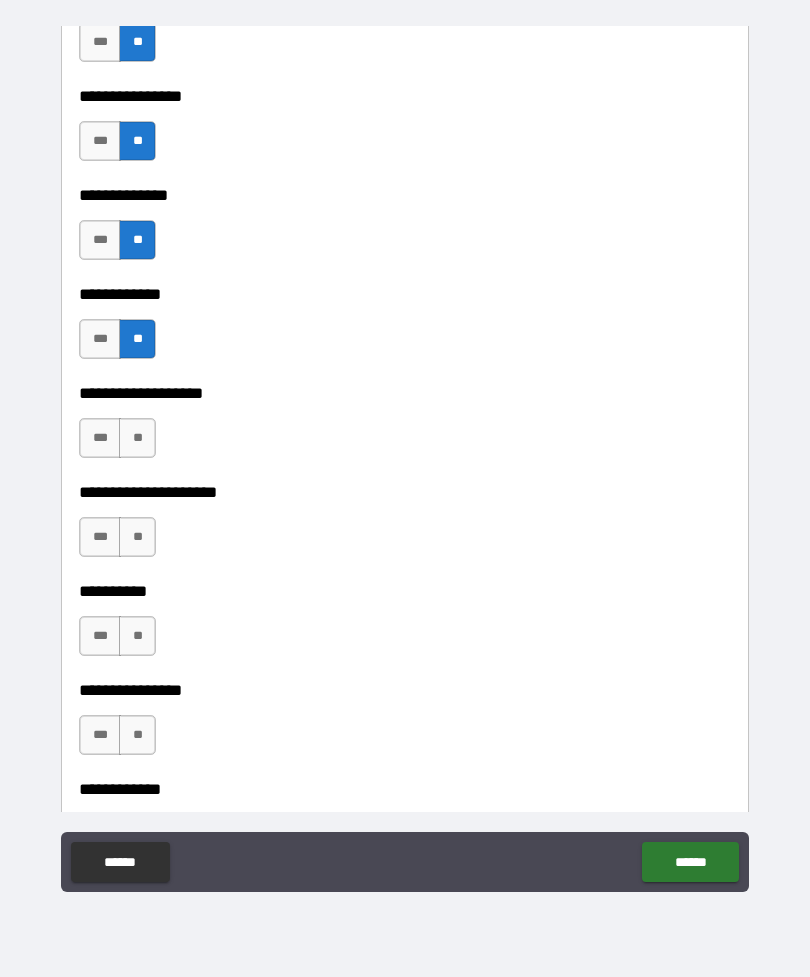 scroll, scrollTop: 5816, scrollLeft: 0, axis: vertical 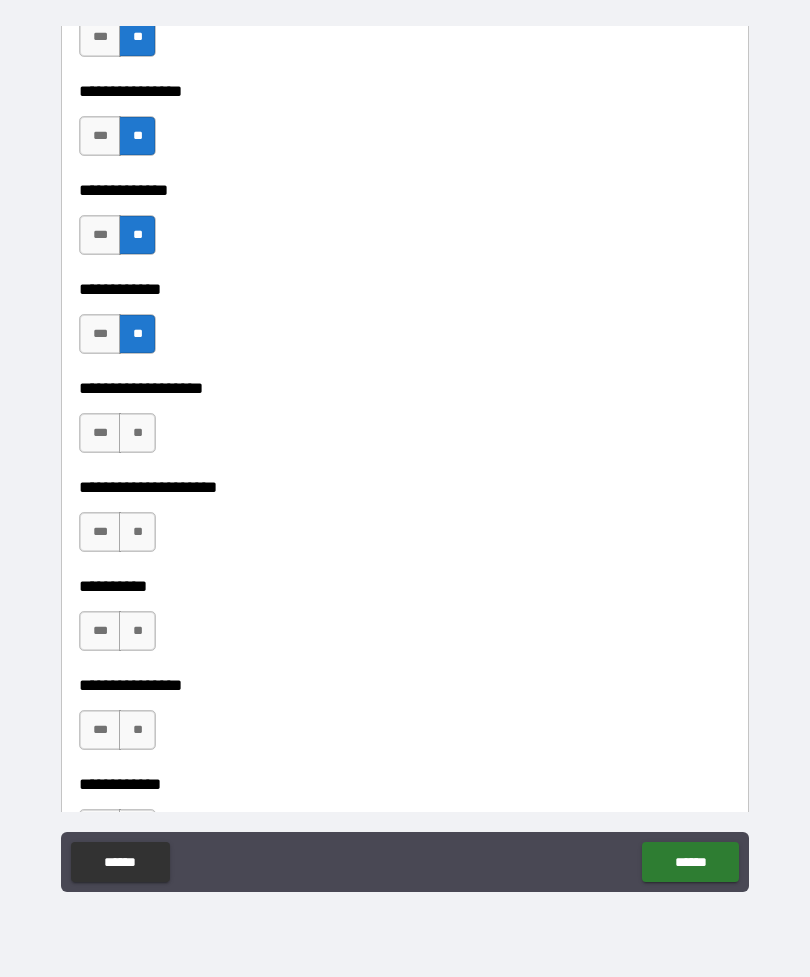 click on "**" at bounding box center (137, 433) 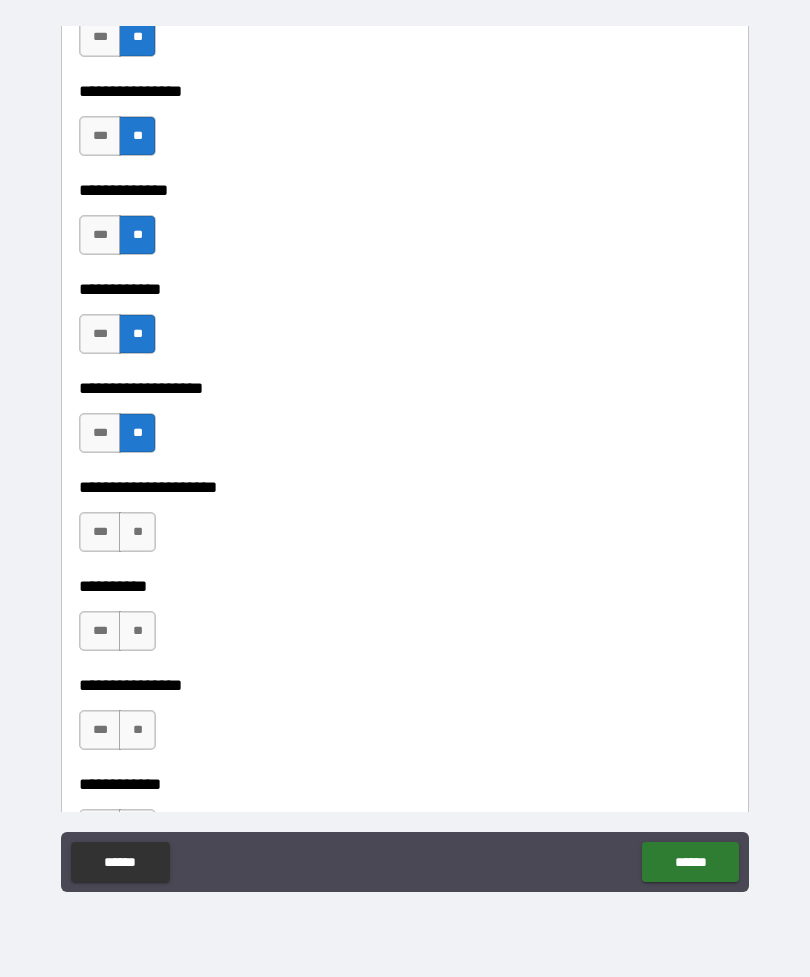 click on "**" at bounding box center (137, 532) 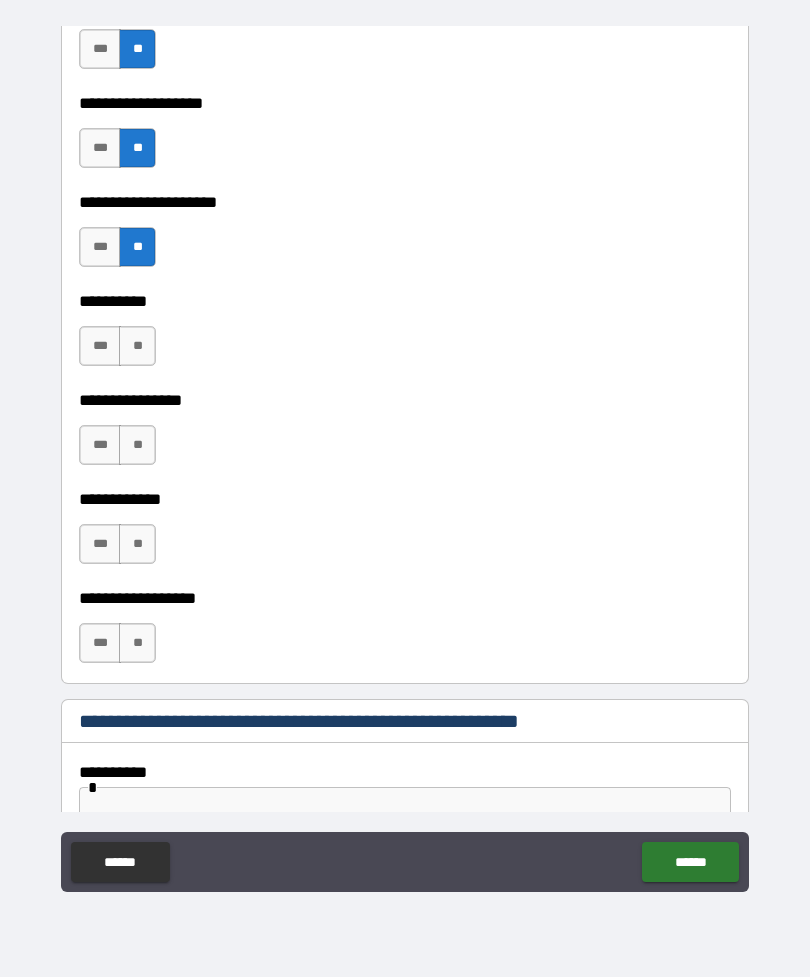 scroll, scrollTop: 6101, scrollLeft: 0, axis: vertical 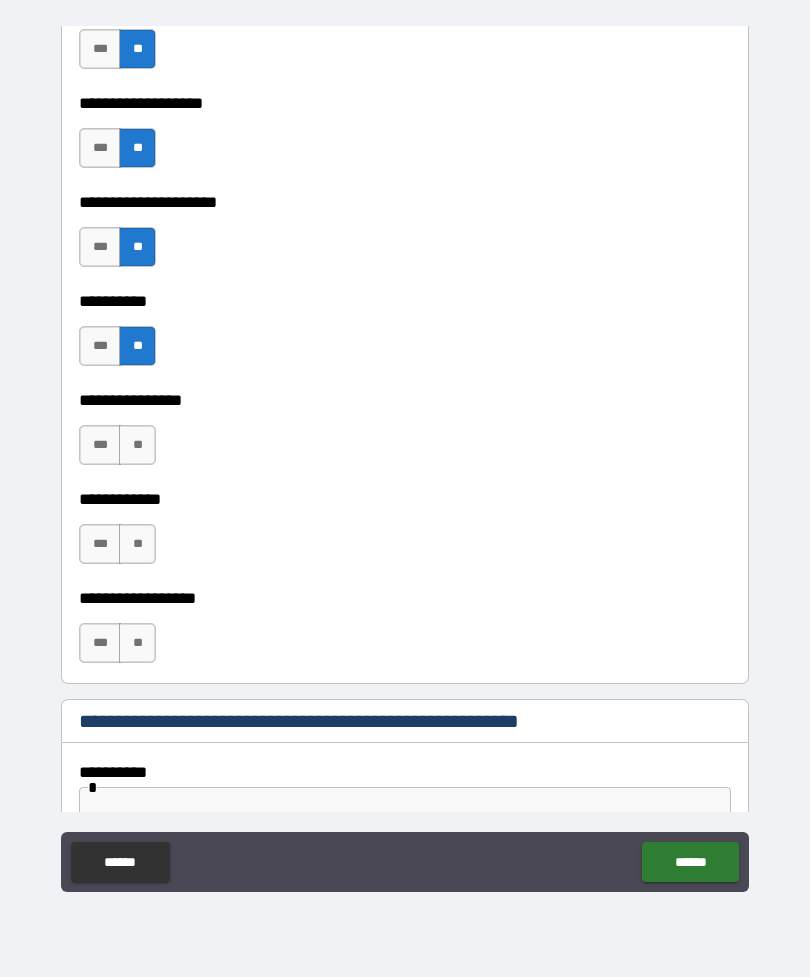 click on "**" at bounding box center (137, 445) 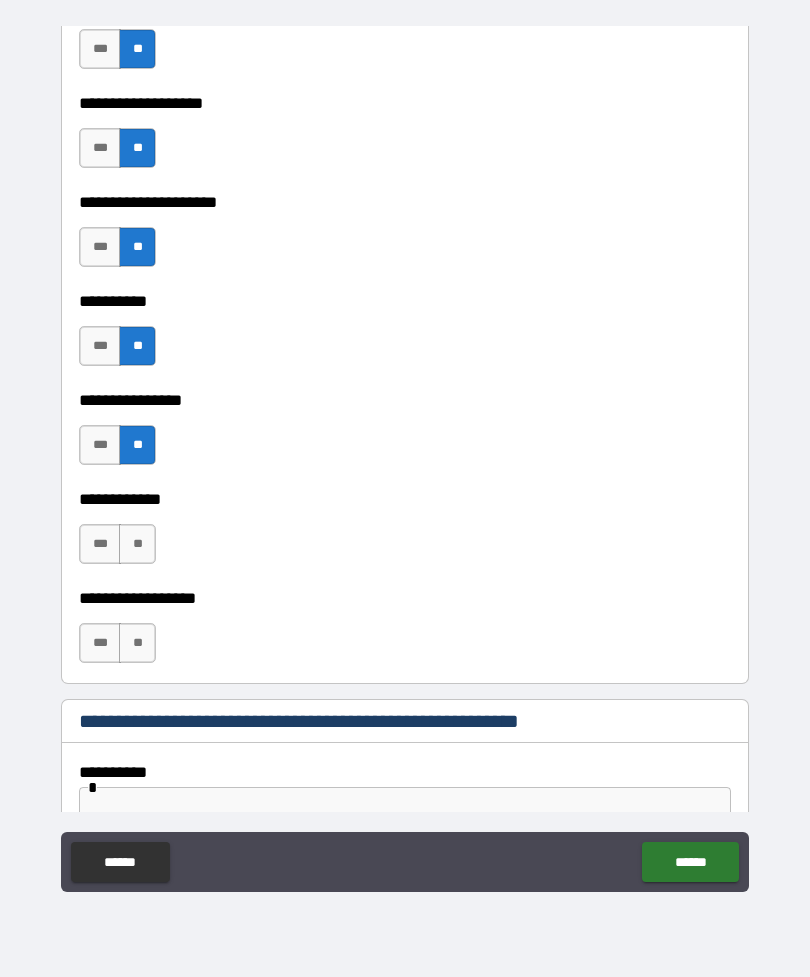 click on "**" at bounding box center [137, 544] 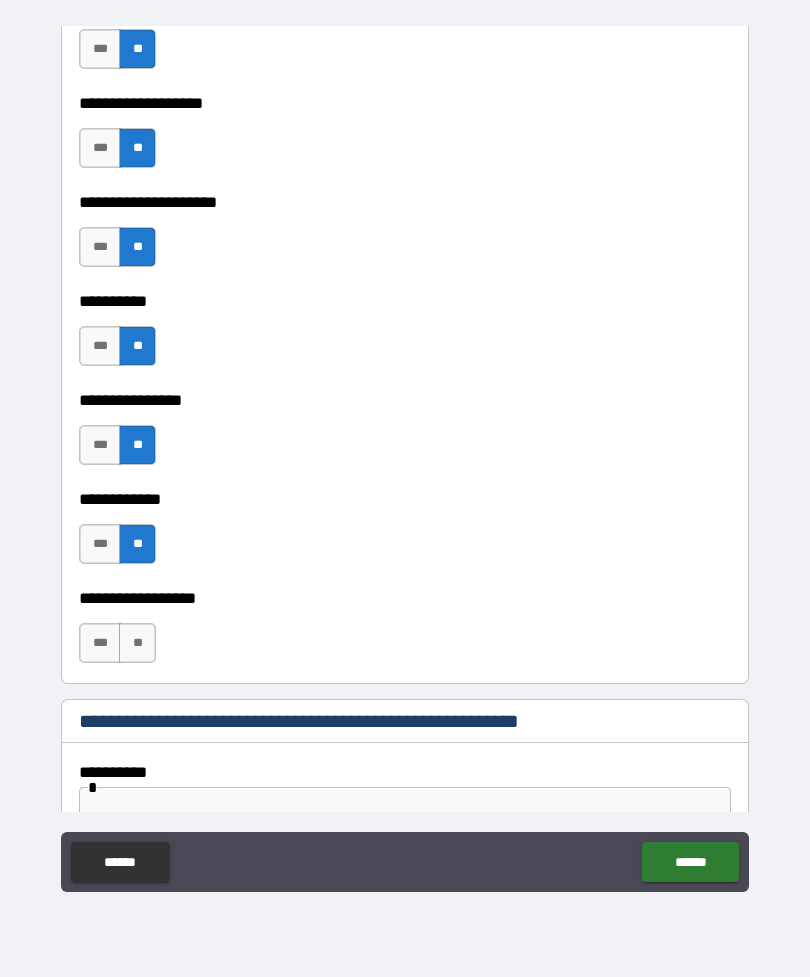click on "**" at bounding box center [137, 643] 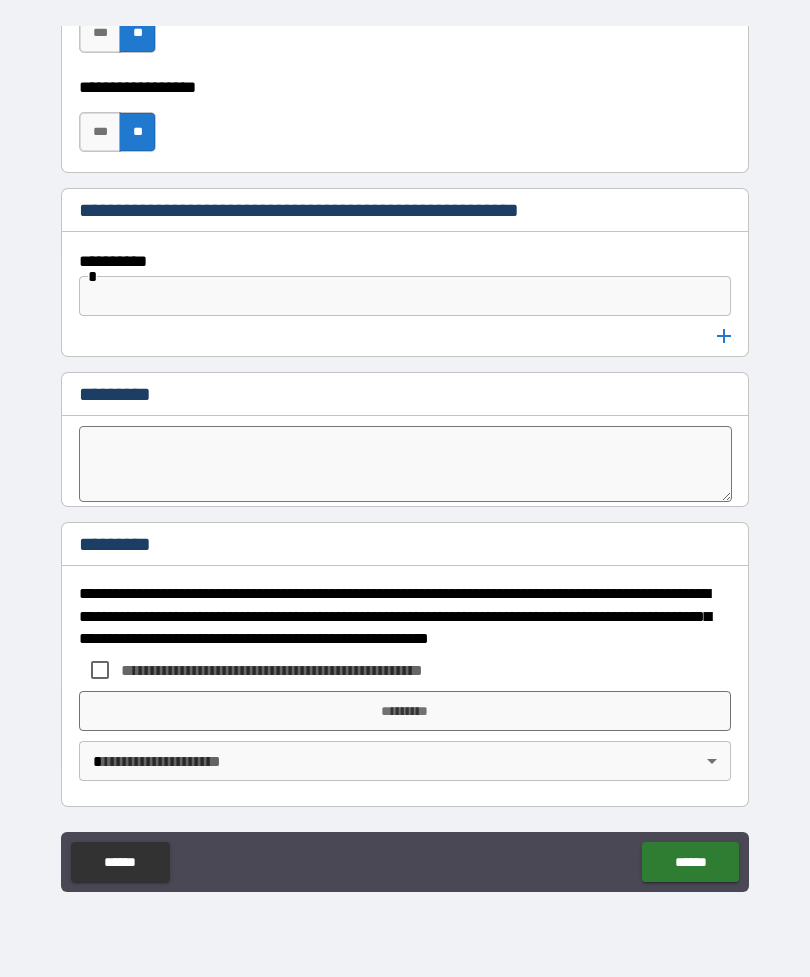 scroll, scrollTop: 6612, scrollLeft: 0, axis: vertical 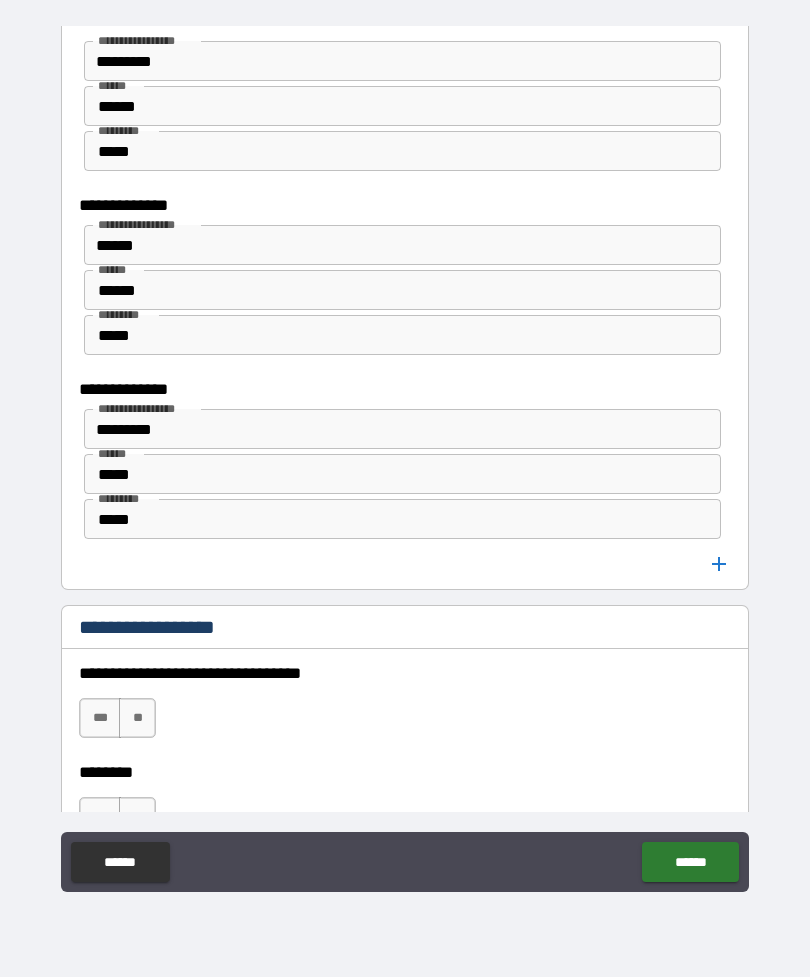 click on "******" at bounding box center [402, 106] 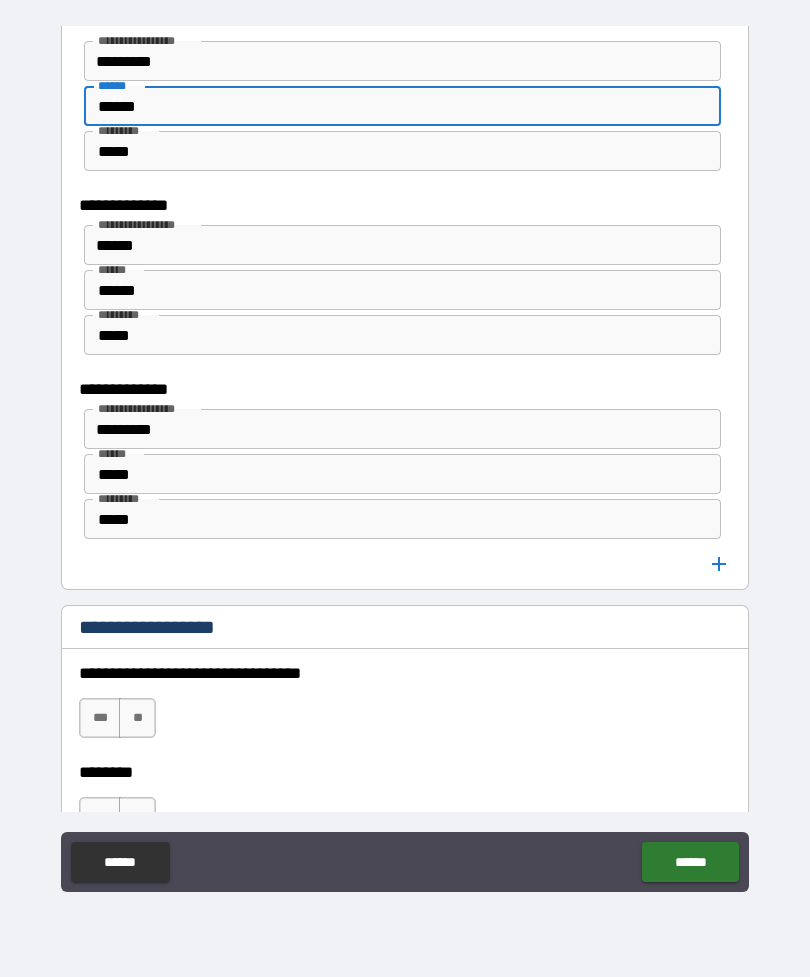click on "******" at bounding box center [402, 106] 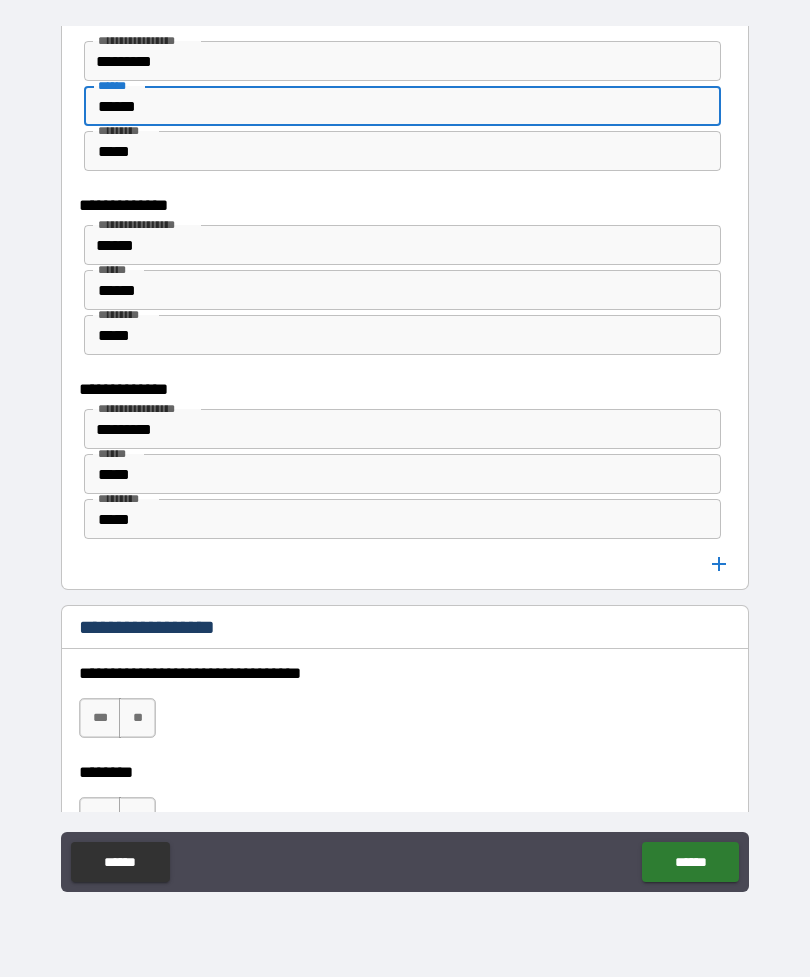 type on "******" 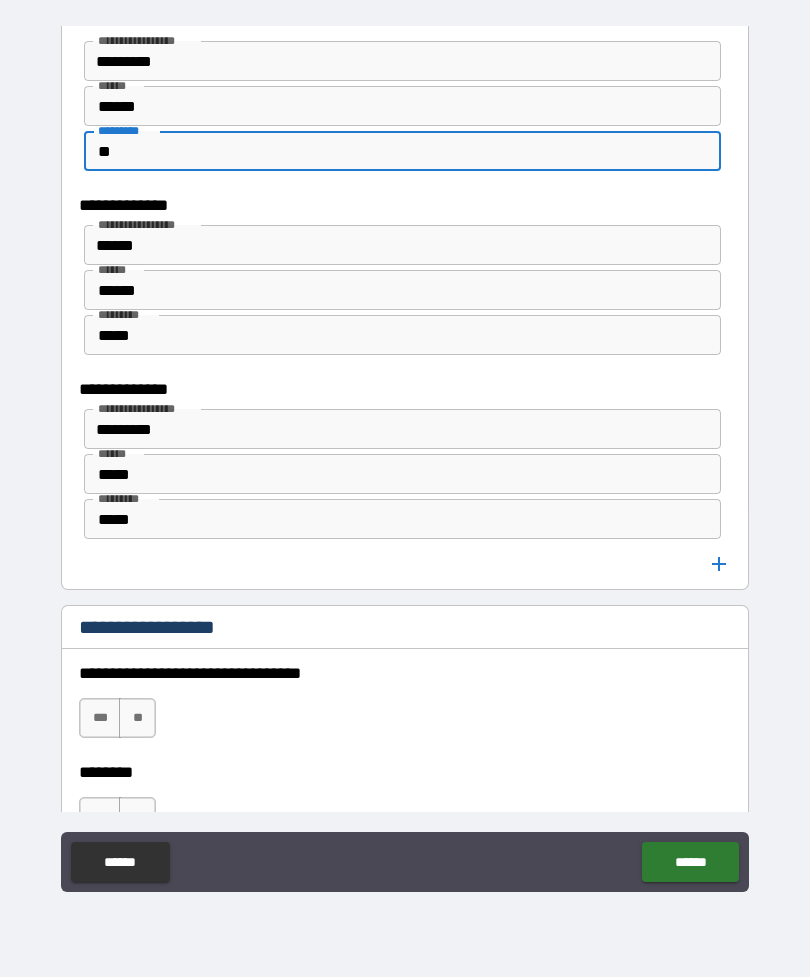 type on "*" 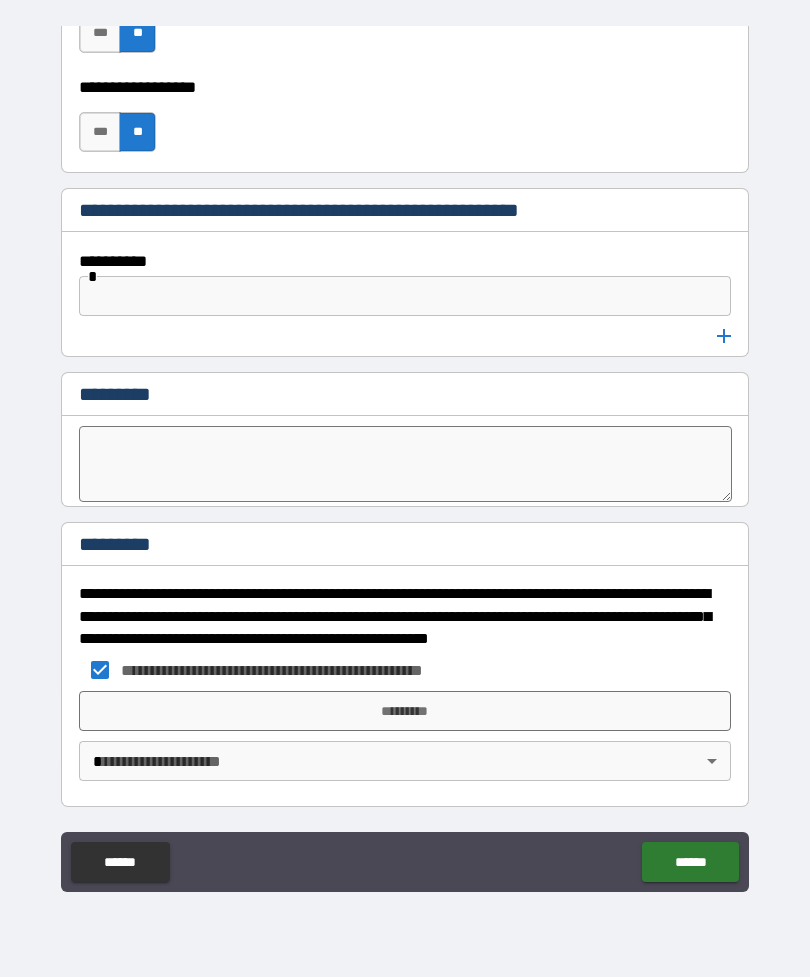 scroll, scrollTop: 6612, scrollLeft: 0, axis: vertical 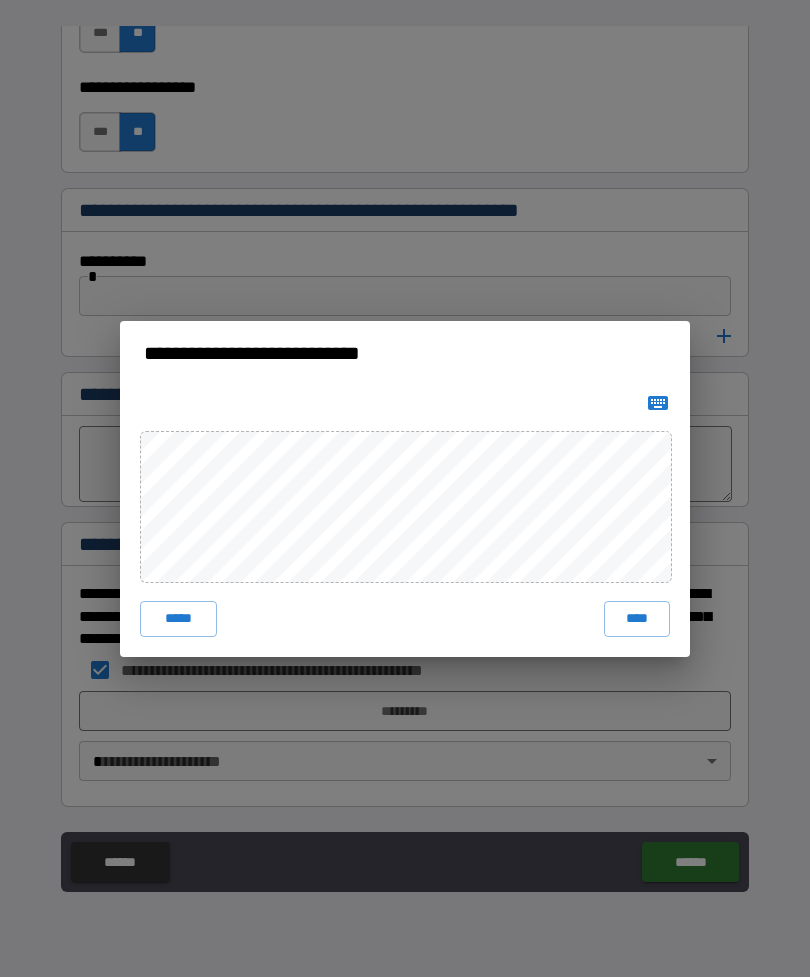 click on "****" at bounding box center [637, 619] 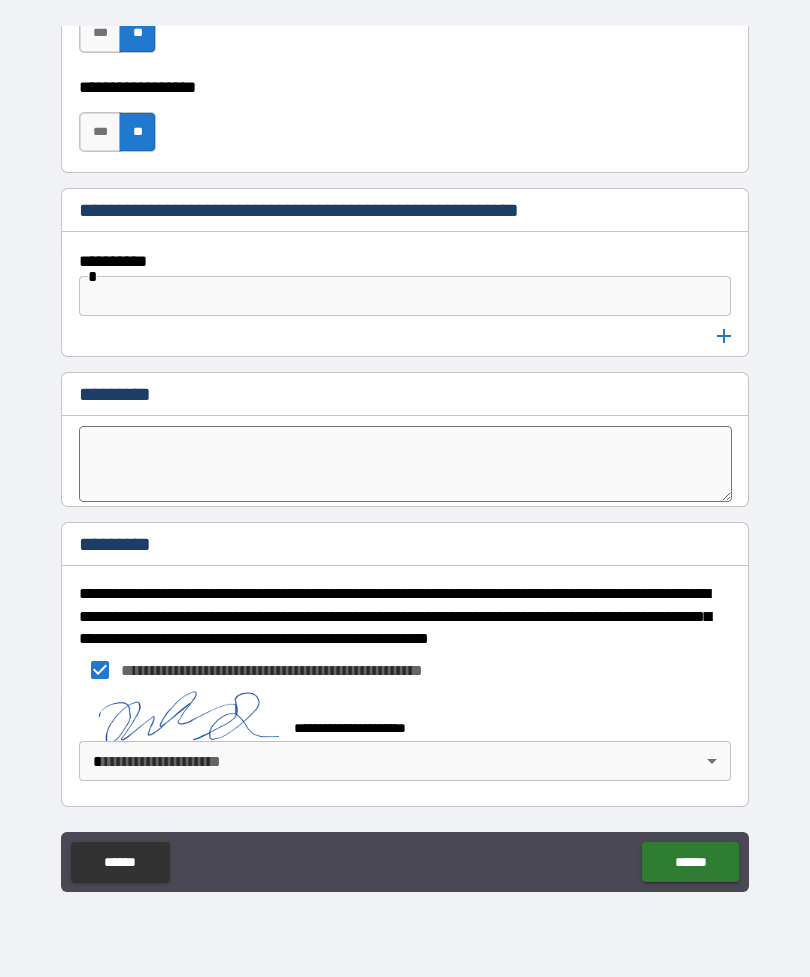 scroll, scrollTop: 6602, scrollLeft: 0, axis: vertical 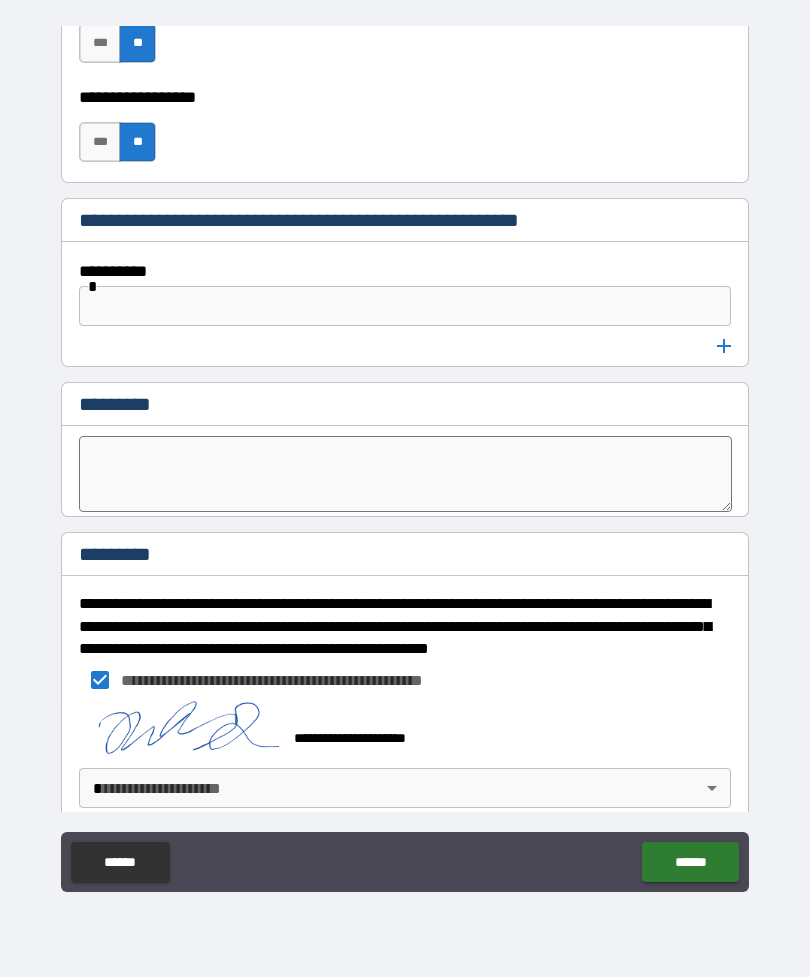 click on "******" at bounding box center (690, 862) 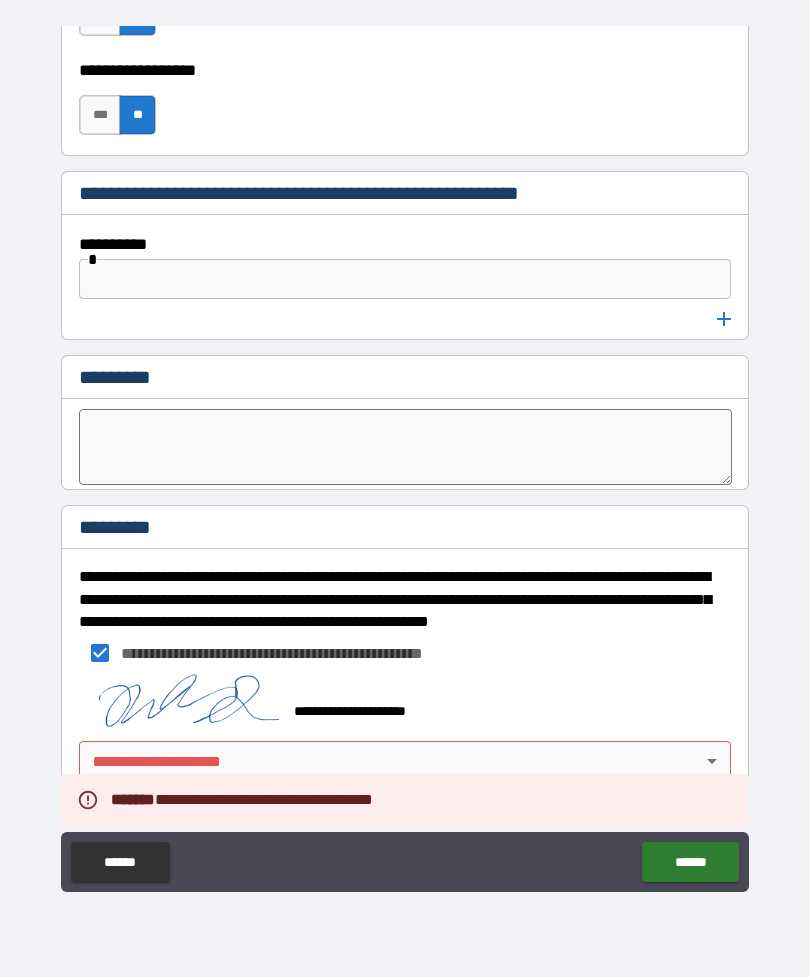 scroll, scrollTop: 6629, scrollLeft: 0, axis: vertical 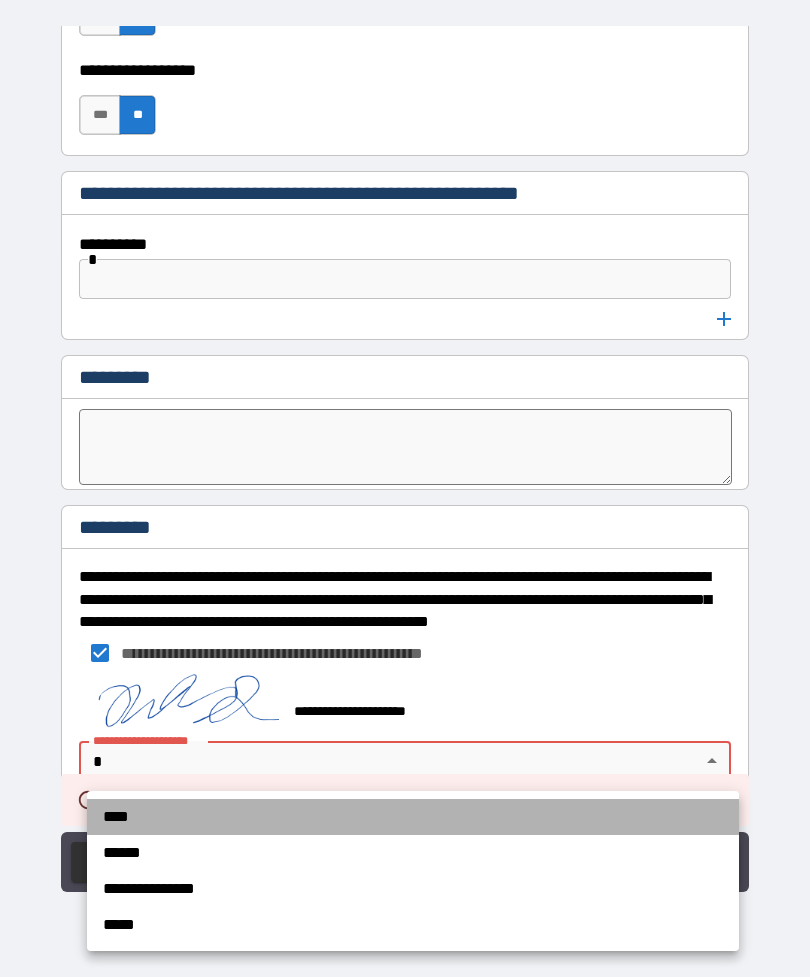 click on "****" at bounding box center [413, 817] 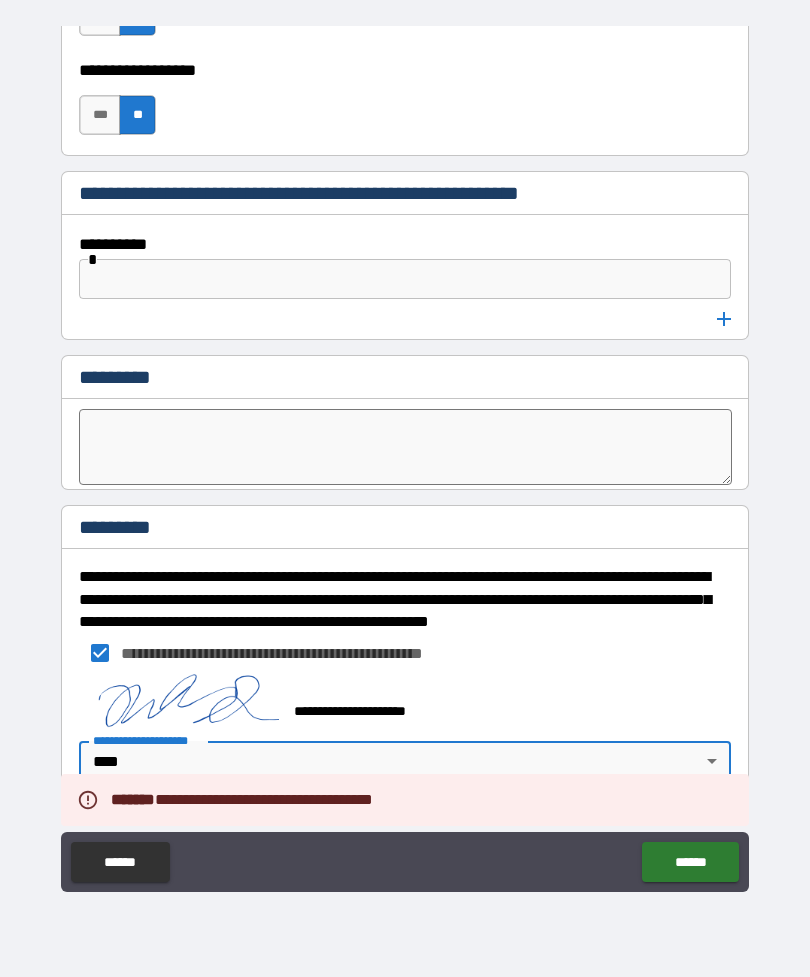 type on "****" 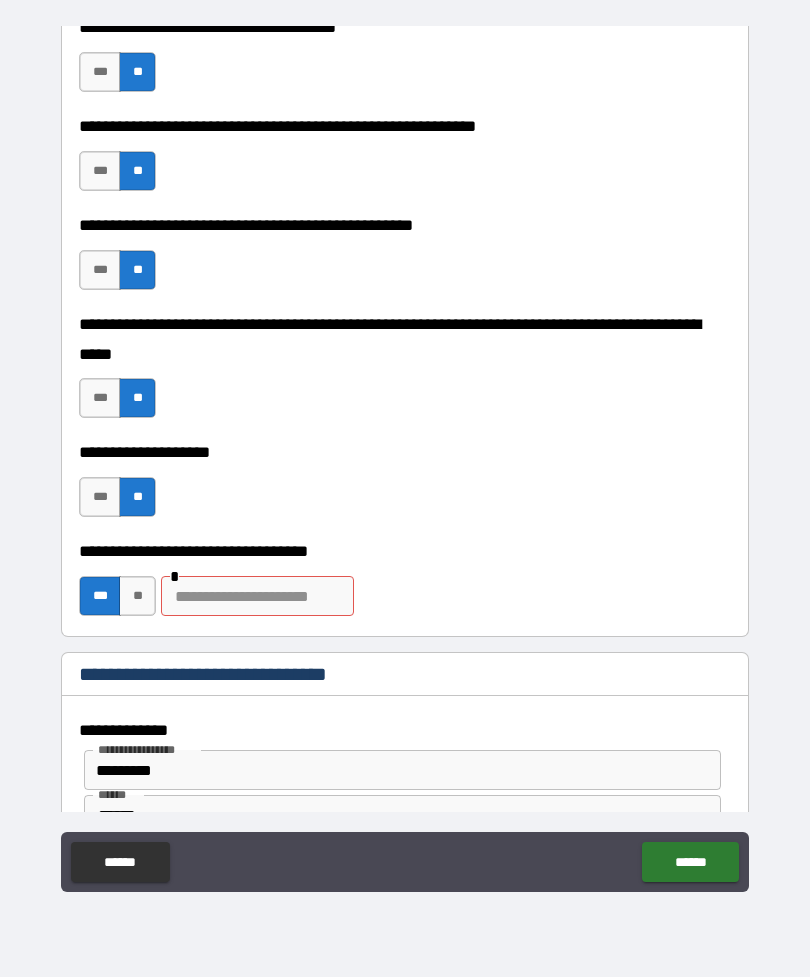 scroll, scrollTop: 820, scrollLeft: 0, axis: vertical 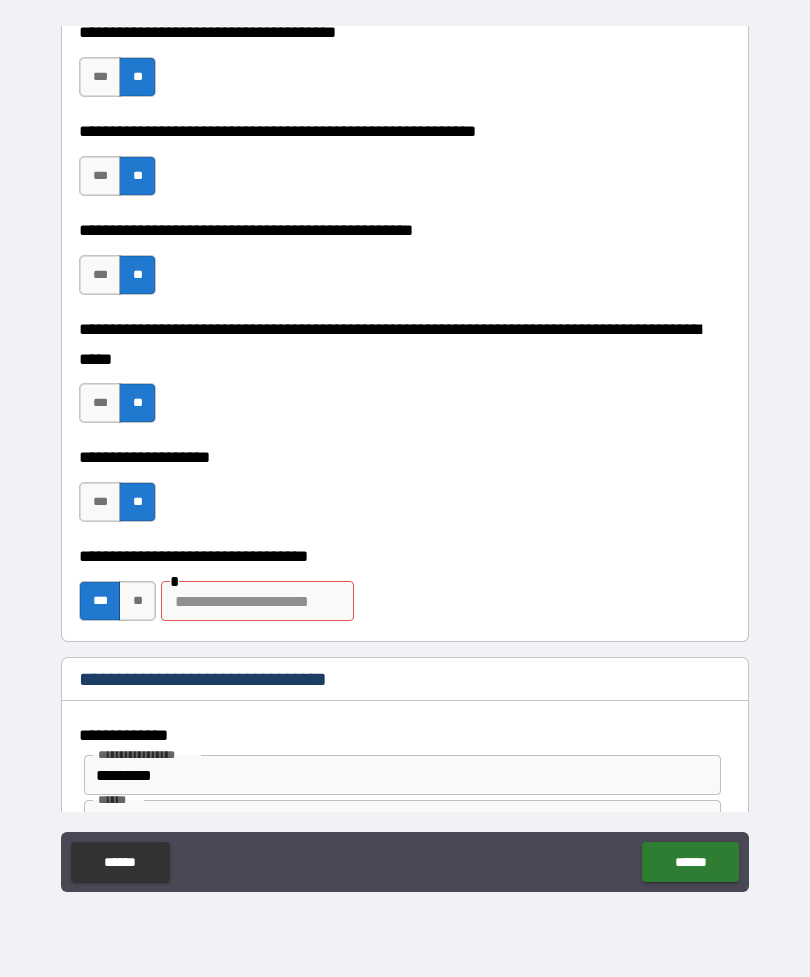click on "**********" at bounding box center [405, 591] 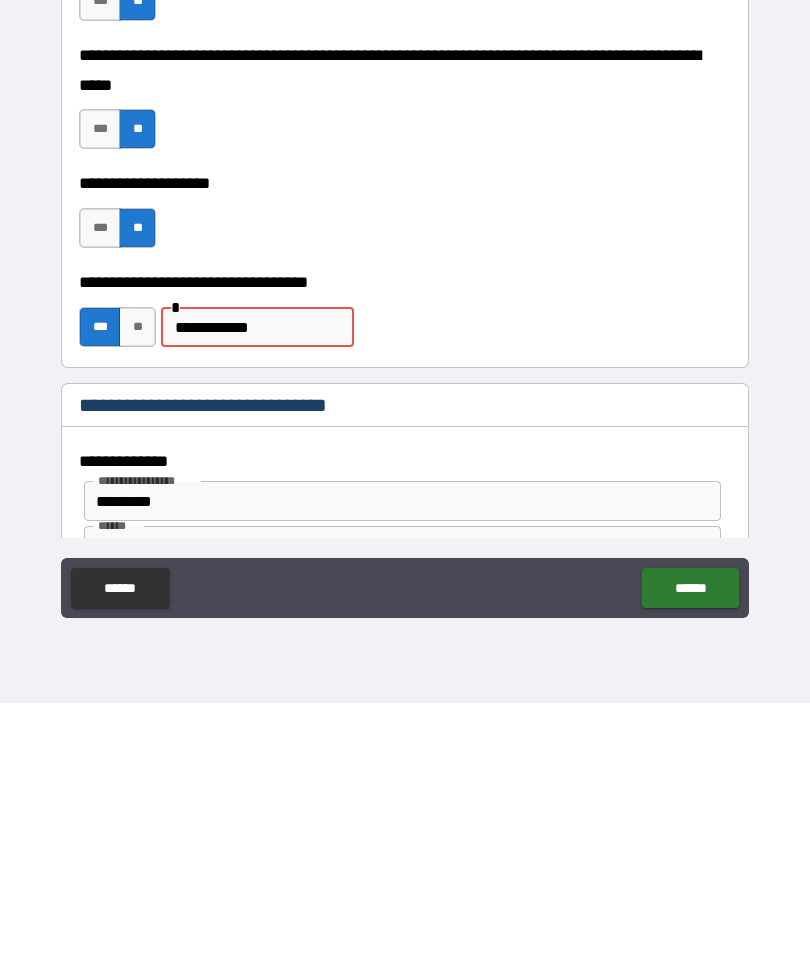 type on "**********" 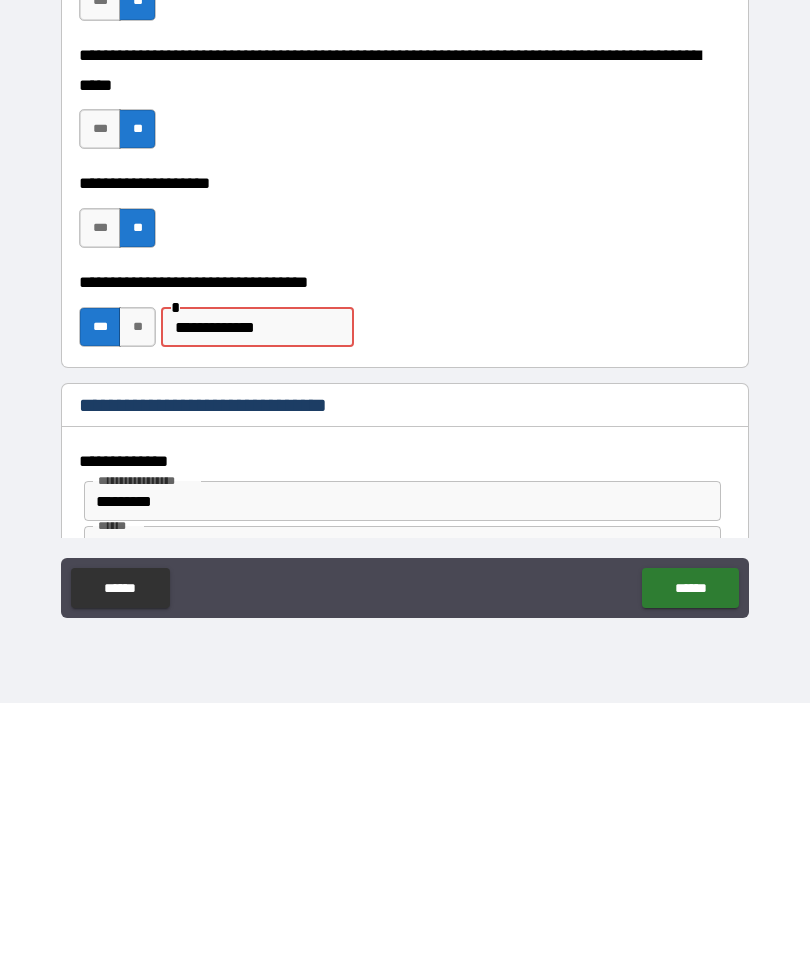 click on "******" at bounding box center (690, 862) 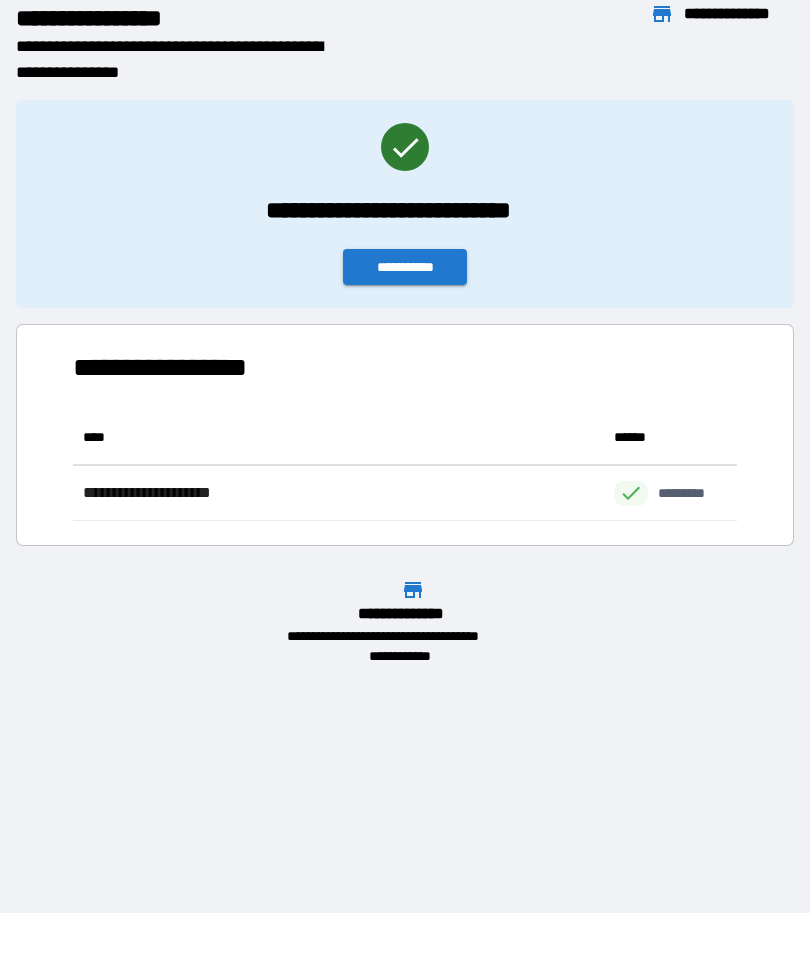 scroll, scrollTop: 1, scrollLeft: 1, axis: both 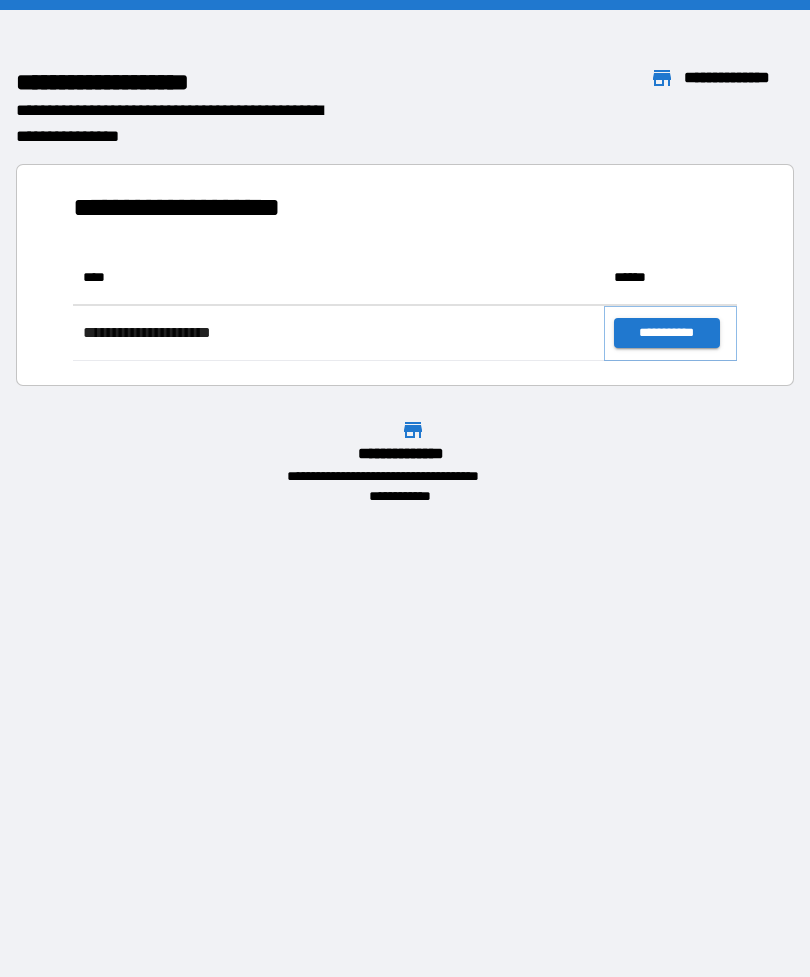 click on "**********" at bounding box center [666, 333] 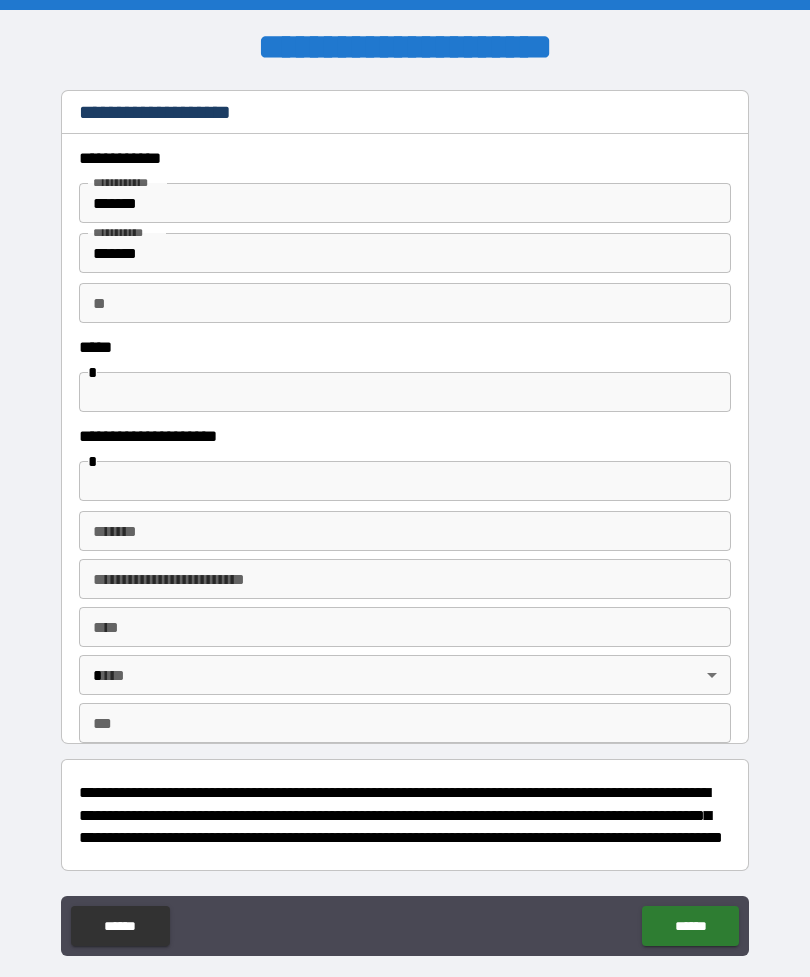 click on "**" at bounding box center [405, 303] 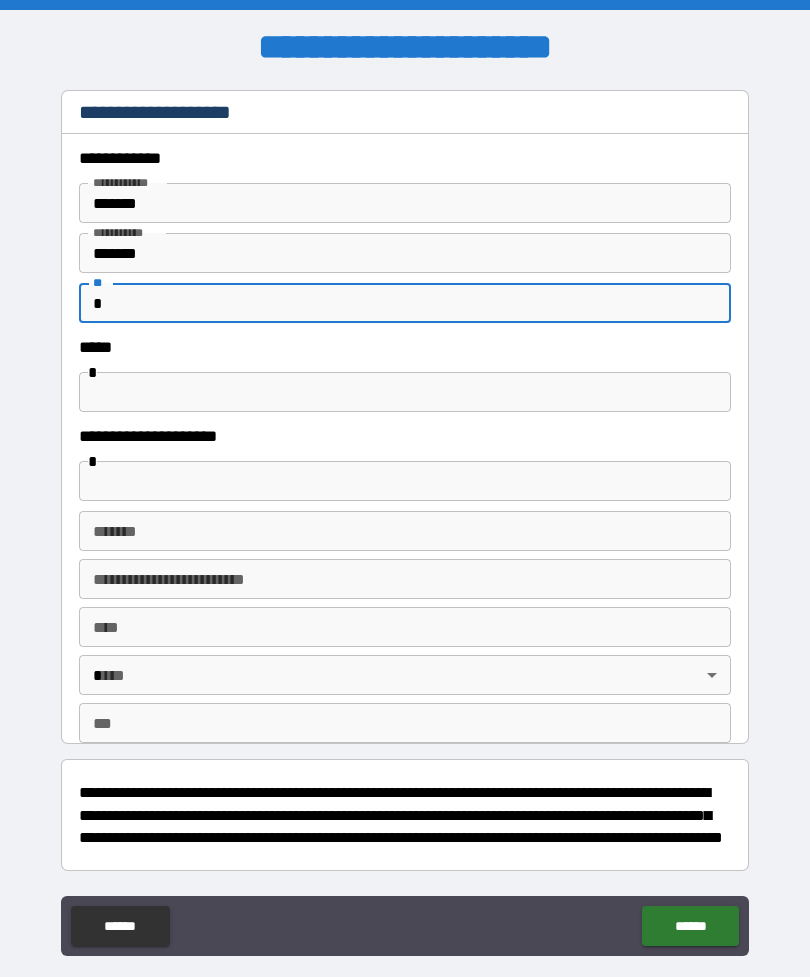 type on "*" 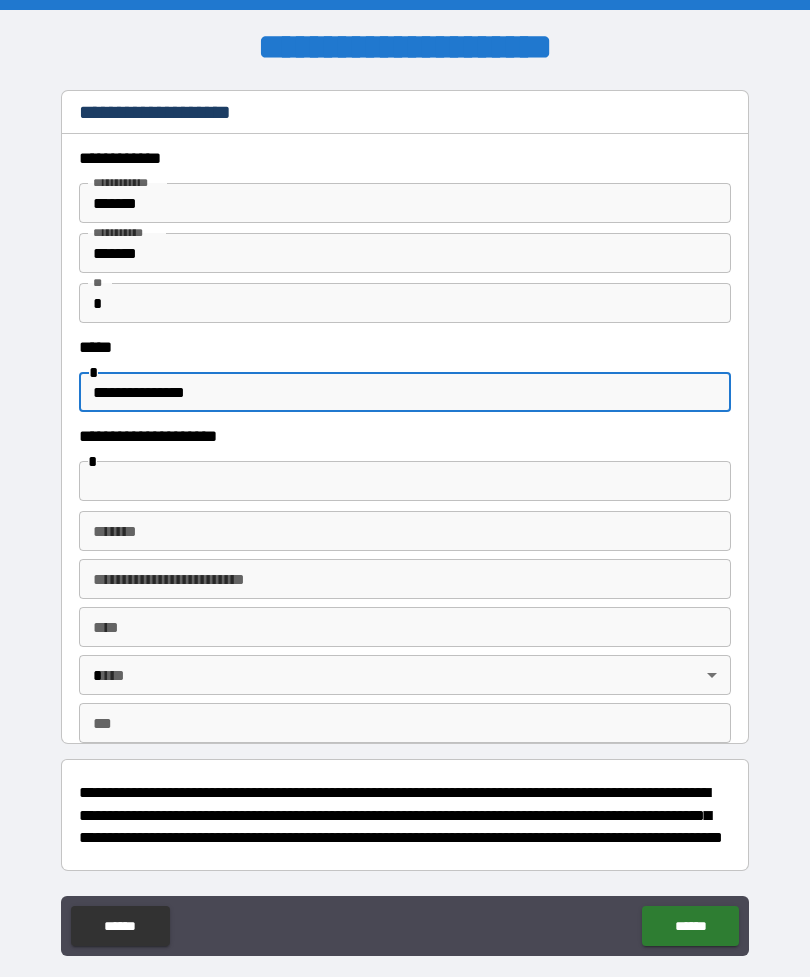 type on "**********" 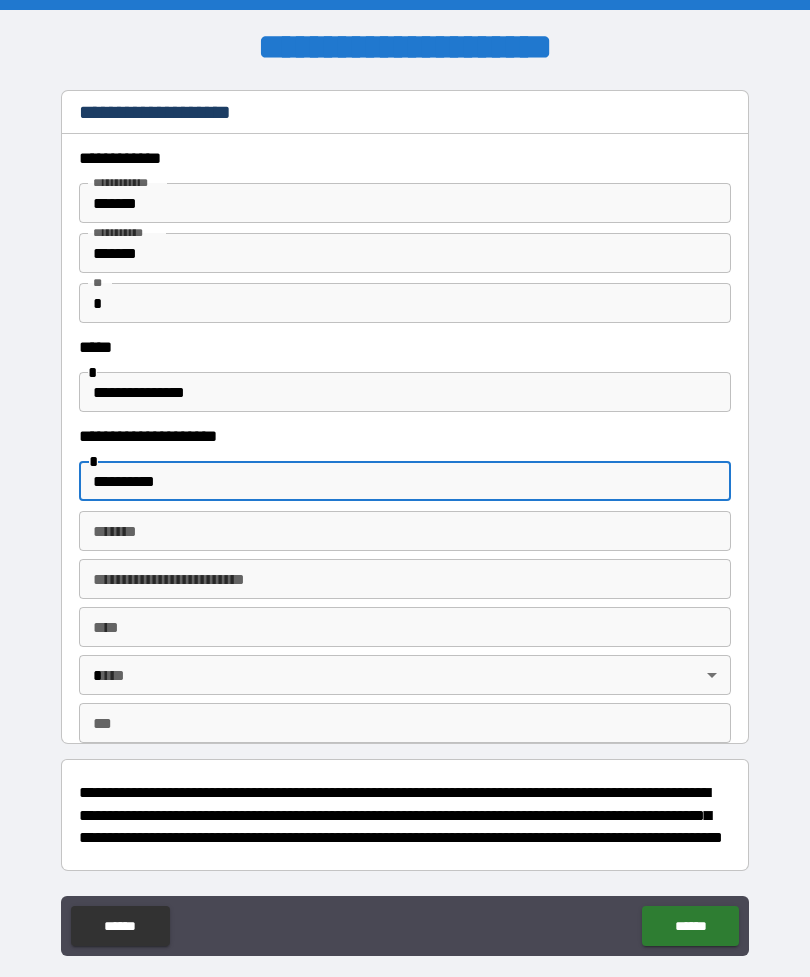 type on "**********" 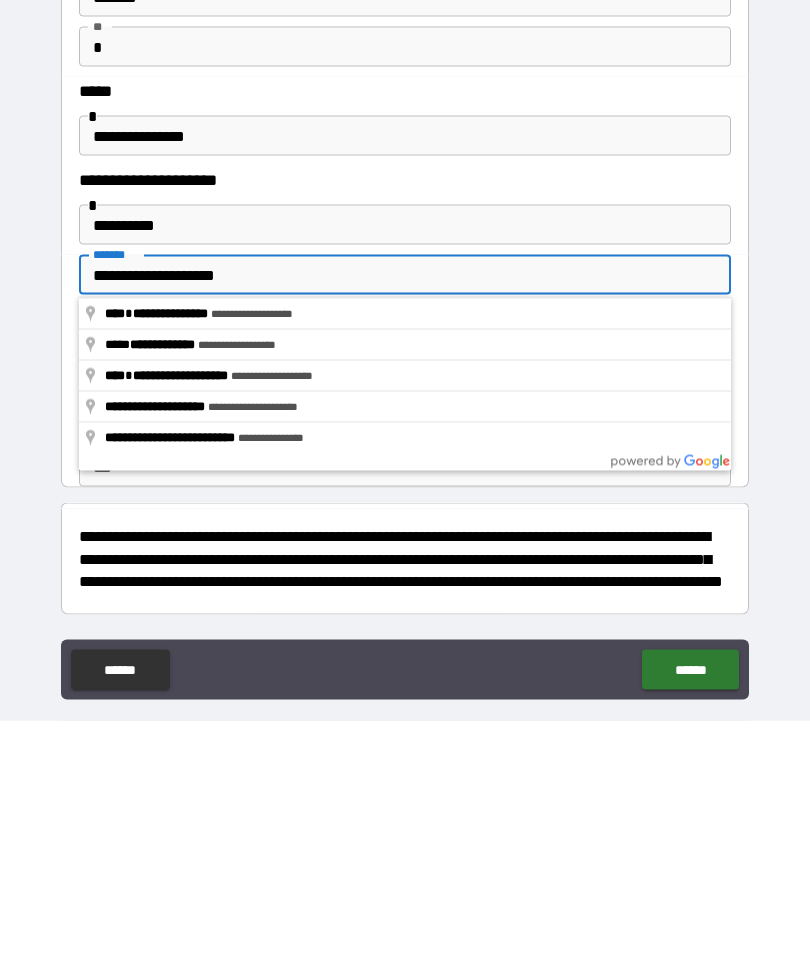 type on "**********" 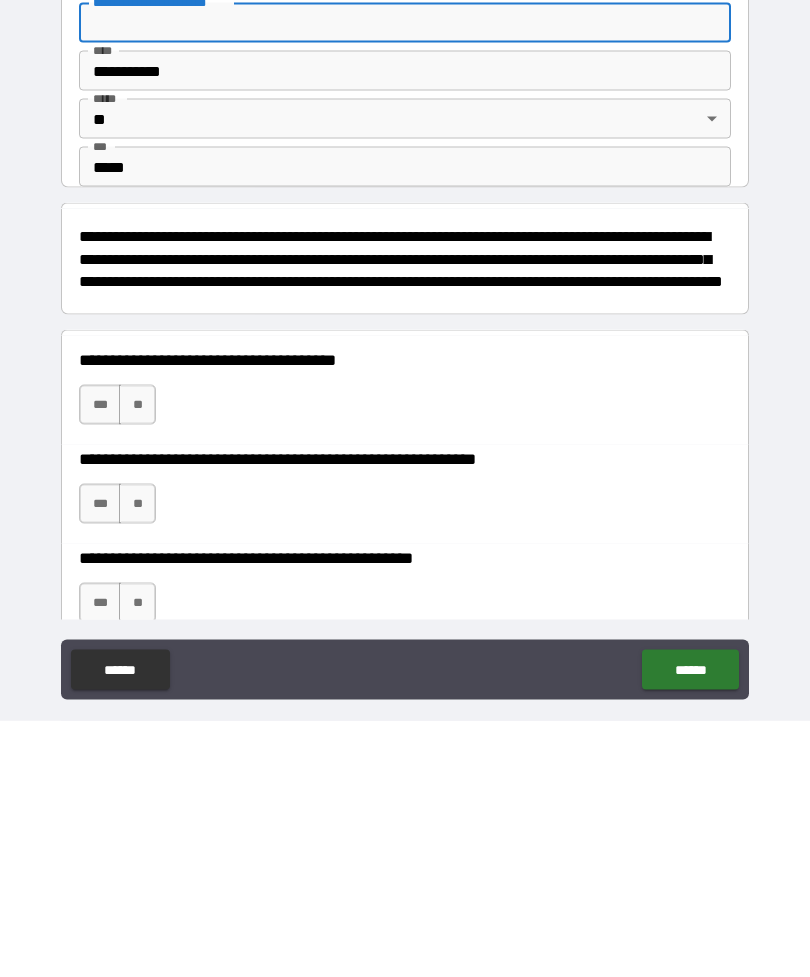scroll, scrollTop: 307, scrollLeft: 0, axis: vertical 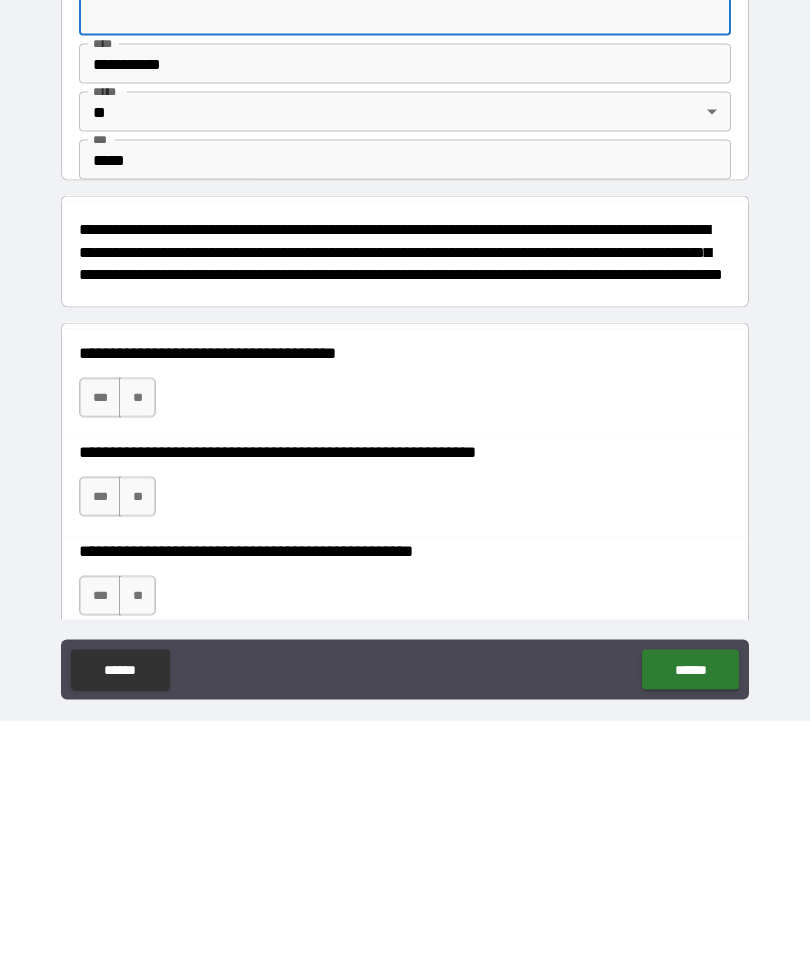 click on "***" at bounding box center [100, 654] 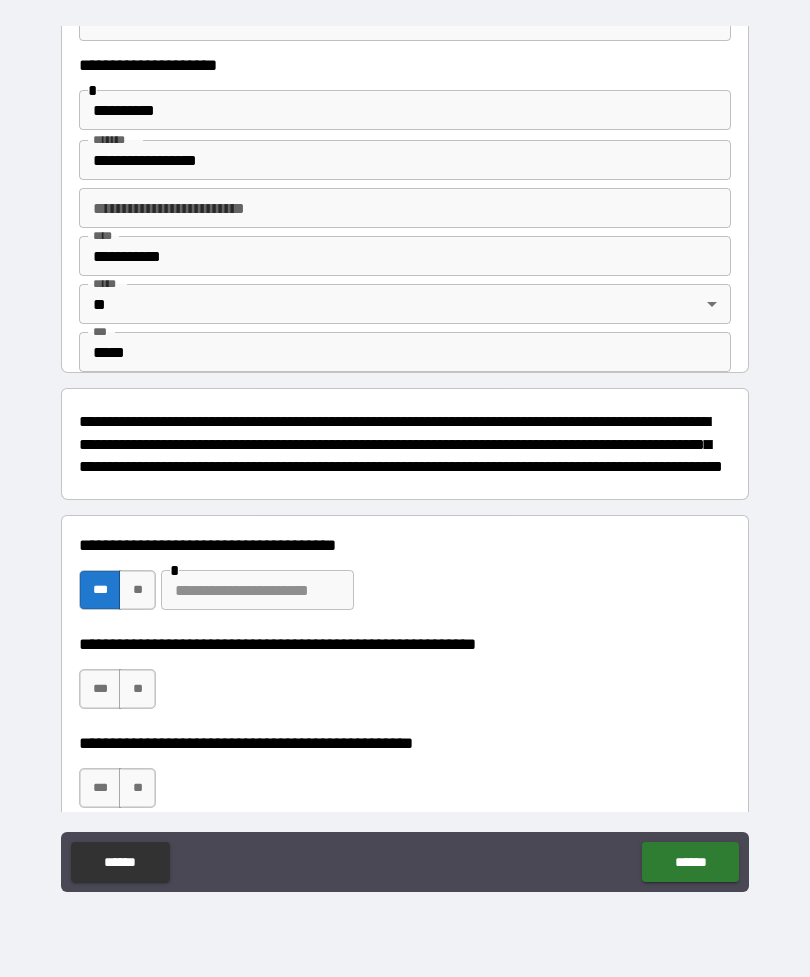 click on "***" at bounding box center (100, 689) 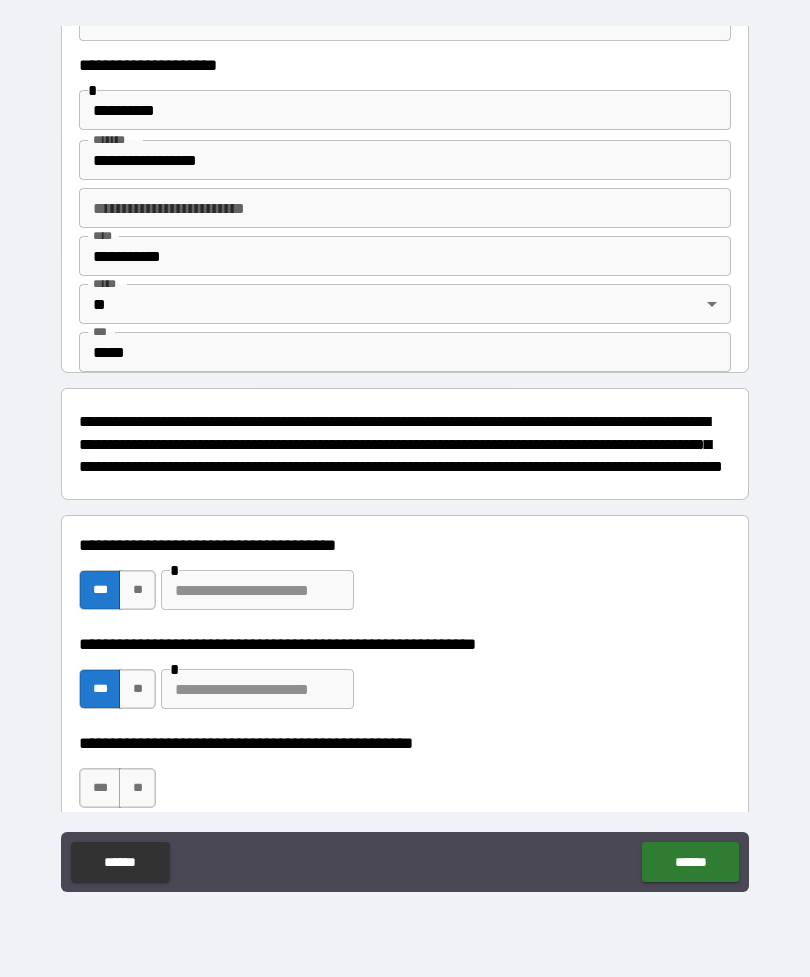 click on "**" at bounding box center (137, 788) 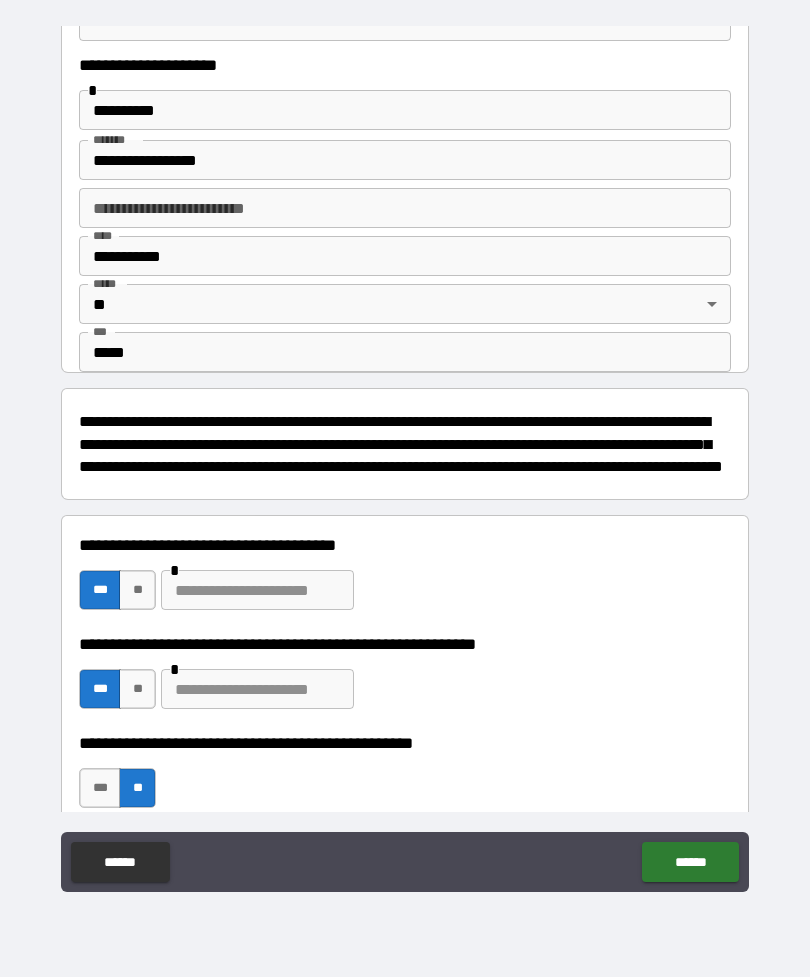 click on "******" at bounding box center [690, 862] 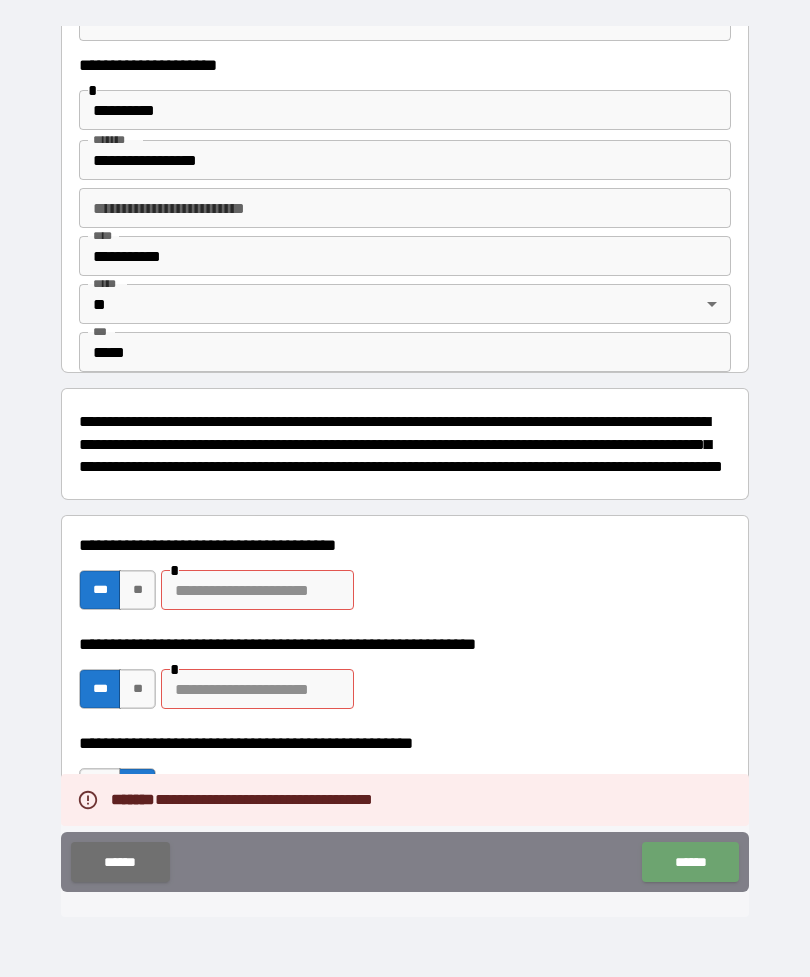 click on "******" at bounding box center [690, 862] 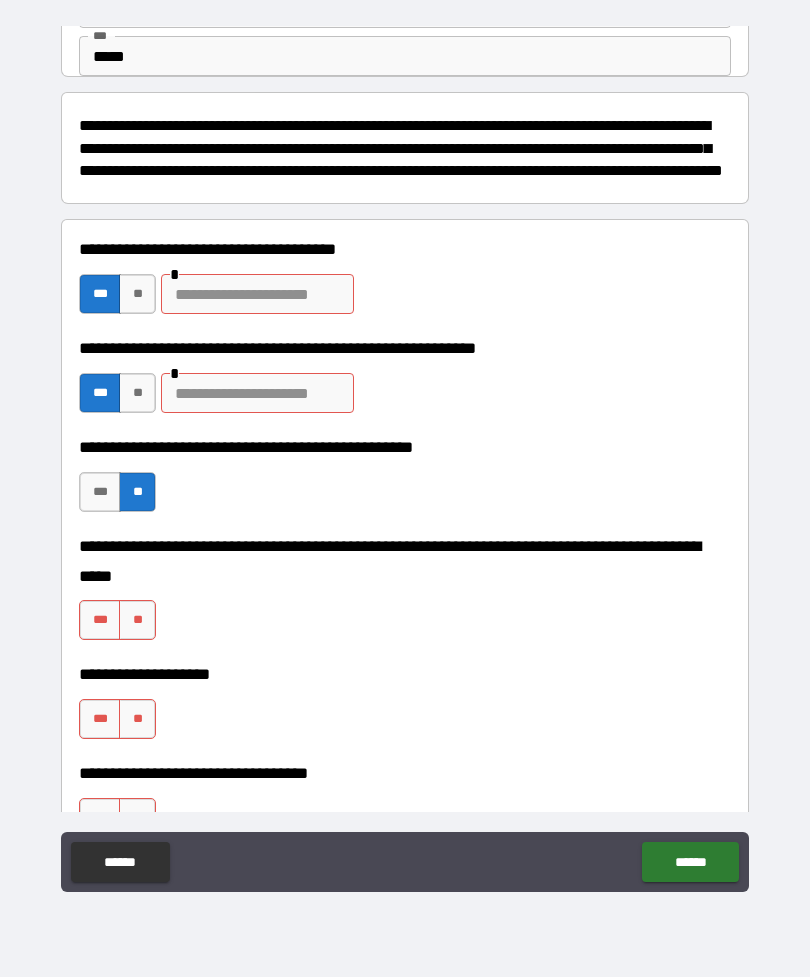 scroll, scrollTop: 605, scrollLeft: 0, axis: vertical 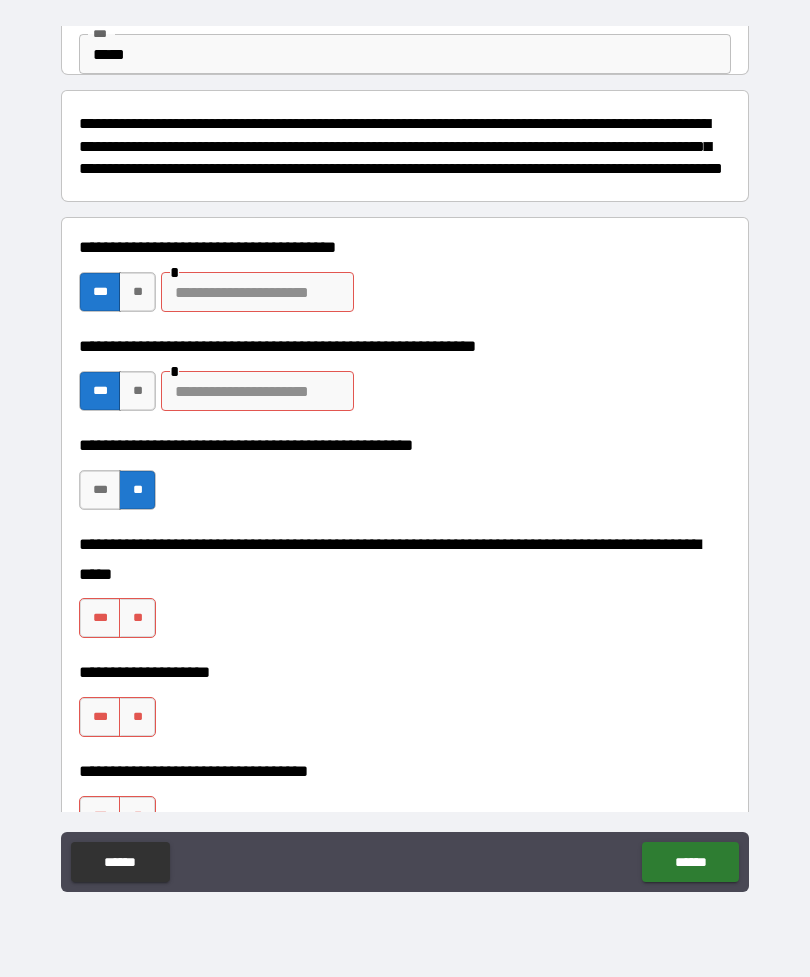 click on "**" at bounding box center [137, 618] 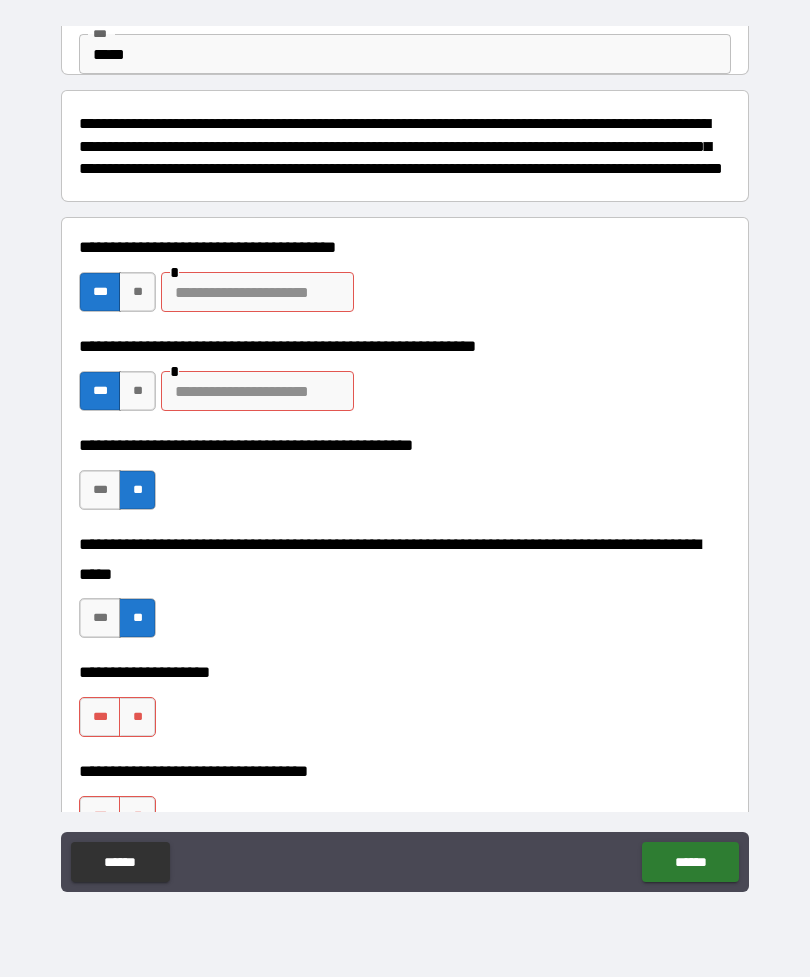 click on "**" at bounding box center (137, 717) 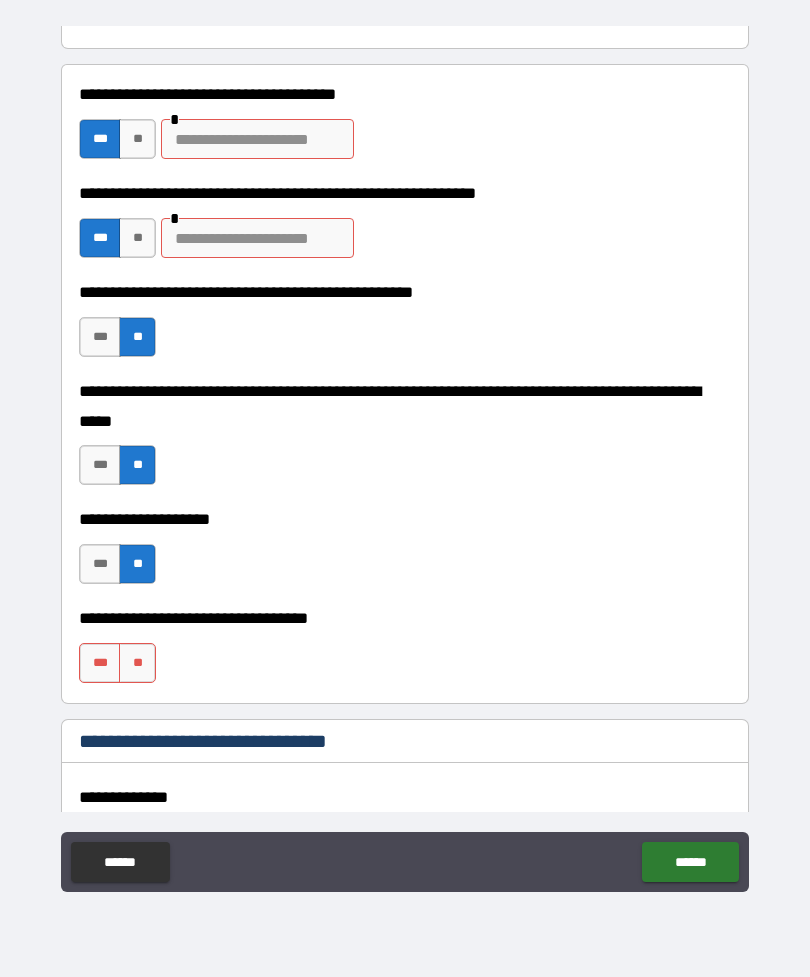 scroll, scrollTop: 759, scrollLeft: 0, axis: vertical 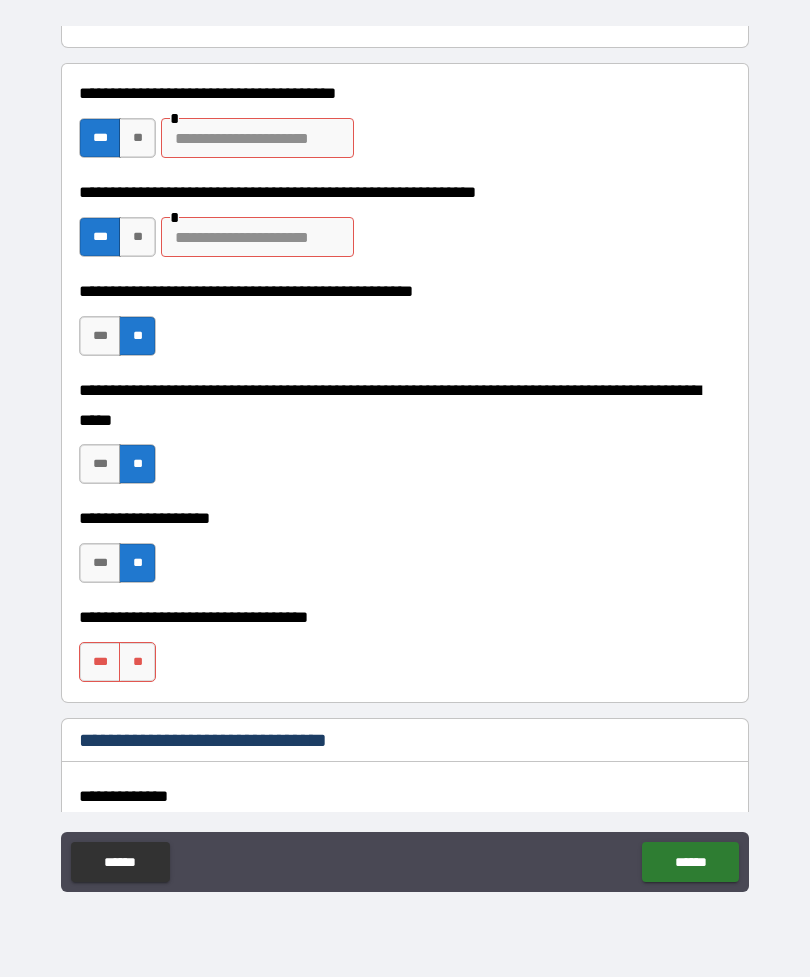 click on "**" at bounding box center (137, 662) 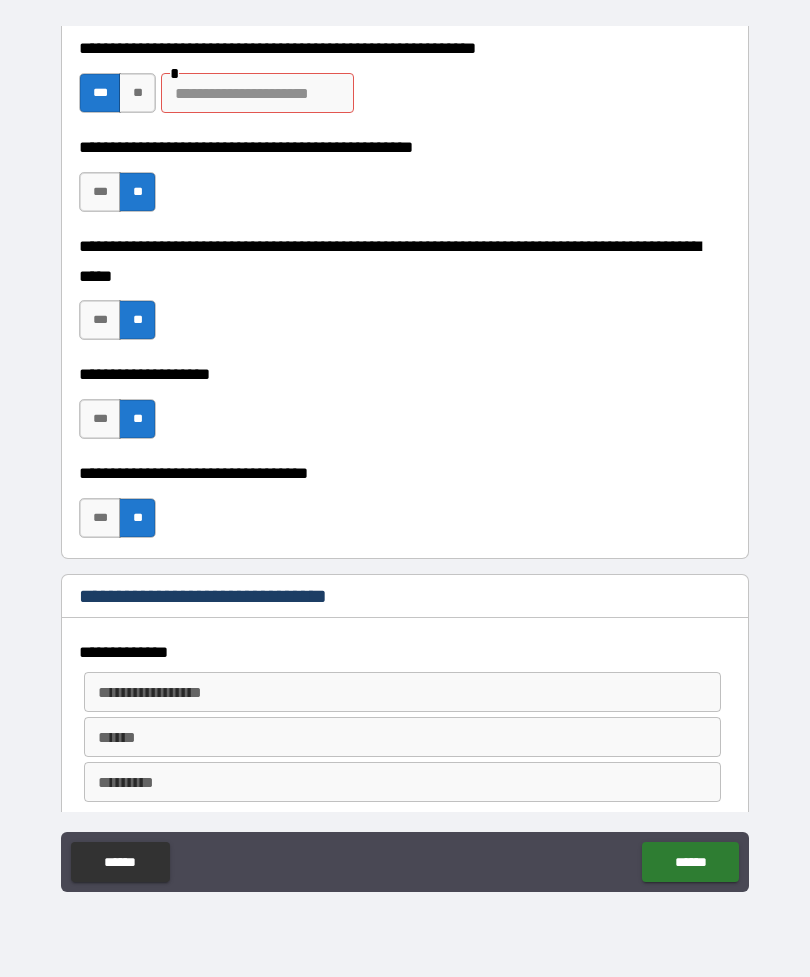 scroll, scrollTop: 906, scrollLeft: 0, axis: vertical 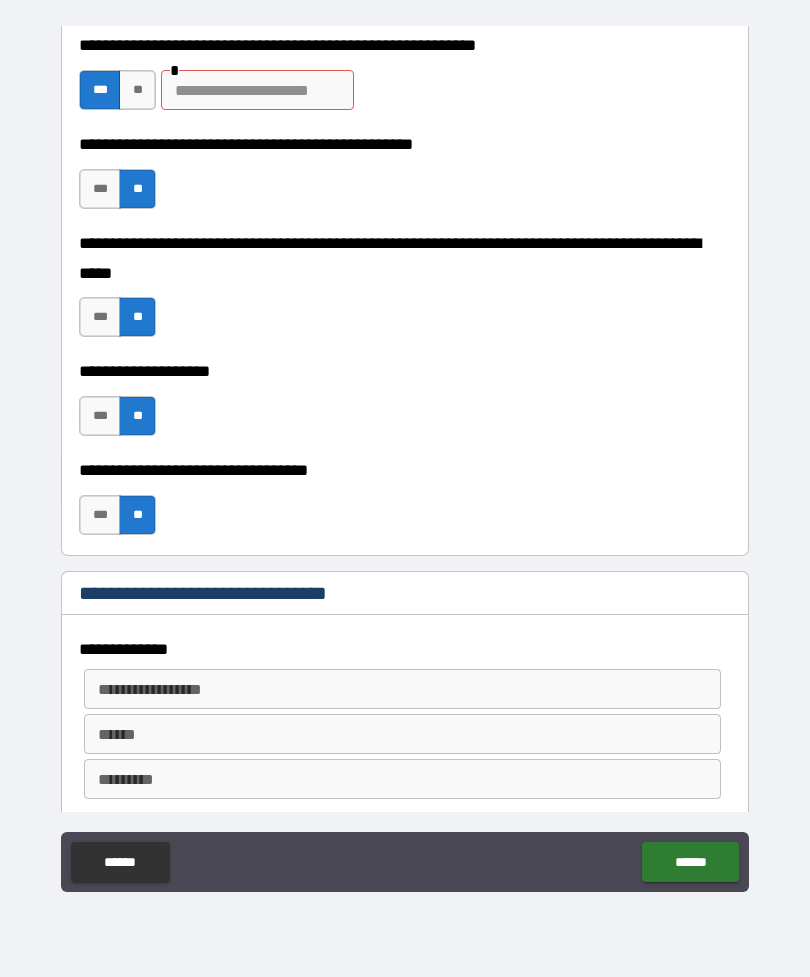 click on "**********" at bounding box center [401, 689] 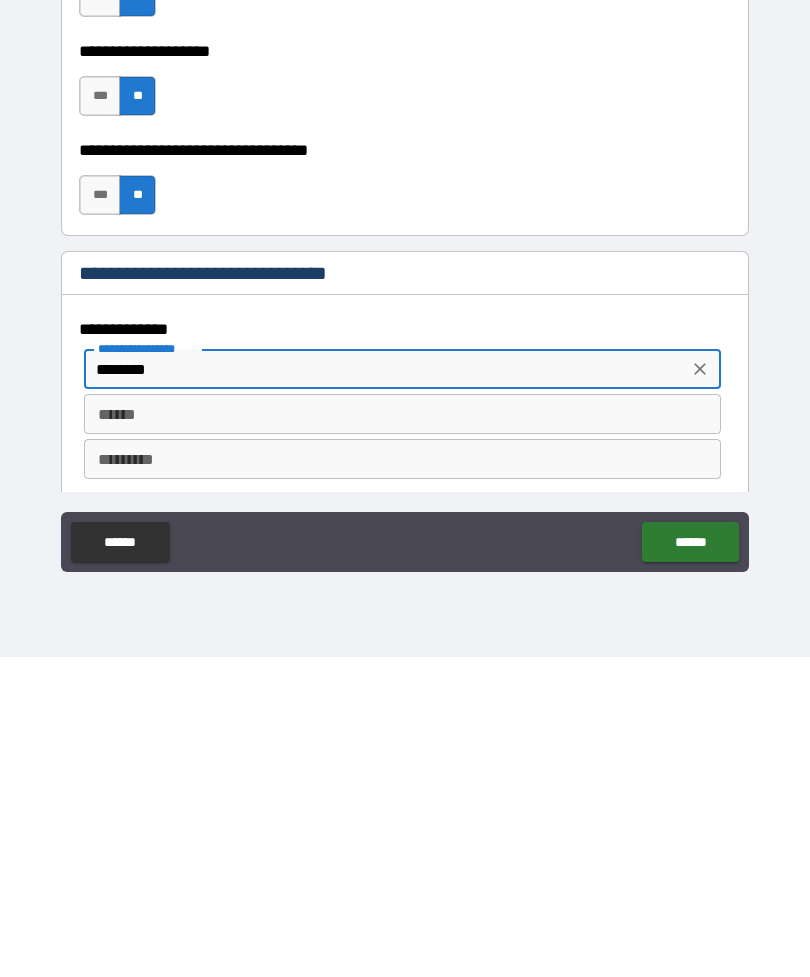 type on "*******" 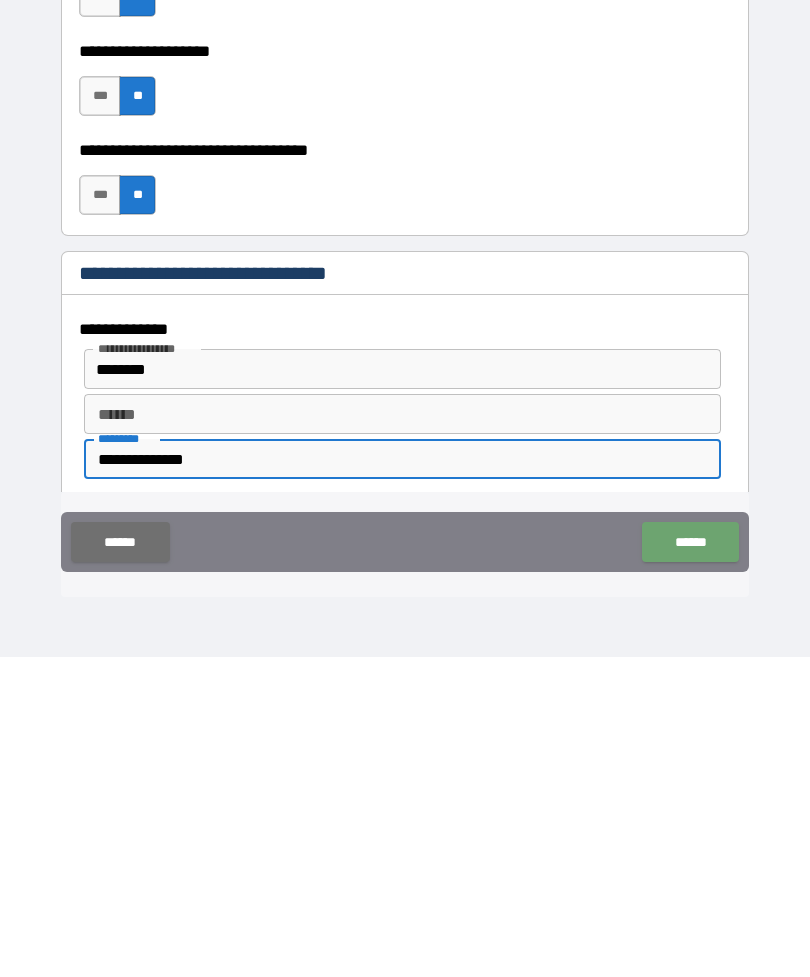 type on "**********" 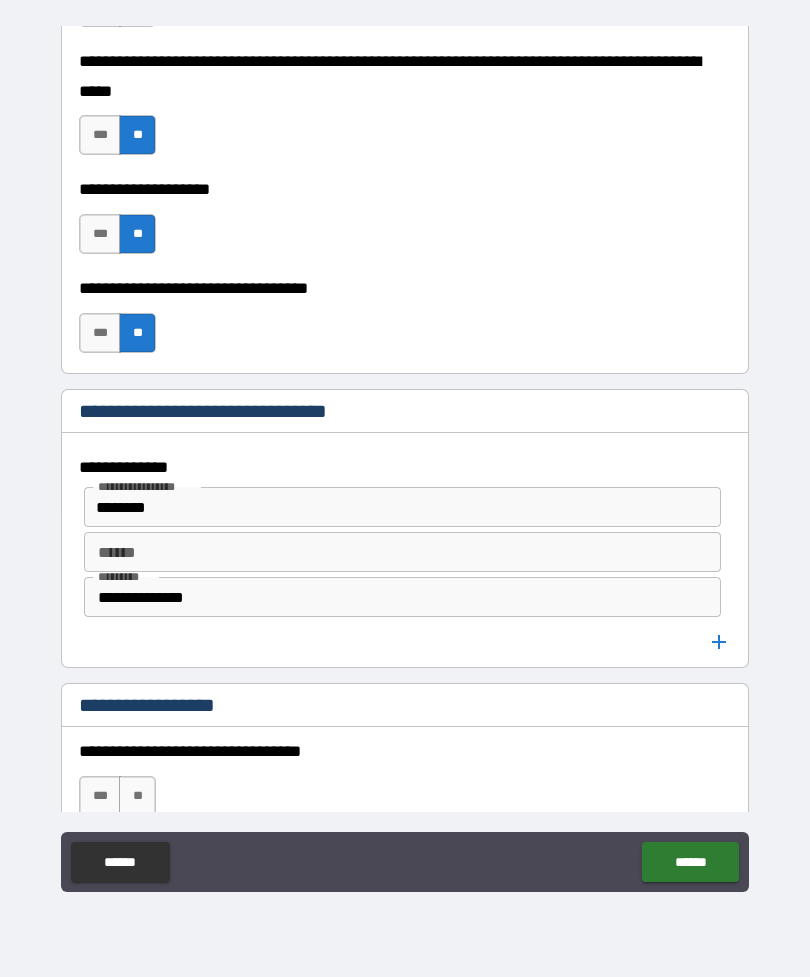 scroll, scrollTop: 1090, scrollLeft: 0, axis: vertical 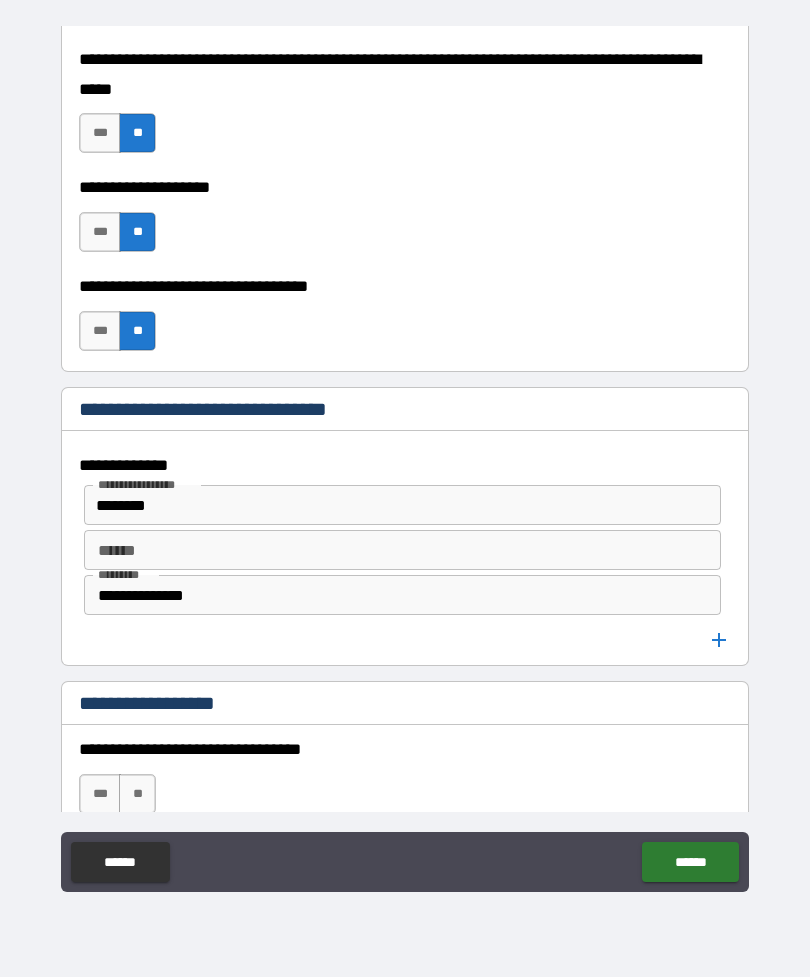click on "******" at bounding box center [402, 550] 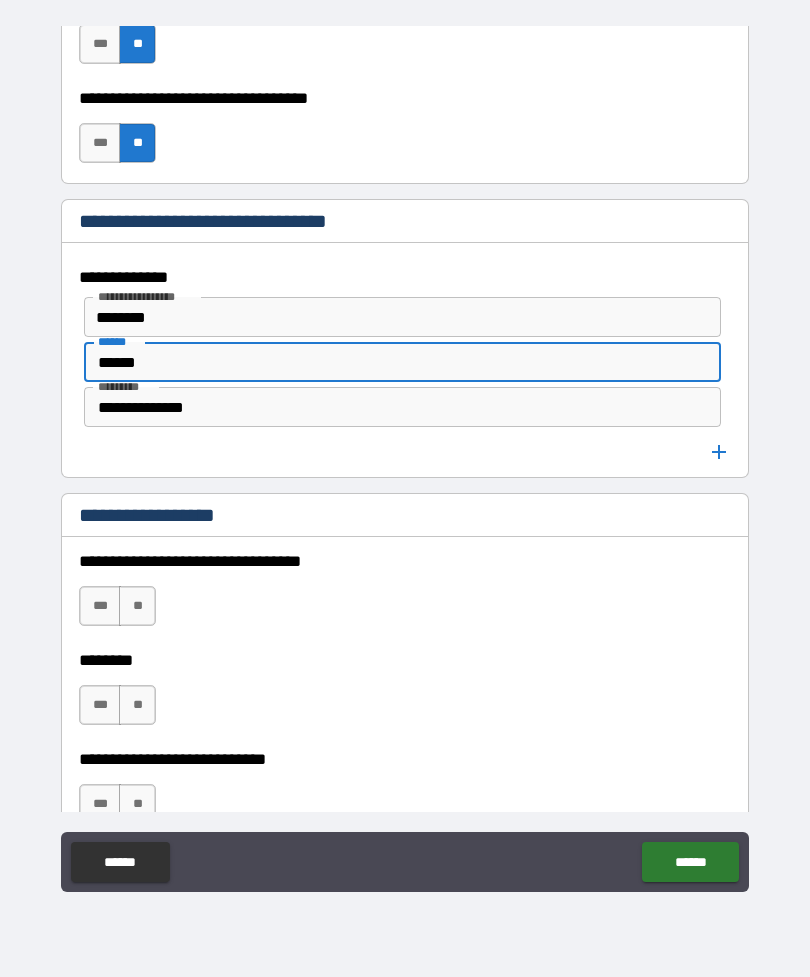 scroll, scrollTop: 1281, scrollLeft: 0, axis: vertical 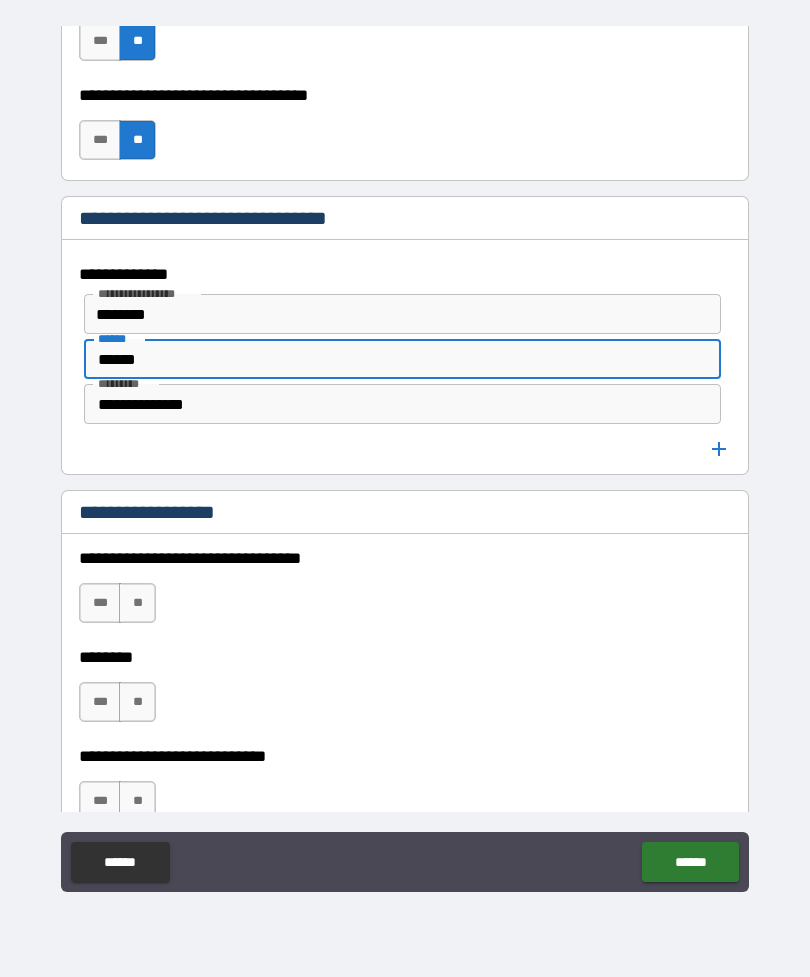 type on "******" 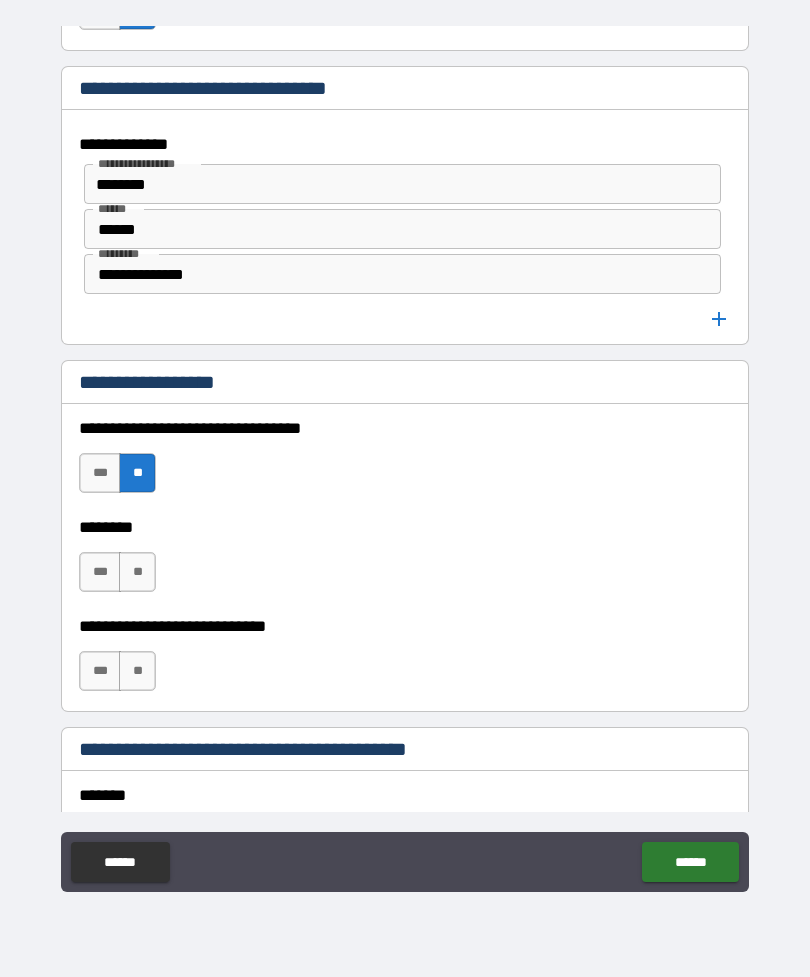 scroll, scrollTop: 1415, scrollLeft: 0, axis: vertical 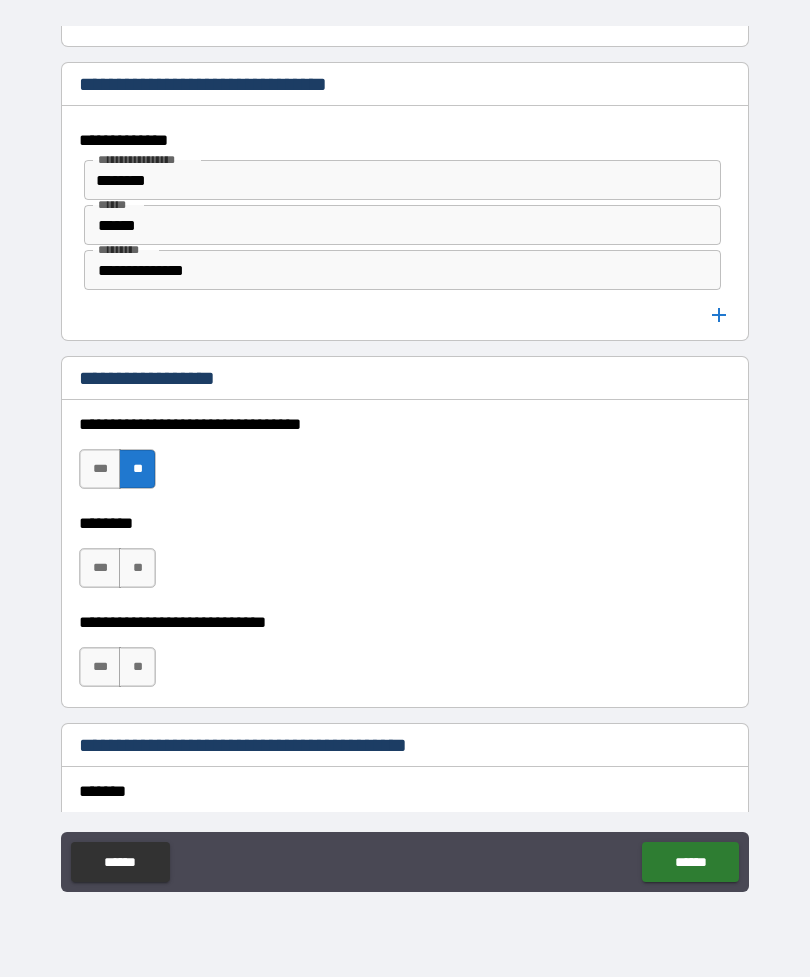 click on "**" at bounding box center [137, 568] 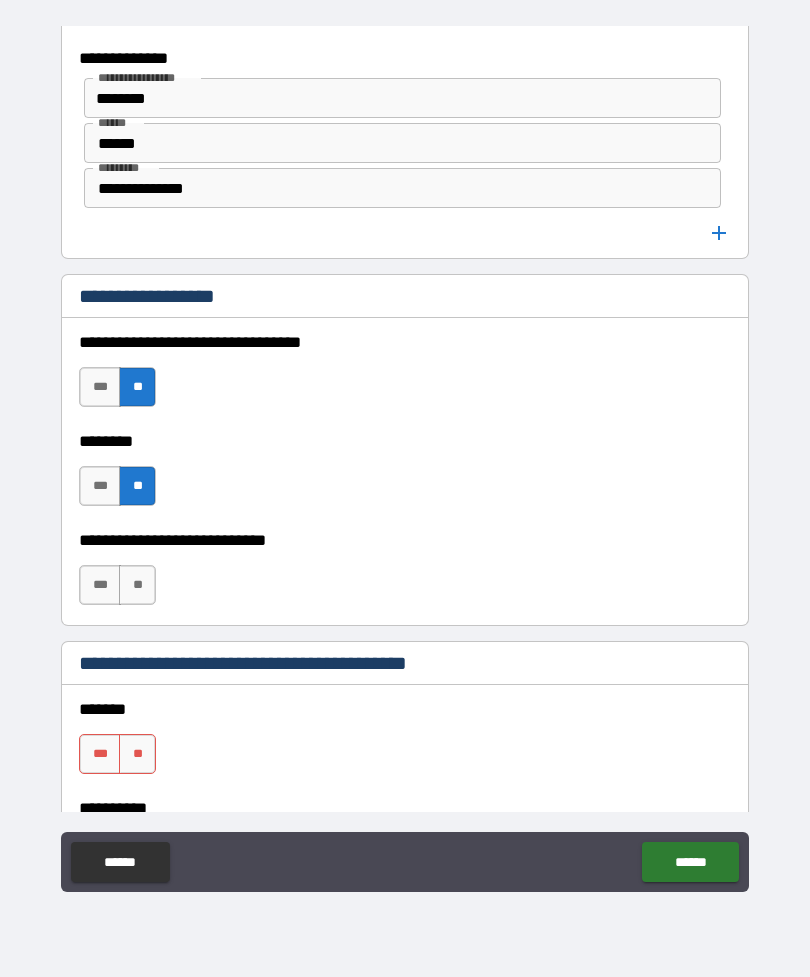 scroll, scrollTop: 1501, scrollLeft: 0, axis: vertical 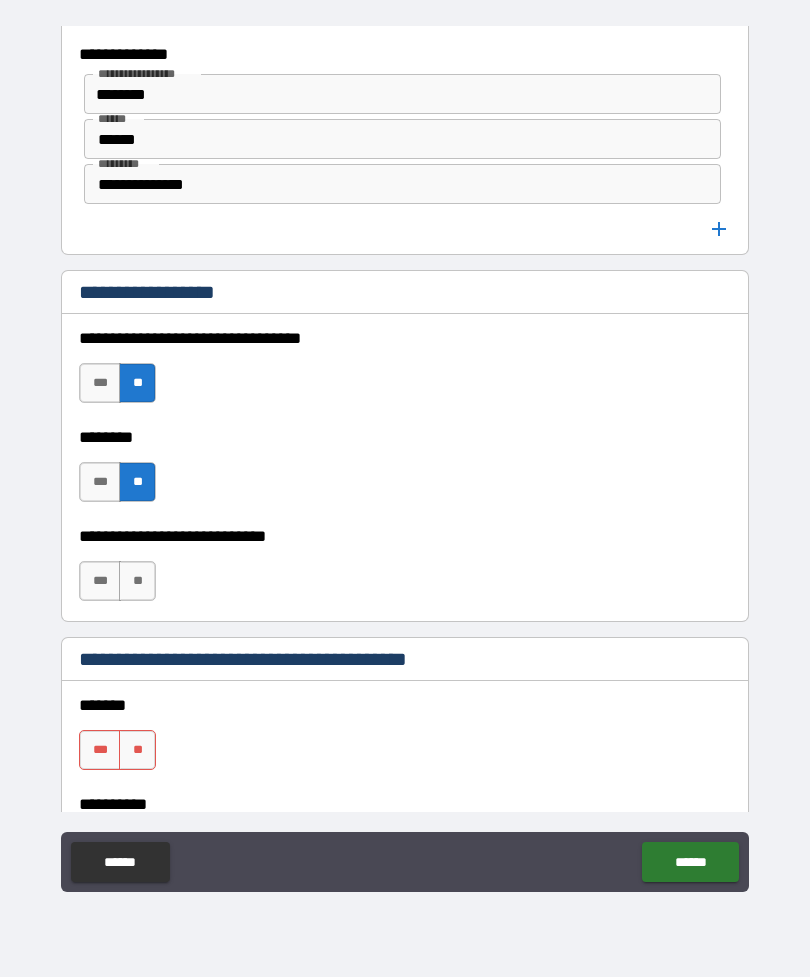 click on "**" at bounding box center (137, 581) 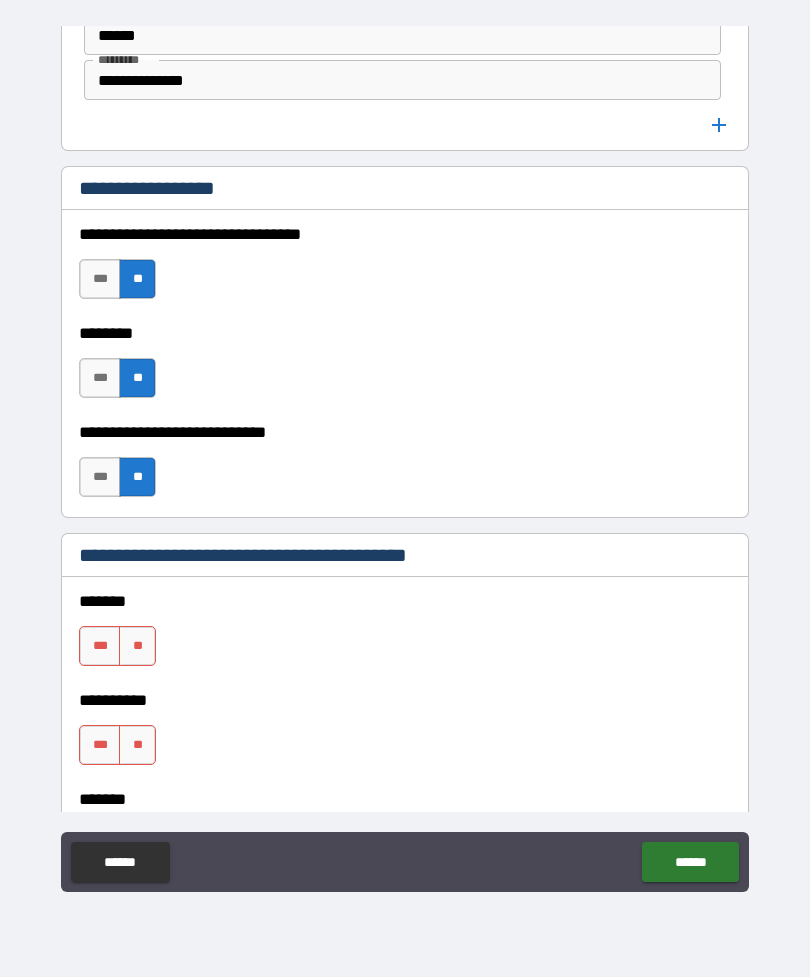 scroll, scrollTop: 1610, scrollLeft: 0, axis: vertical 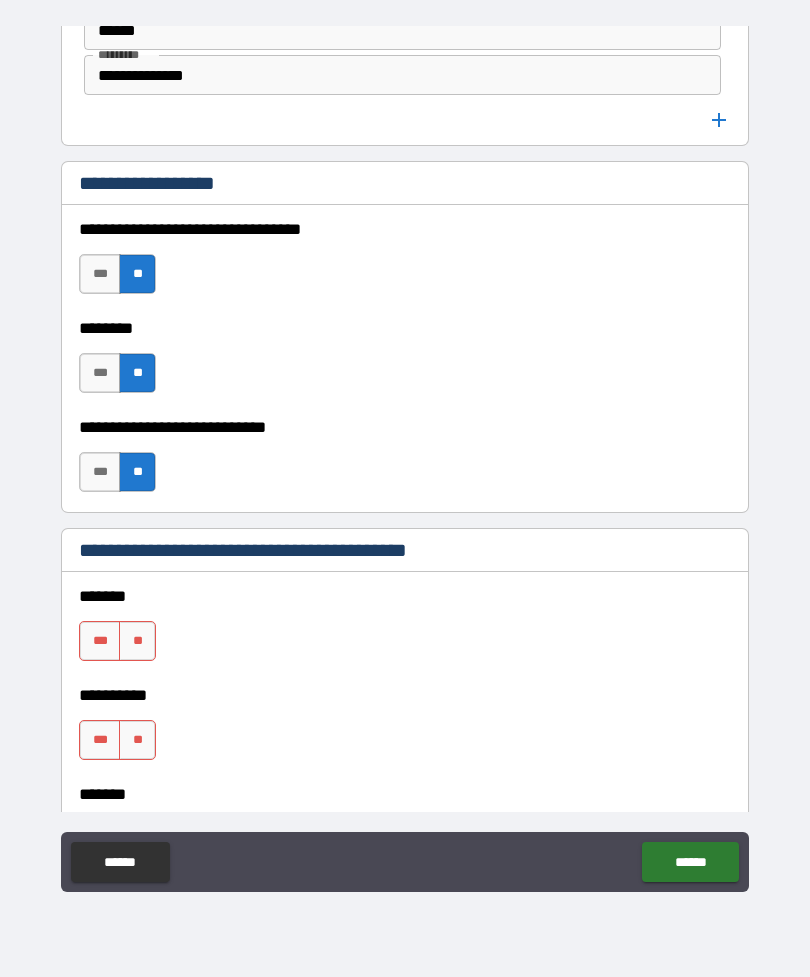 click on "**" at bounding box center (137, 641) 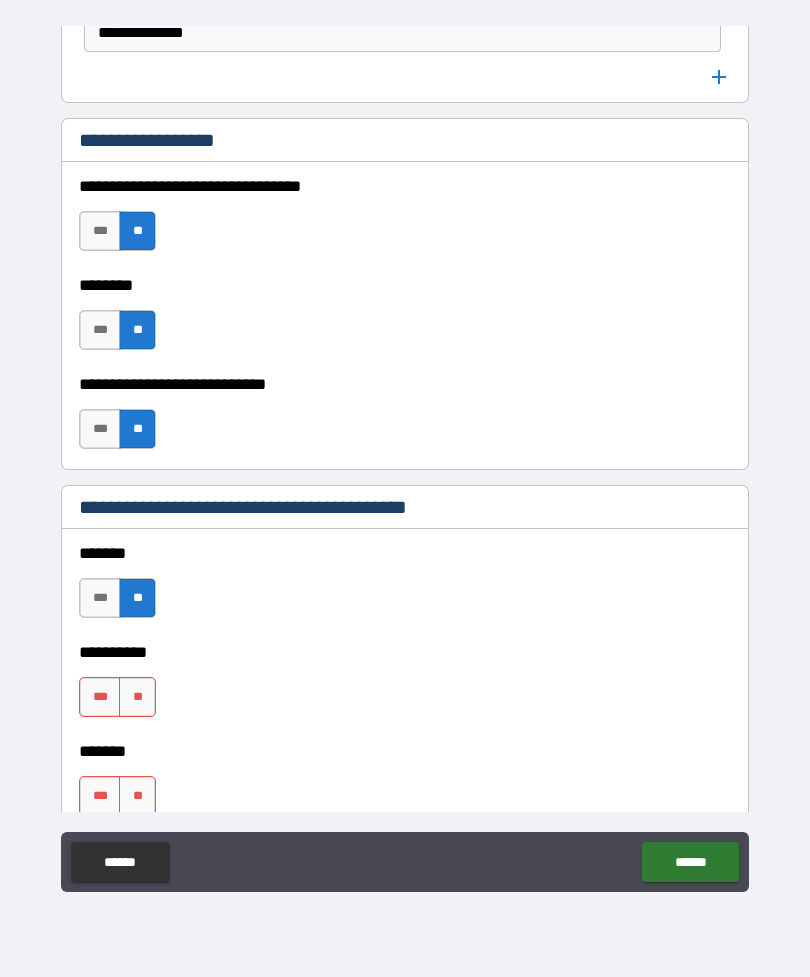 scroll, scrollTop: 1655, scrollLeft: 0, axis: vertical 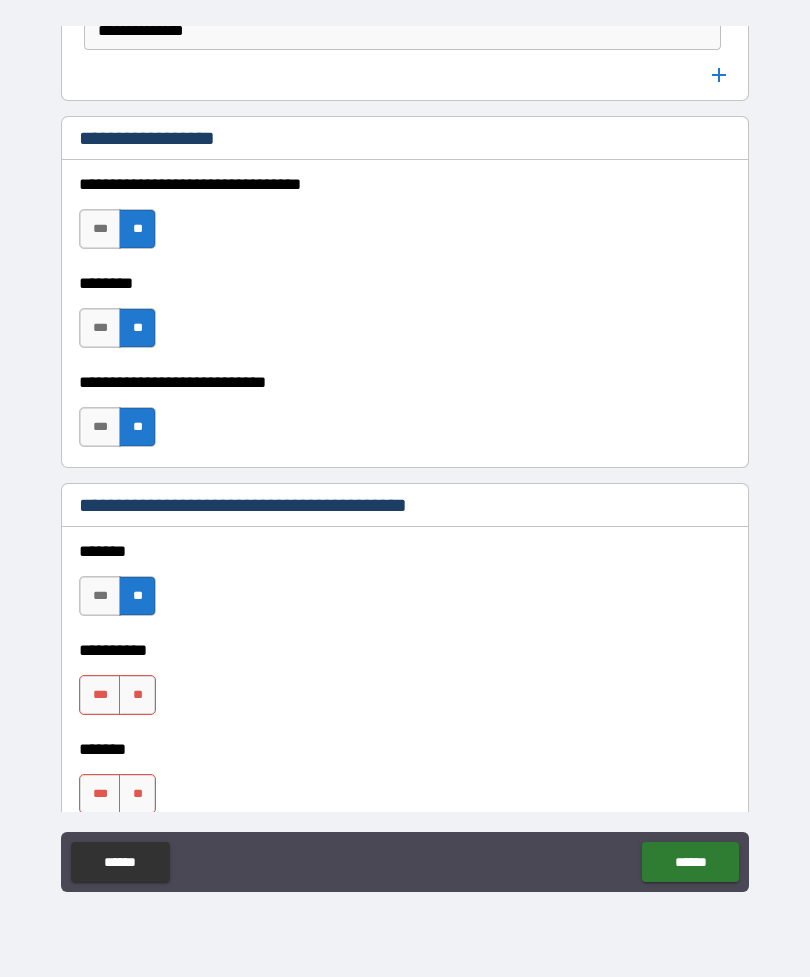 click on "**" at bounding box center [137, 695] 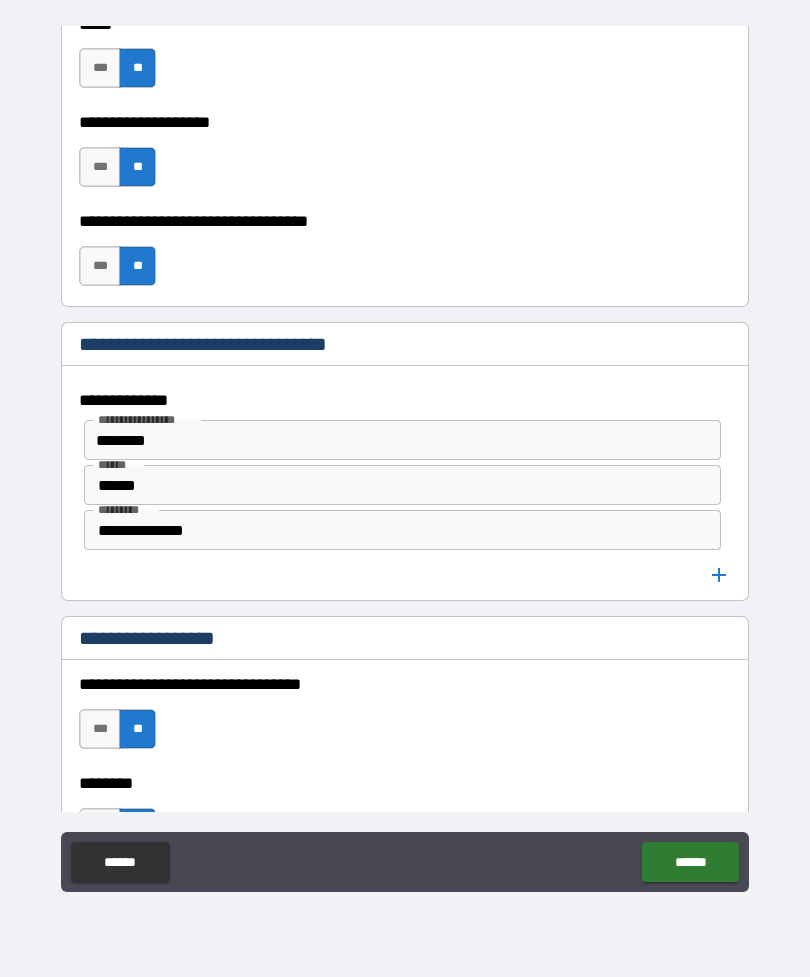 scroll, scrollTop: 1139, scrollLeft: 0, axis: vertical 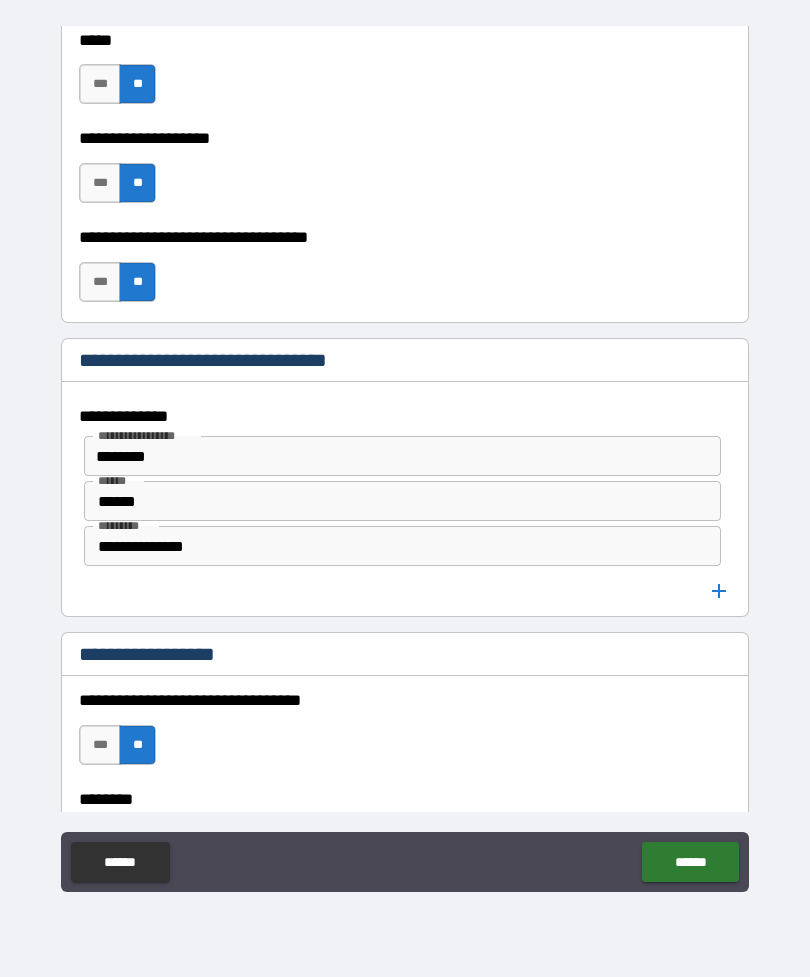click 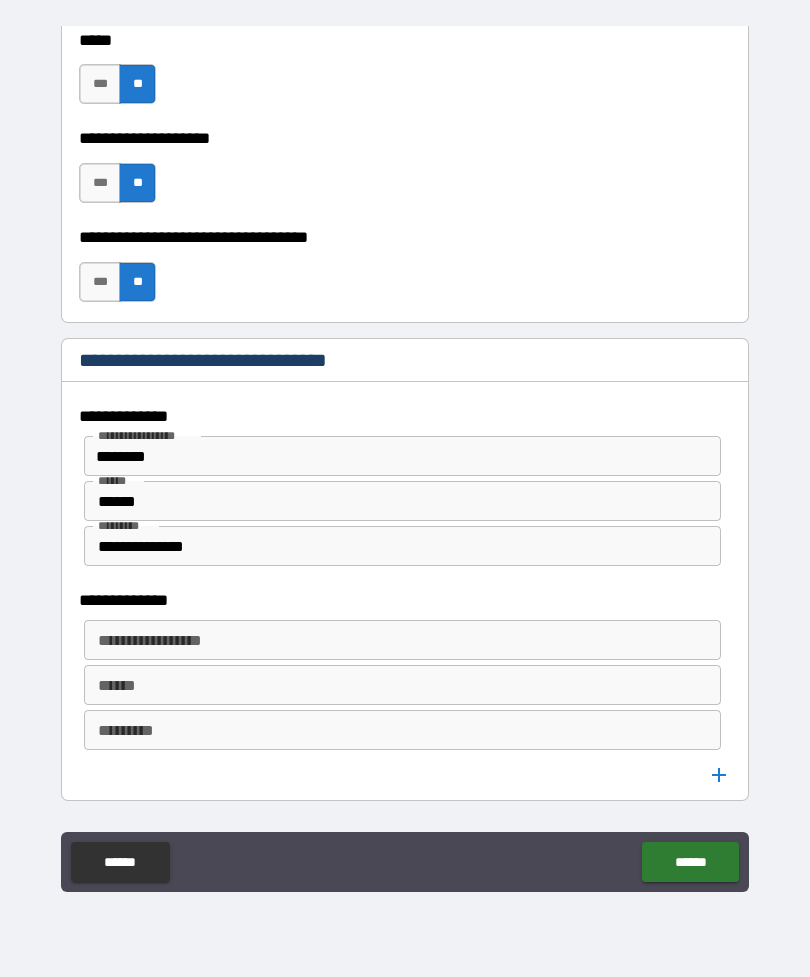 click on "**********" at bounding box center [402, 640] 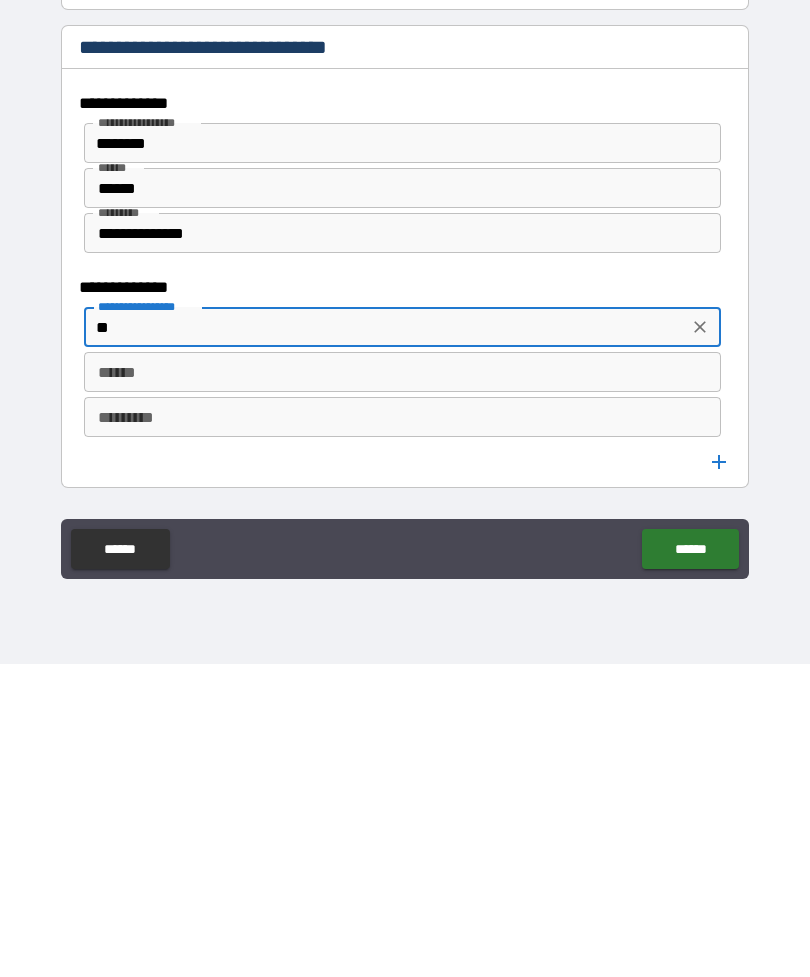 type on "*" 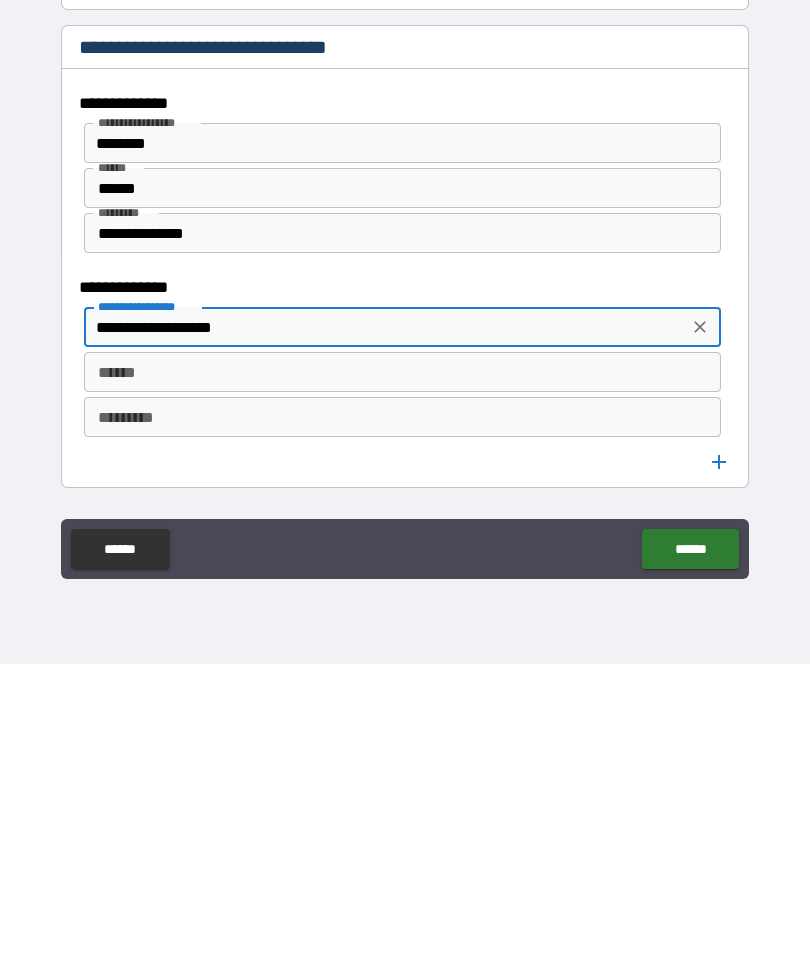 type on "**********" 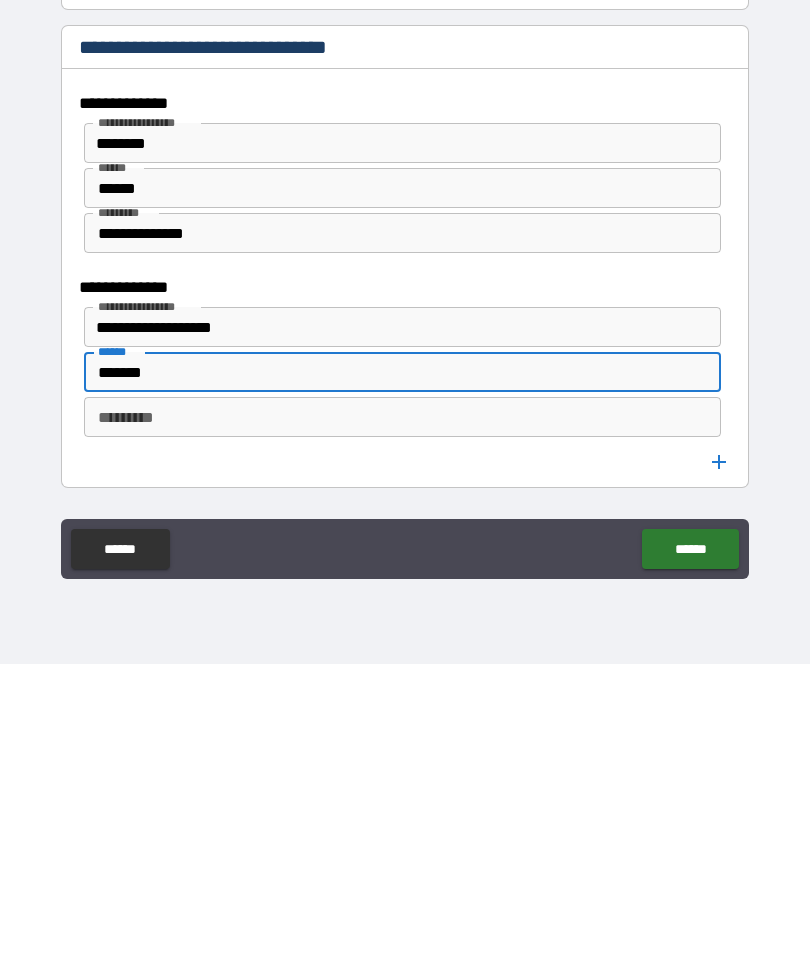 type on "*******" 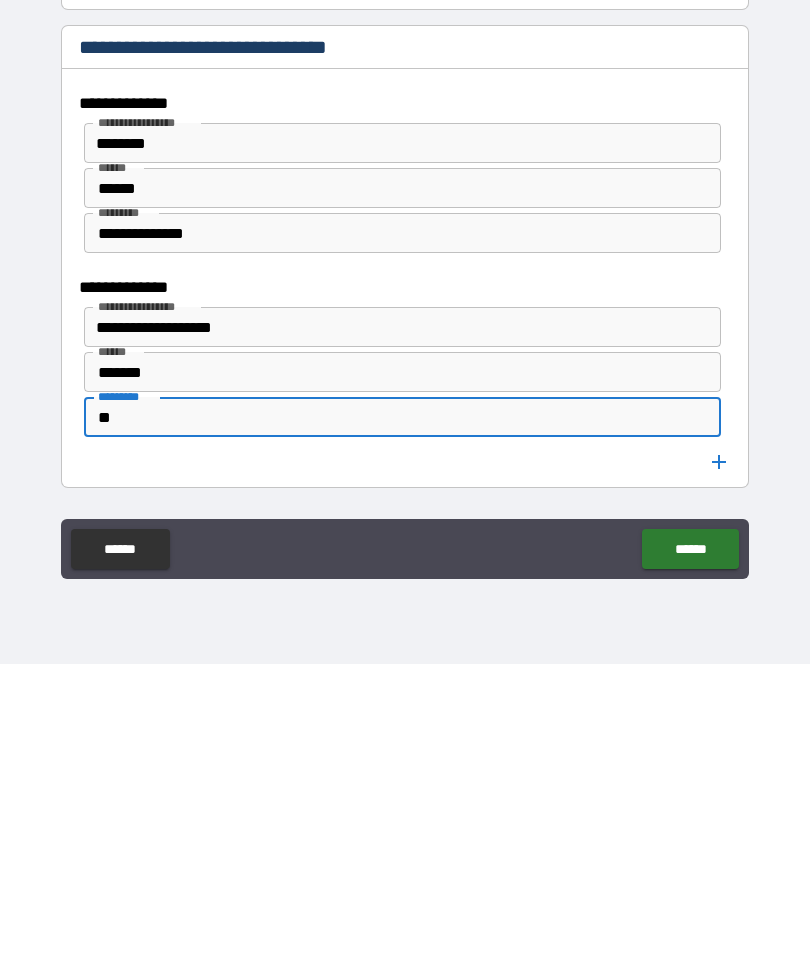 type on "*" 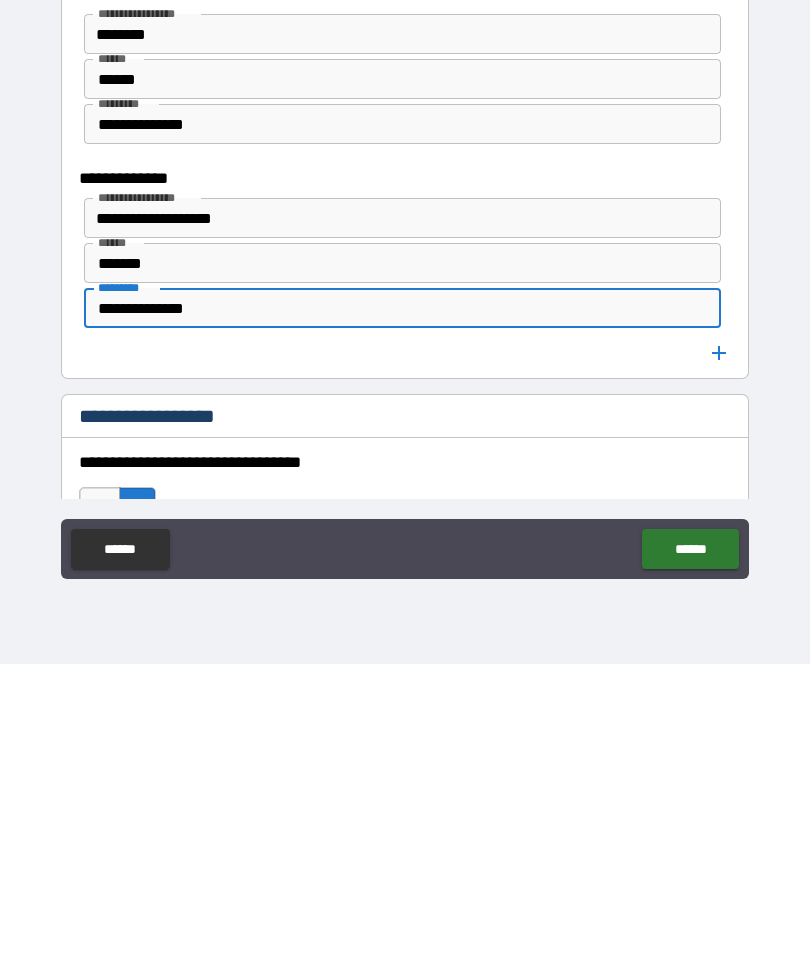 scroll, scrollTop: 1254, scrollLeft: 0, axis: vertical 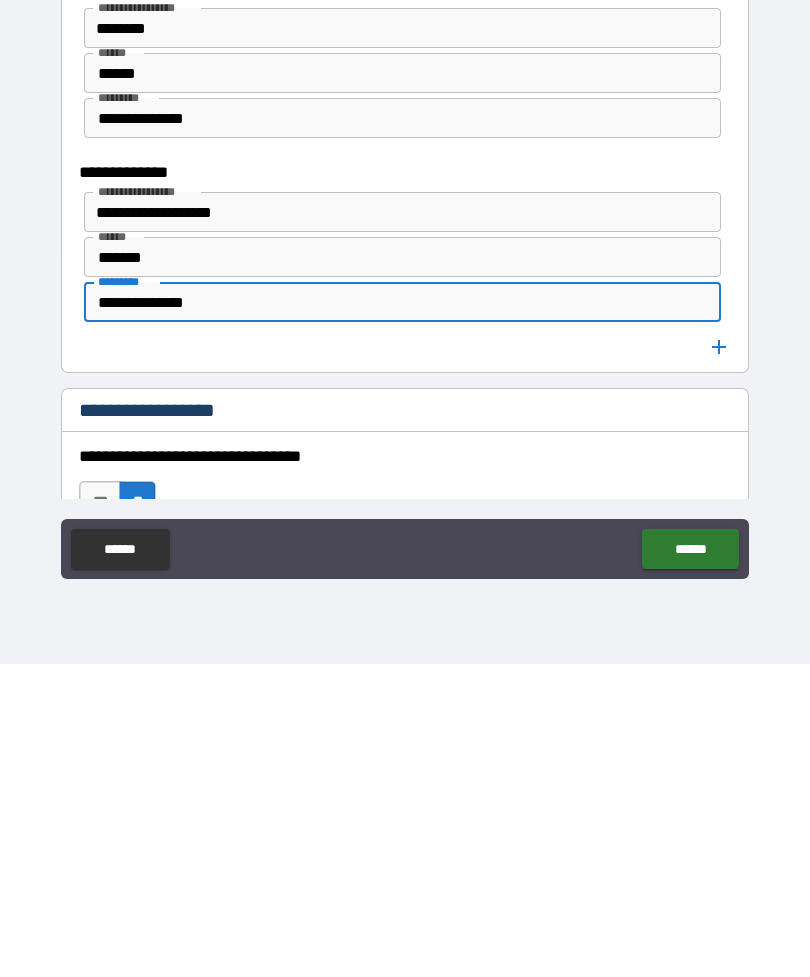 type on "**********" 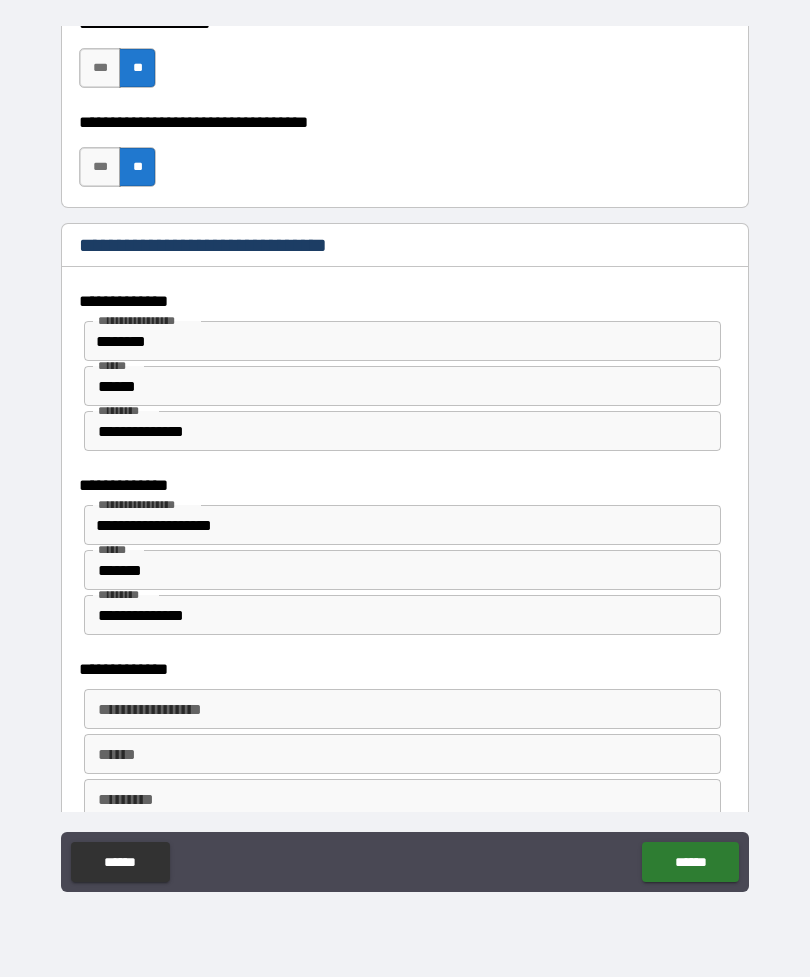 click on "**********" at bounding box center (401, 709) 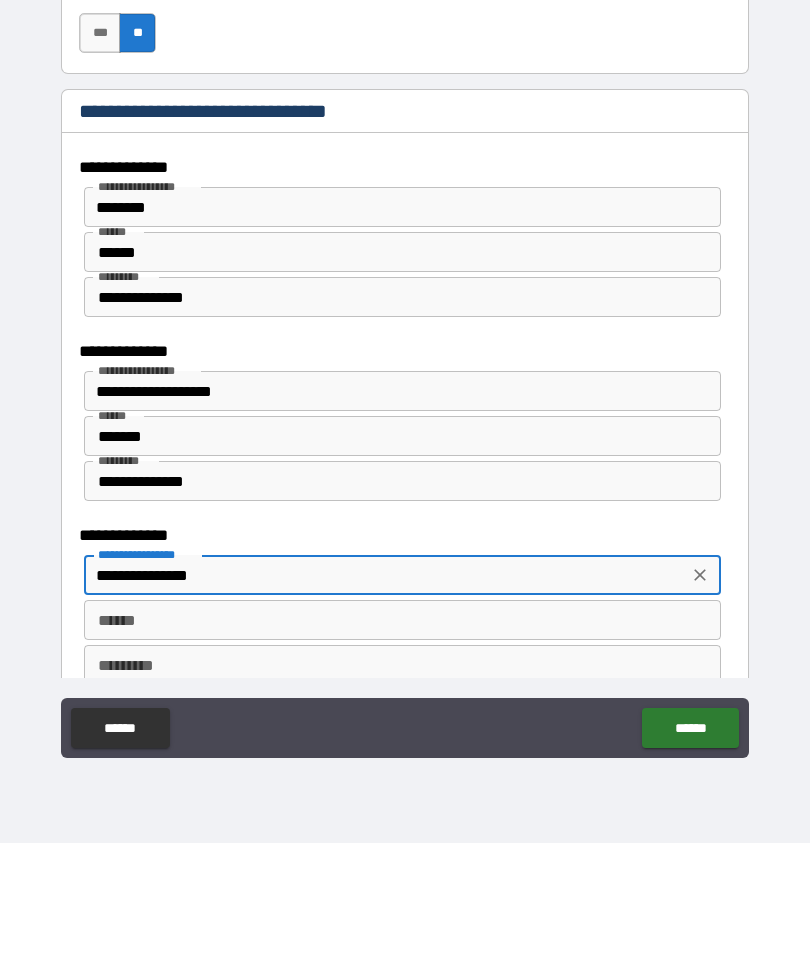 type on "**********" 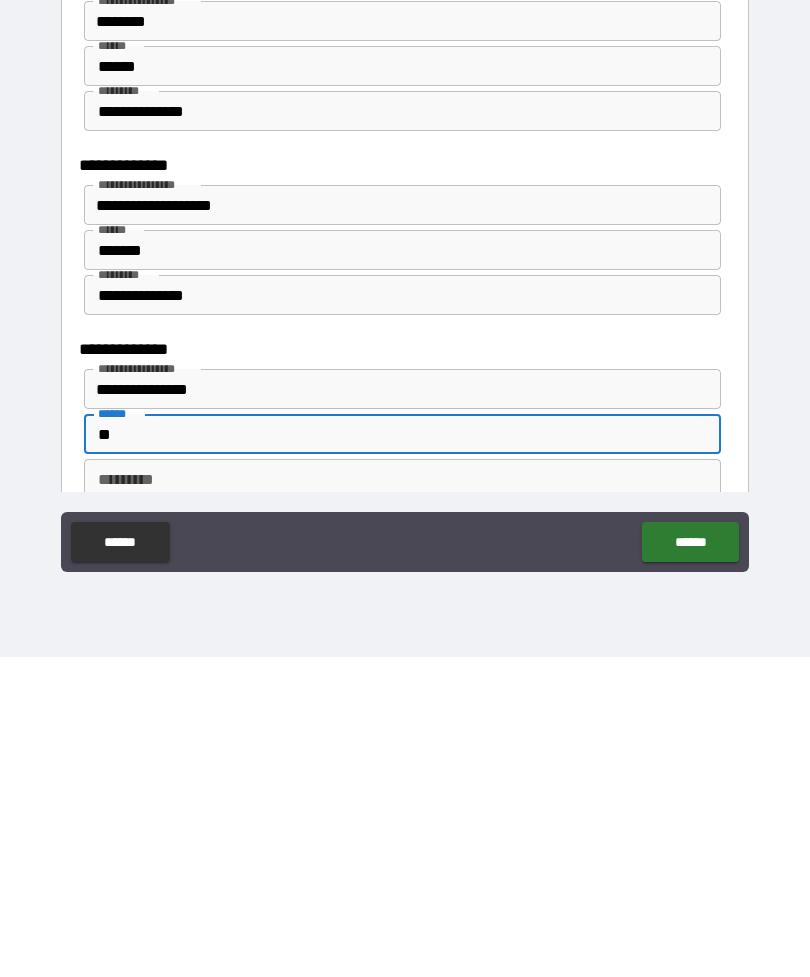 type on "**" 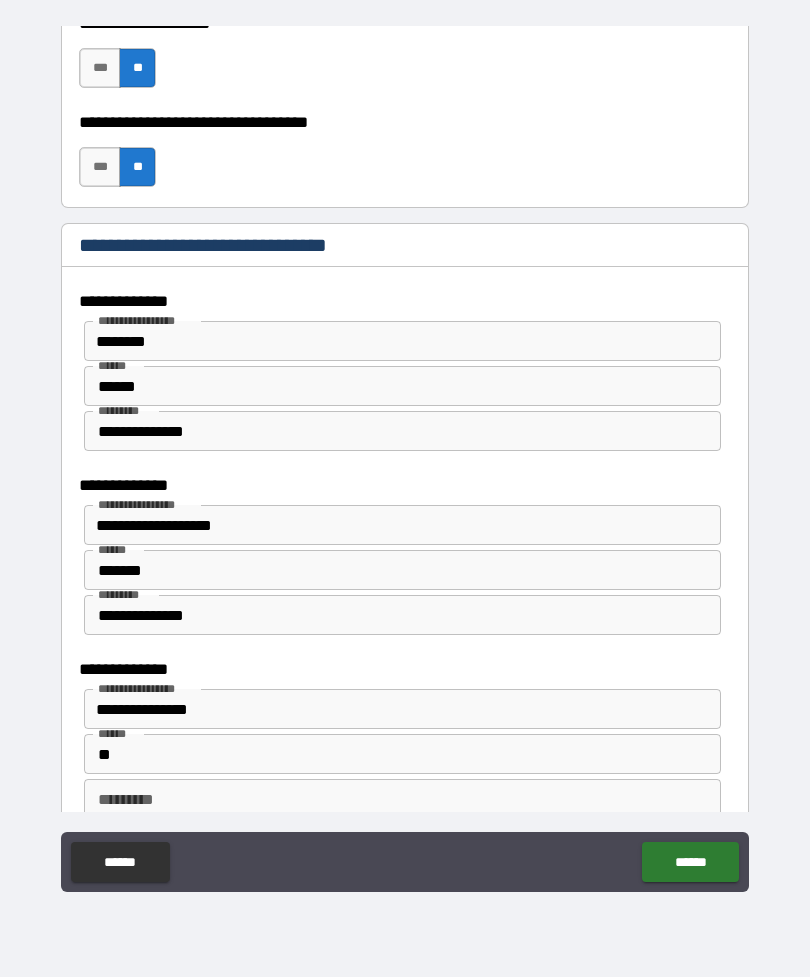 click on "**" at bounding box center (402, 754) 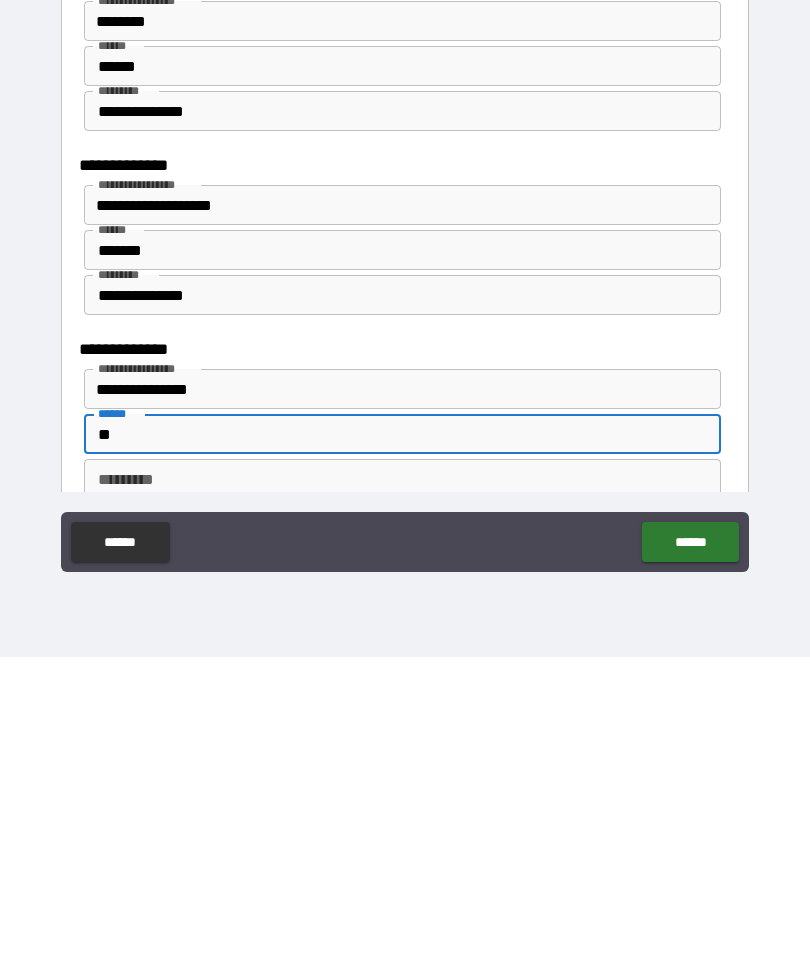click on "*********" at bounding box center [402, 799] 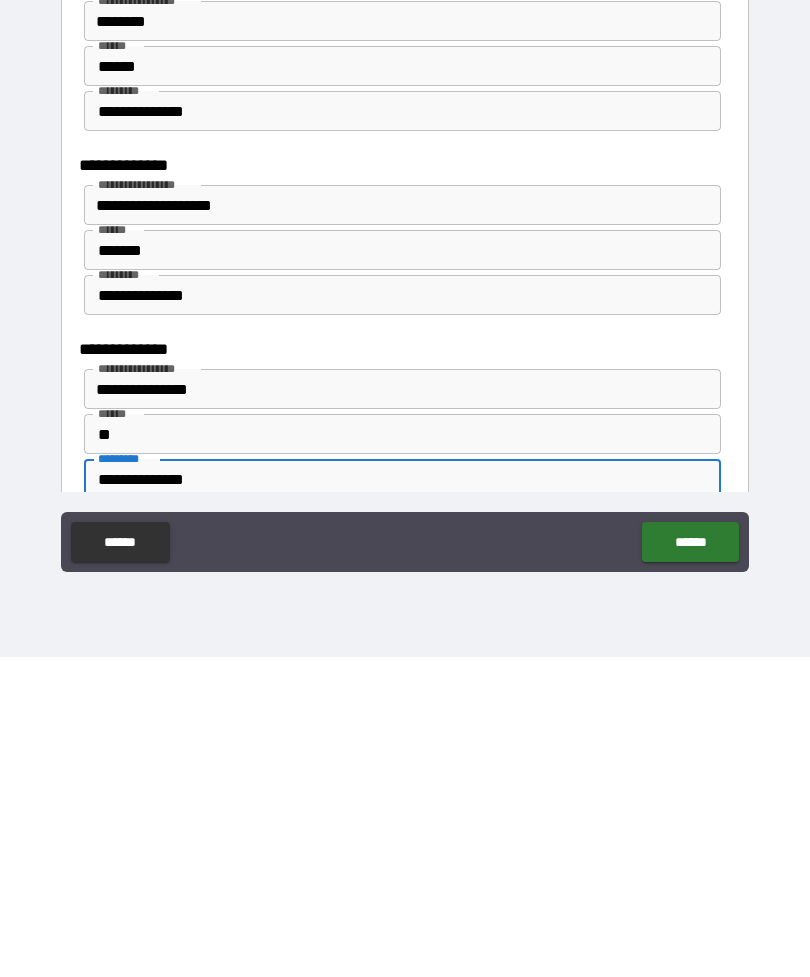 type on "**********" 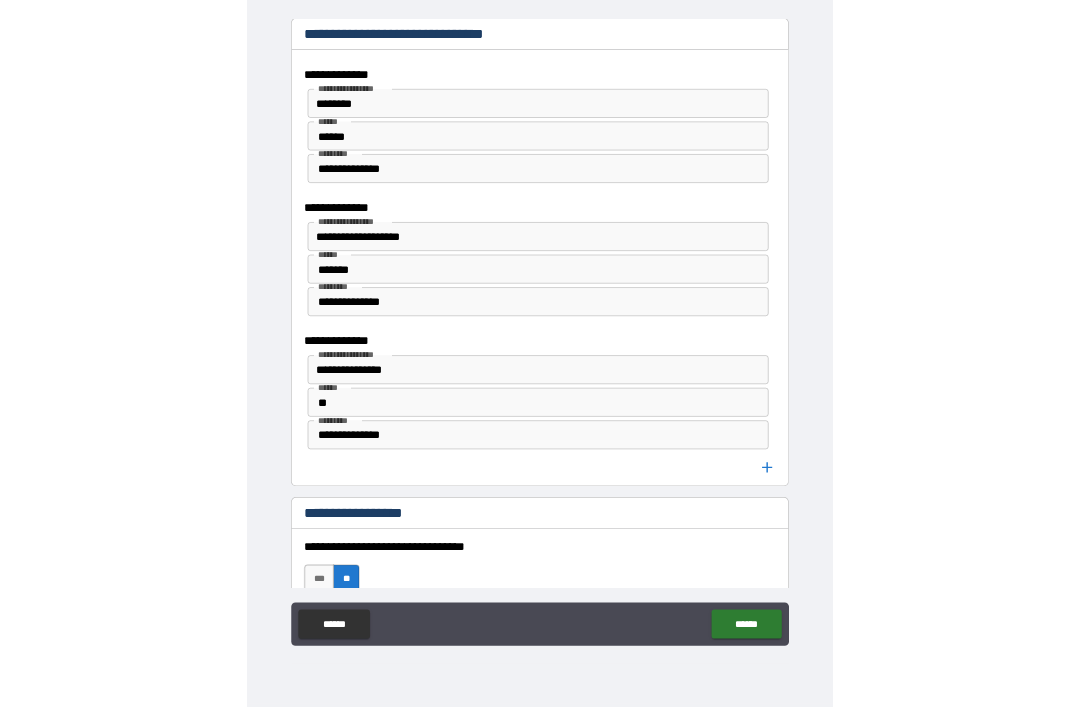 scroll, scrollTop: 1469, scrollLeft: 0, axis: vertical 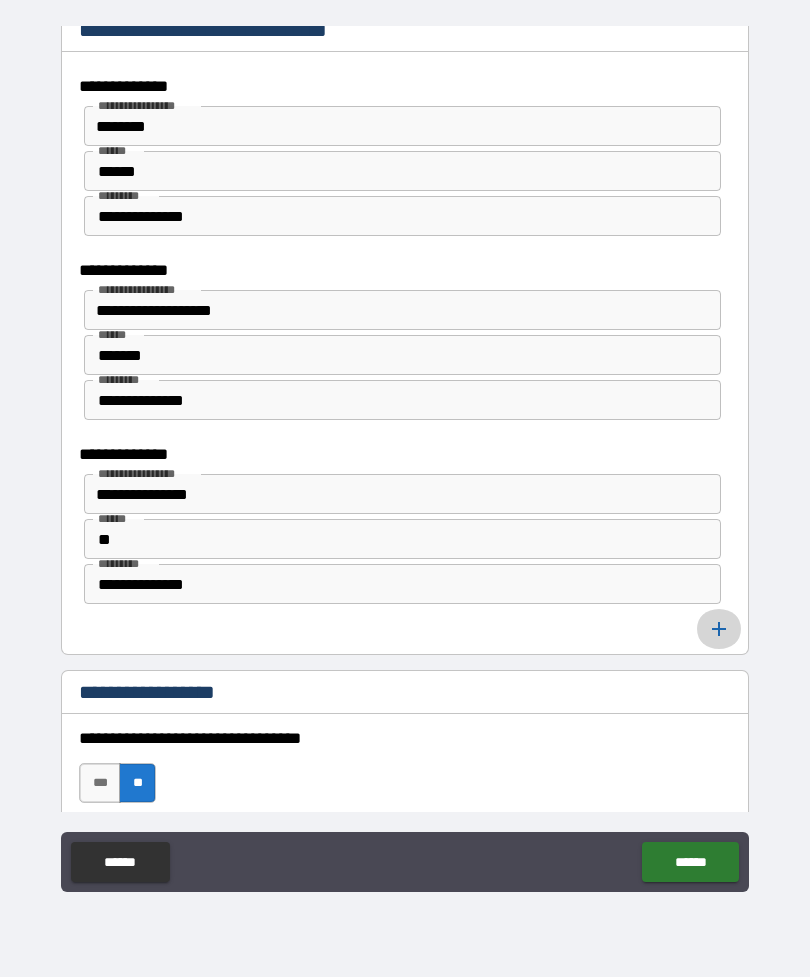 click 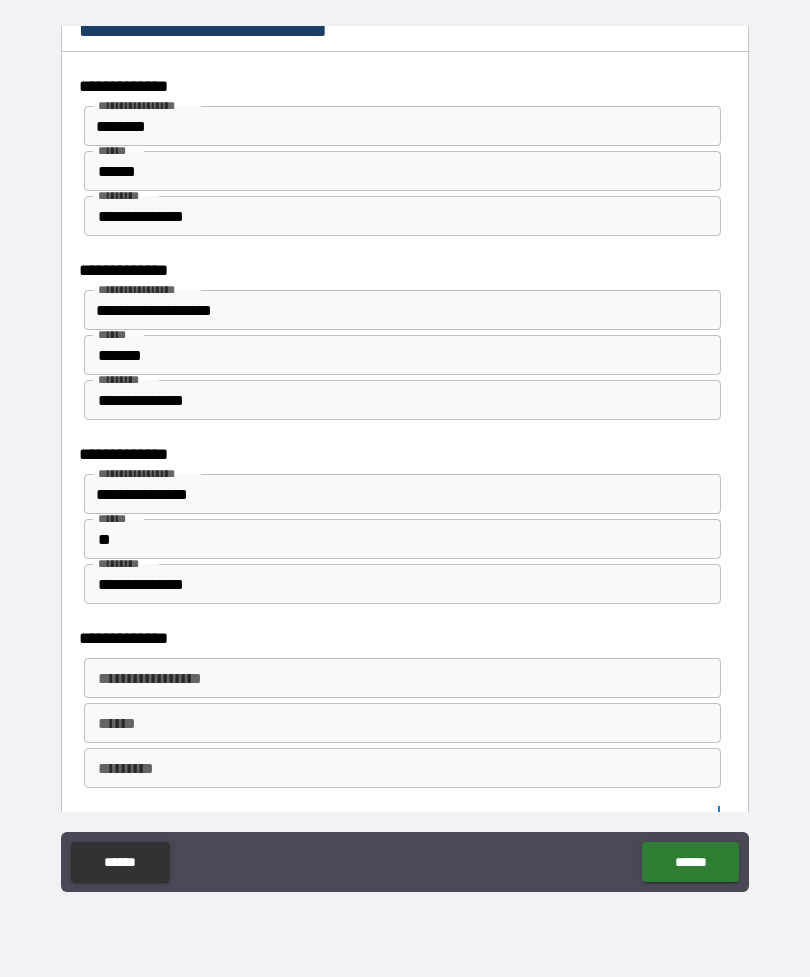 click on "**********" at bounding box center (402, 678) 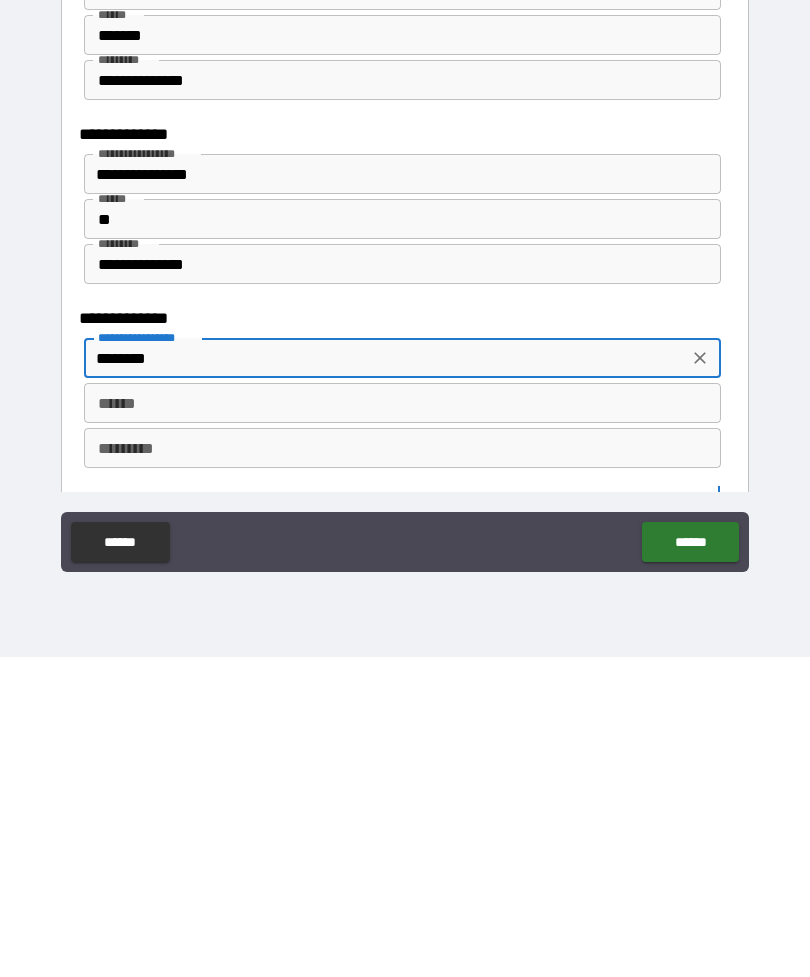 type on "********" 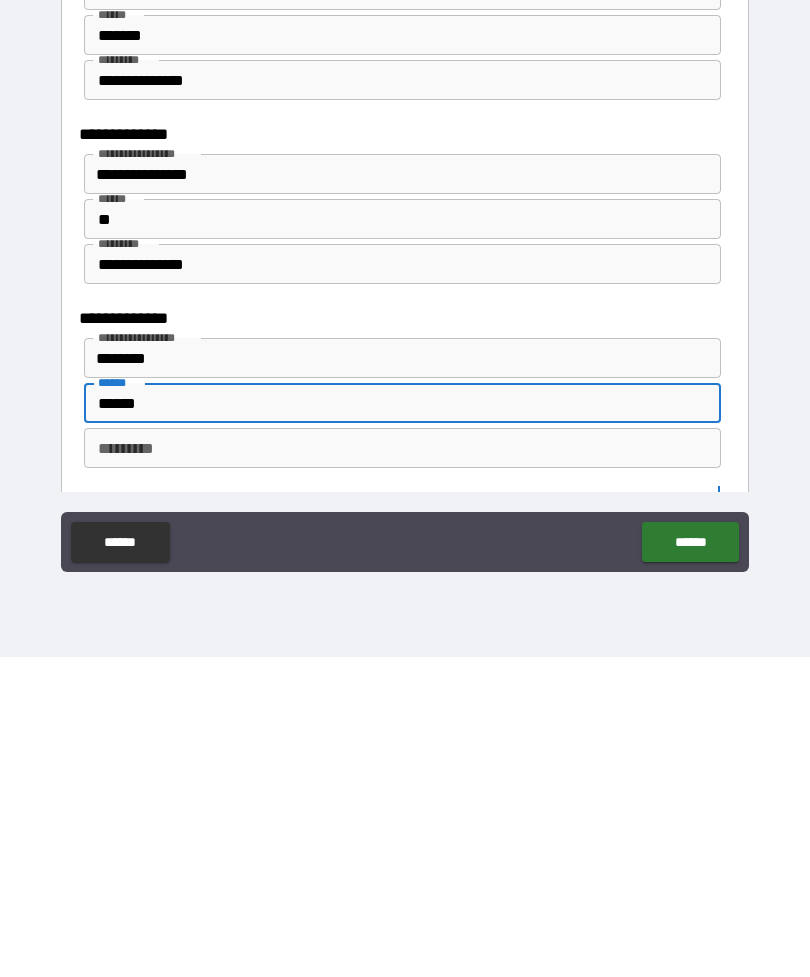 type on "******" 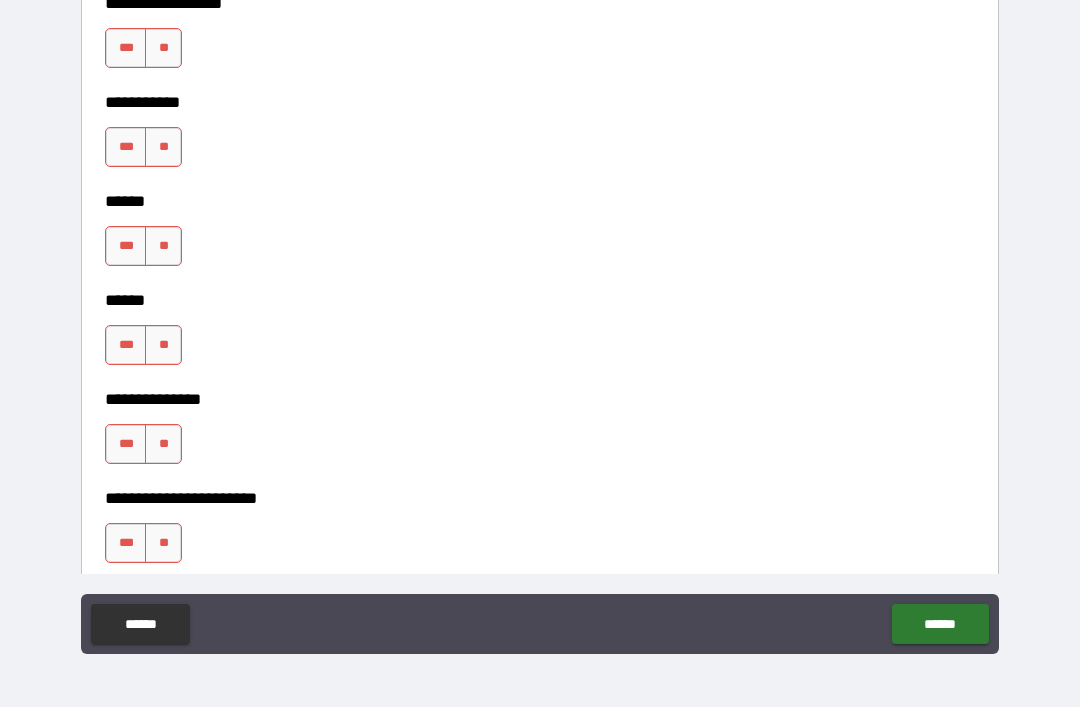 scroll, scrollTop: 3861, scrollLeft: 0, axis: vertical 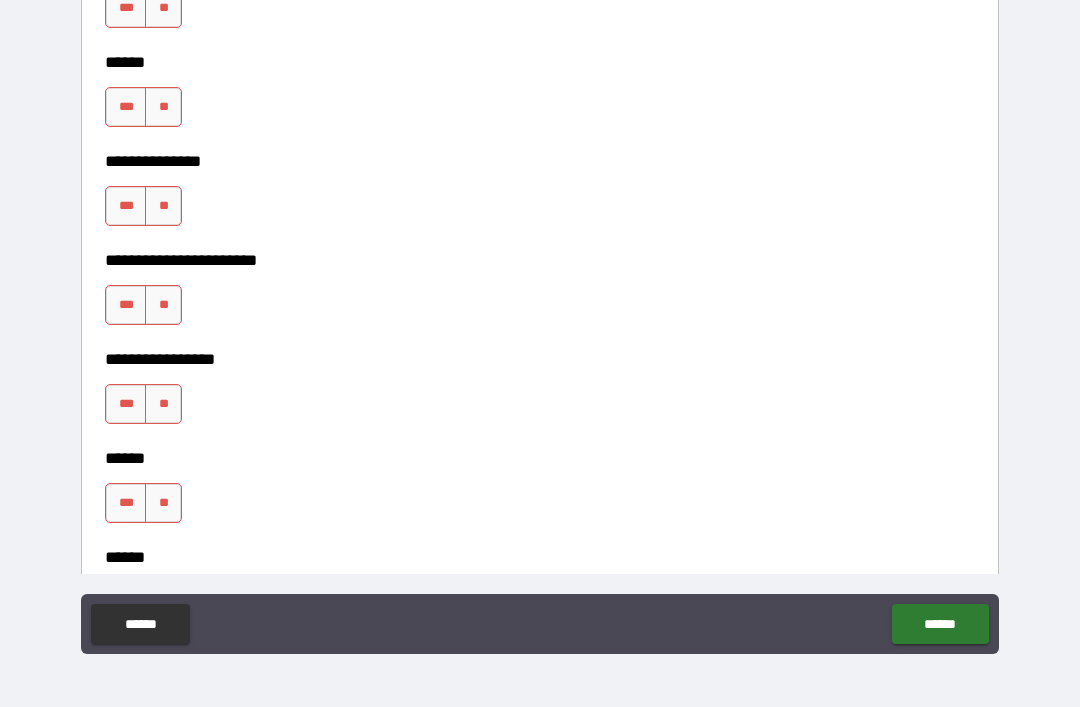 click on "**********" at bounding box center (540, 324) 